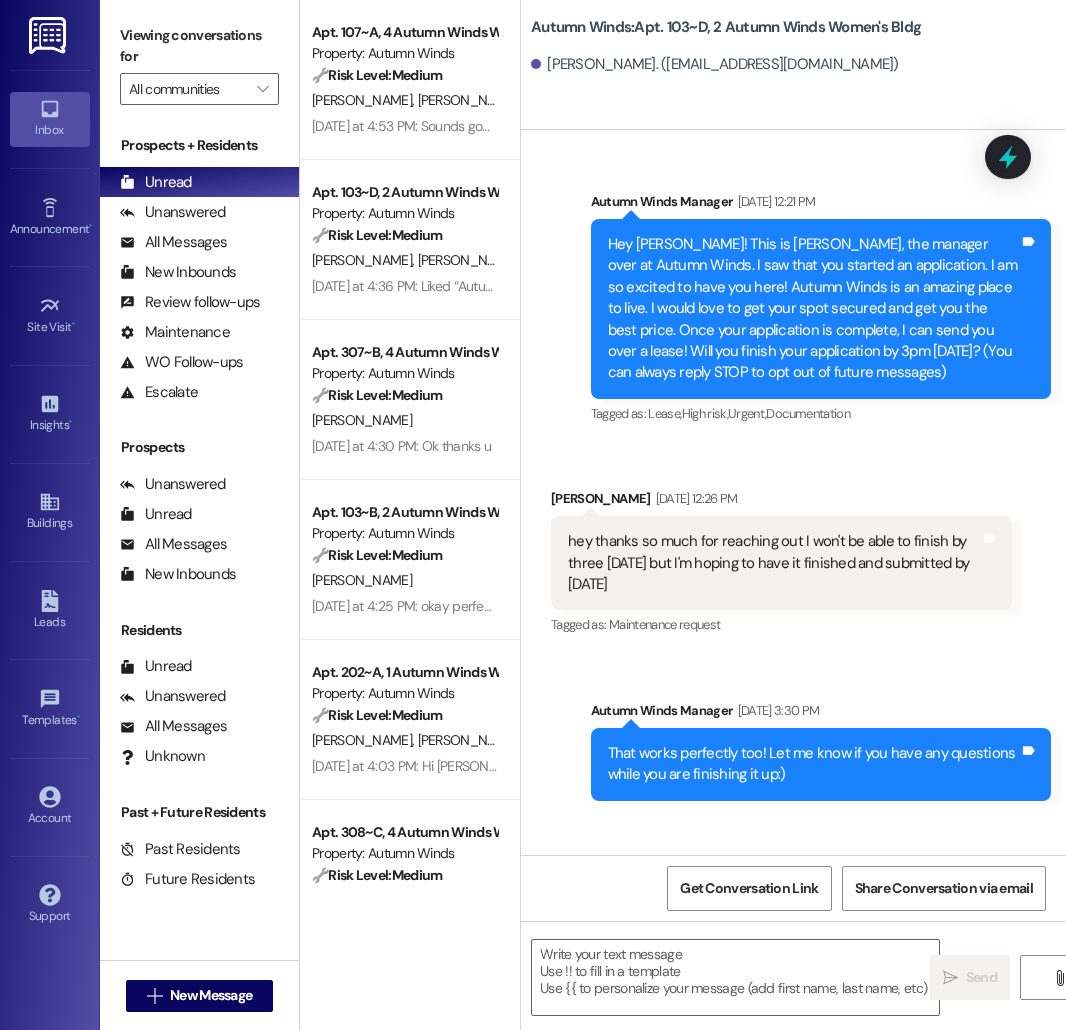 scroll, scrollTop: 0, scrollLeft: 0, axis: both 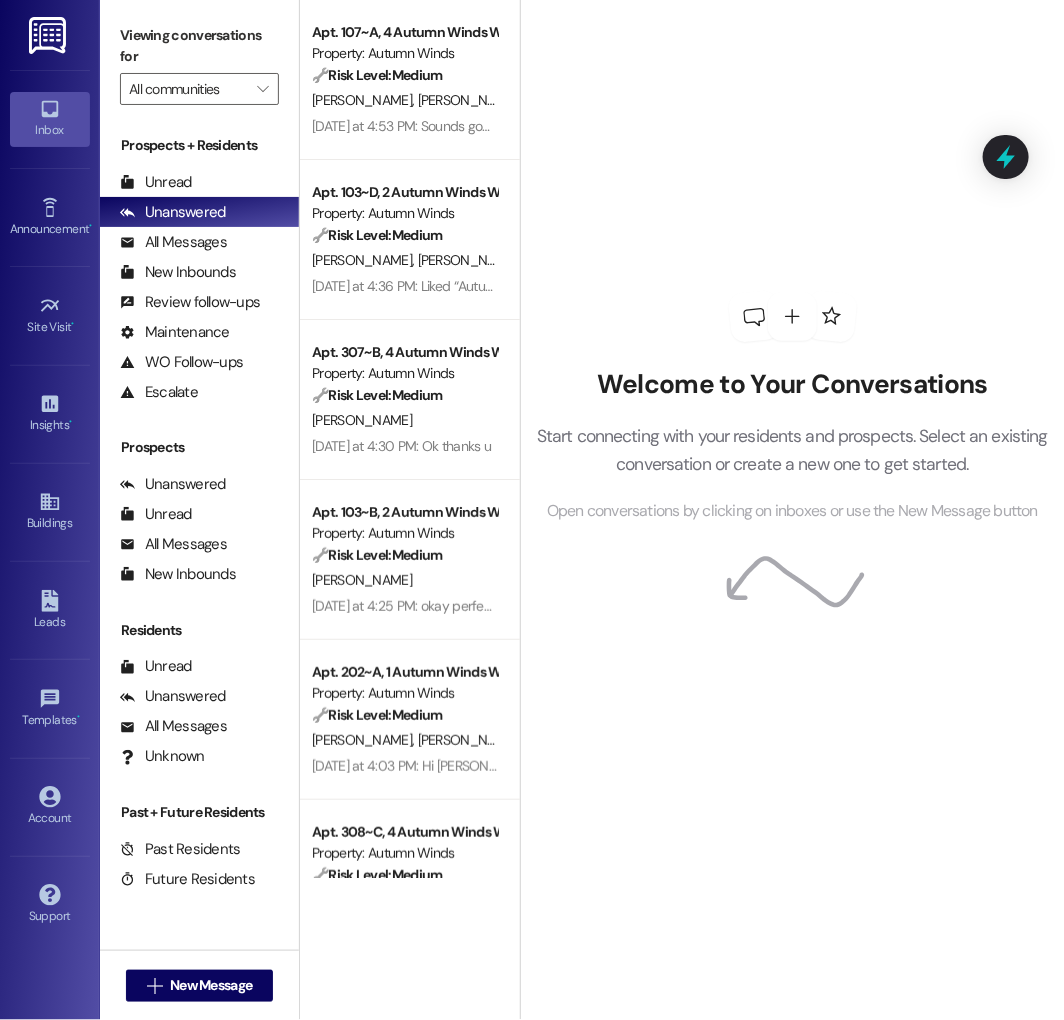 click on "Prospects + Residents Unread (0) Unread: Any message you haven't read yet will show up here Unanswered (0) Unanswered: ResiDesk identifies open questions and unanswered conversations so you can respond to them. All Messages (undefined) All Messages: This is your inbox. All of your tenant messages will show up here. New Inbounds (0) New Inbounds: If you publicly post your ResiDesk number, all new inbound messages from people who do not currently have a lease and are not currently prospects the last 45 days will surface here. Review follow-ups (undefined) Review follow-ups: ResiDesk identifies open review candidates and conversations so you can respond to them. Maintenance (undefined) Maintenance: ResiDesk identifies conversations around maintenance or work orders from the last 14 days so you can respond to them. WO Follow-ups (undefined) WO Follow-ups: ResiDesk identifies follow-ups around maintenance or work orders from the last 7 days so you can respond to them. Escalate (undefined)" at bounding box center (199, 271) 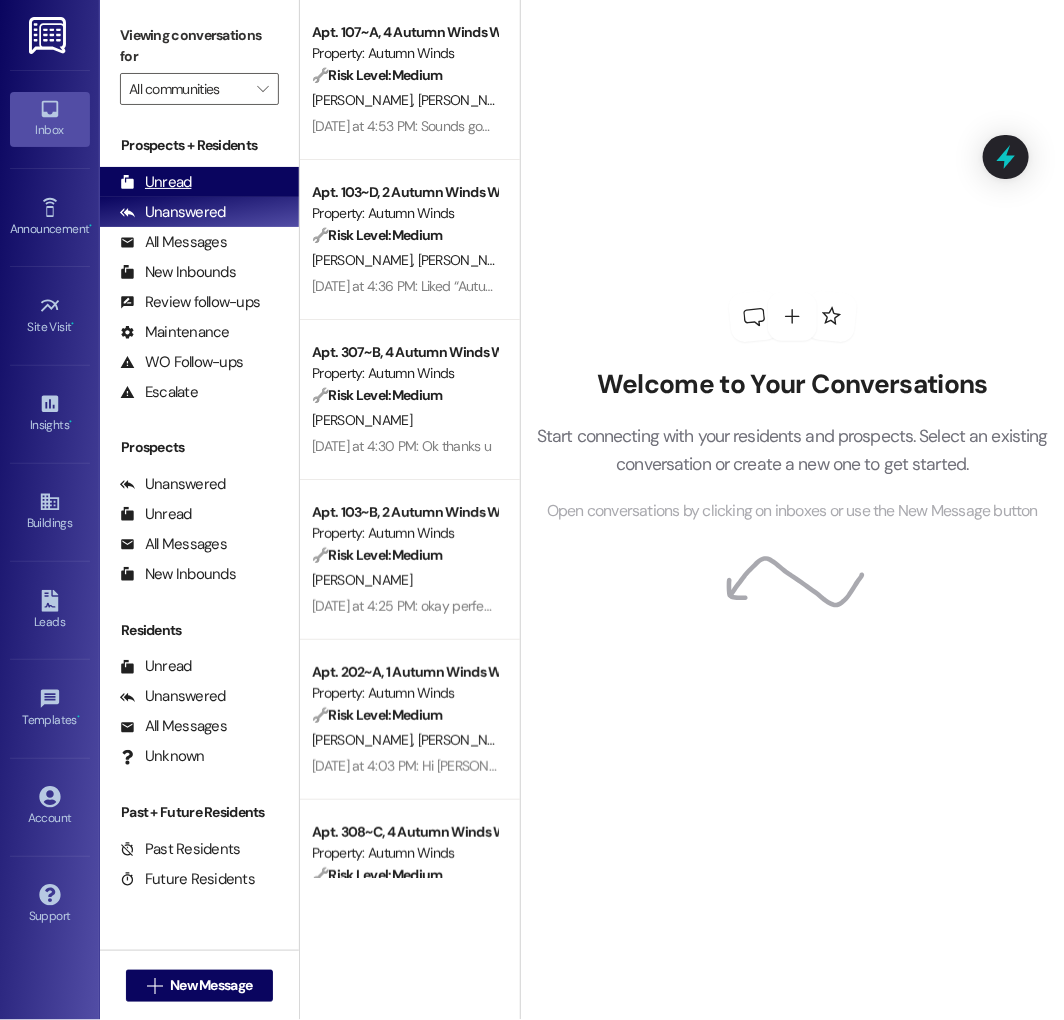 click on "Unread" at bounding box center [156, 182] 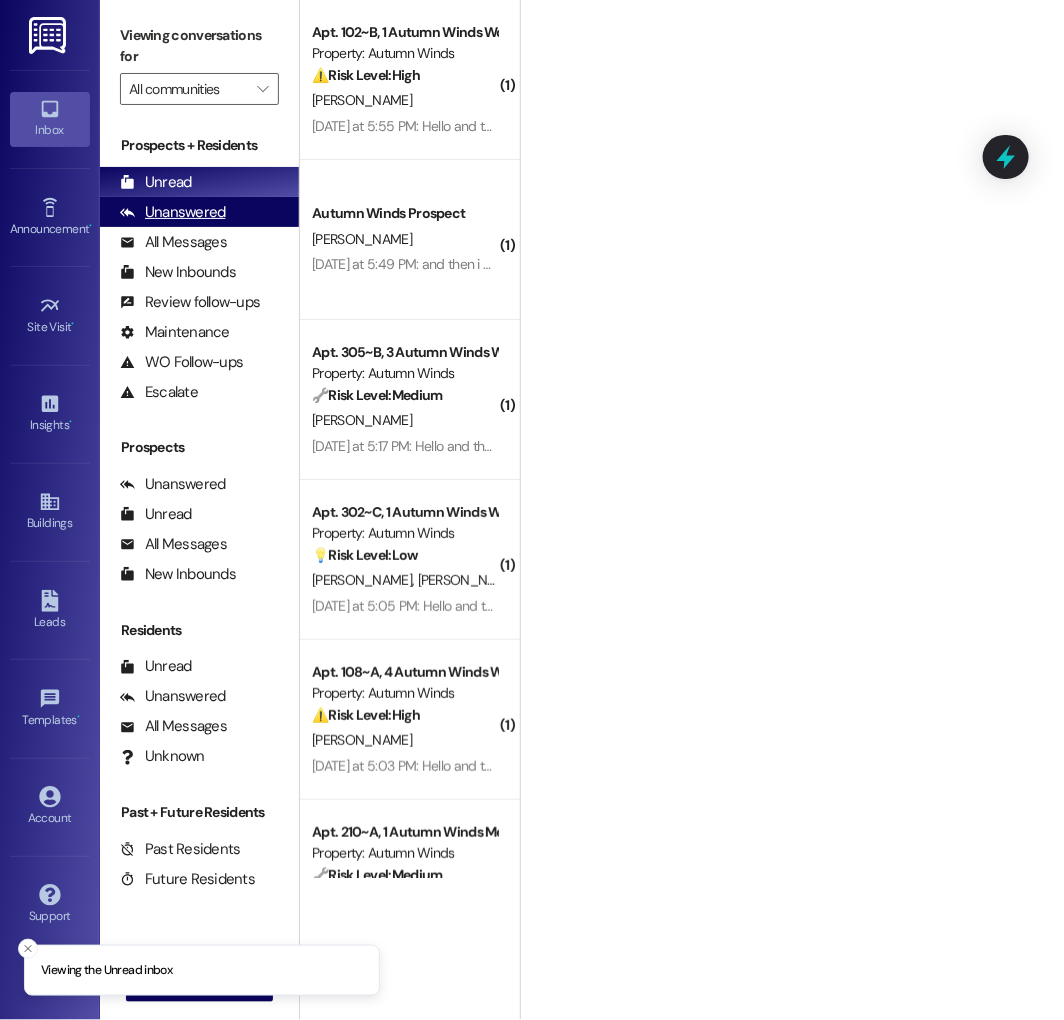 scroll, scrollTop: 82, scrollLeft: 0, axis: vertical 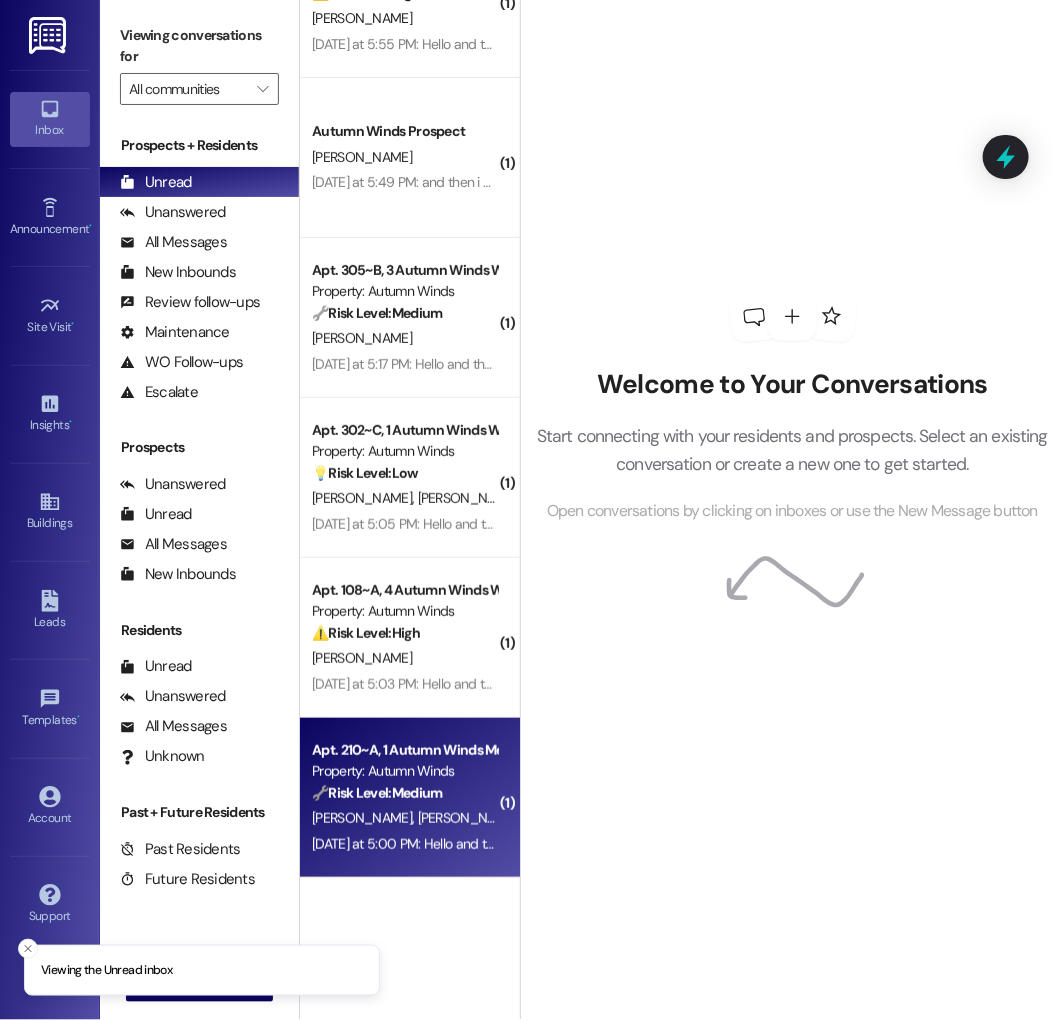 click on "🔧  Risk Level:  Medium" at bounding box center [377, 793] 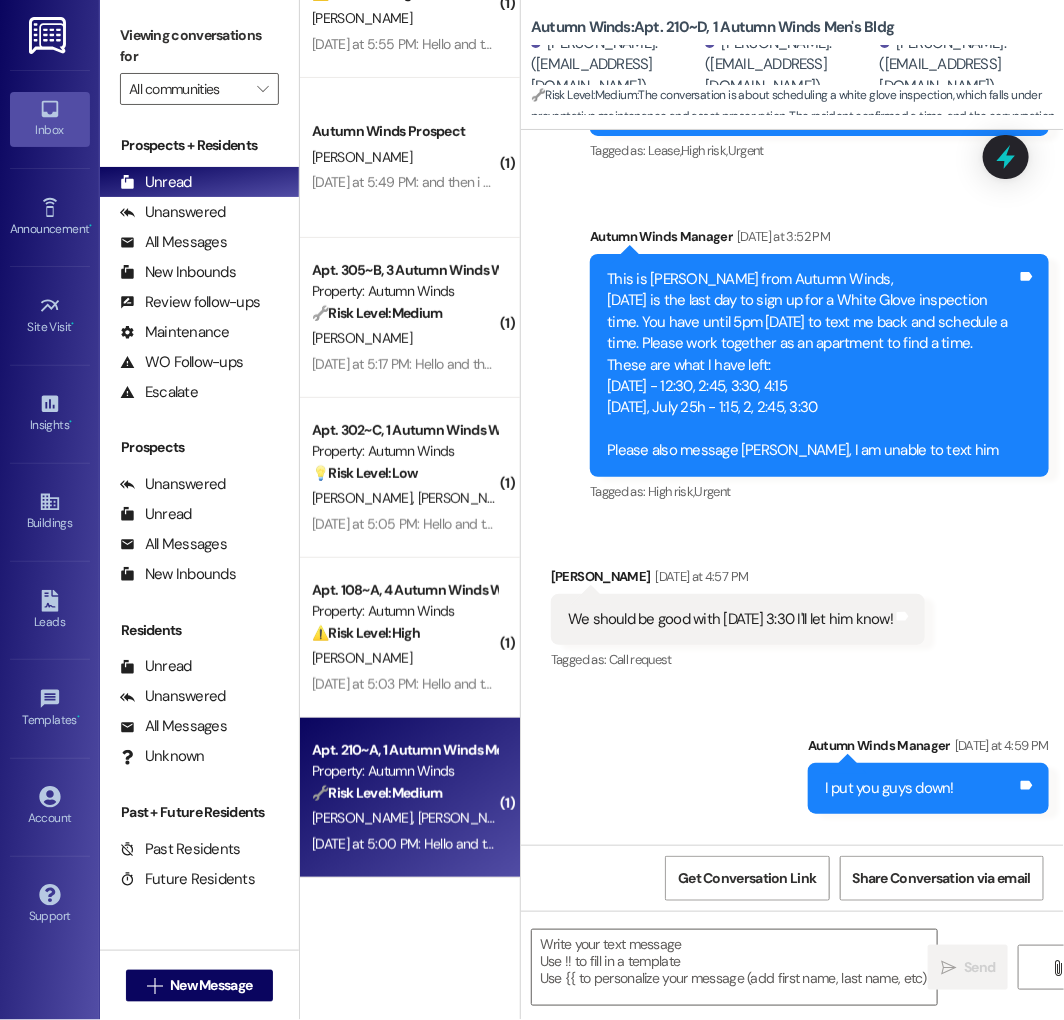 scroll, scrollTop: 615, scrollLeft: 0, axis: vertical 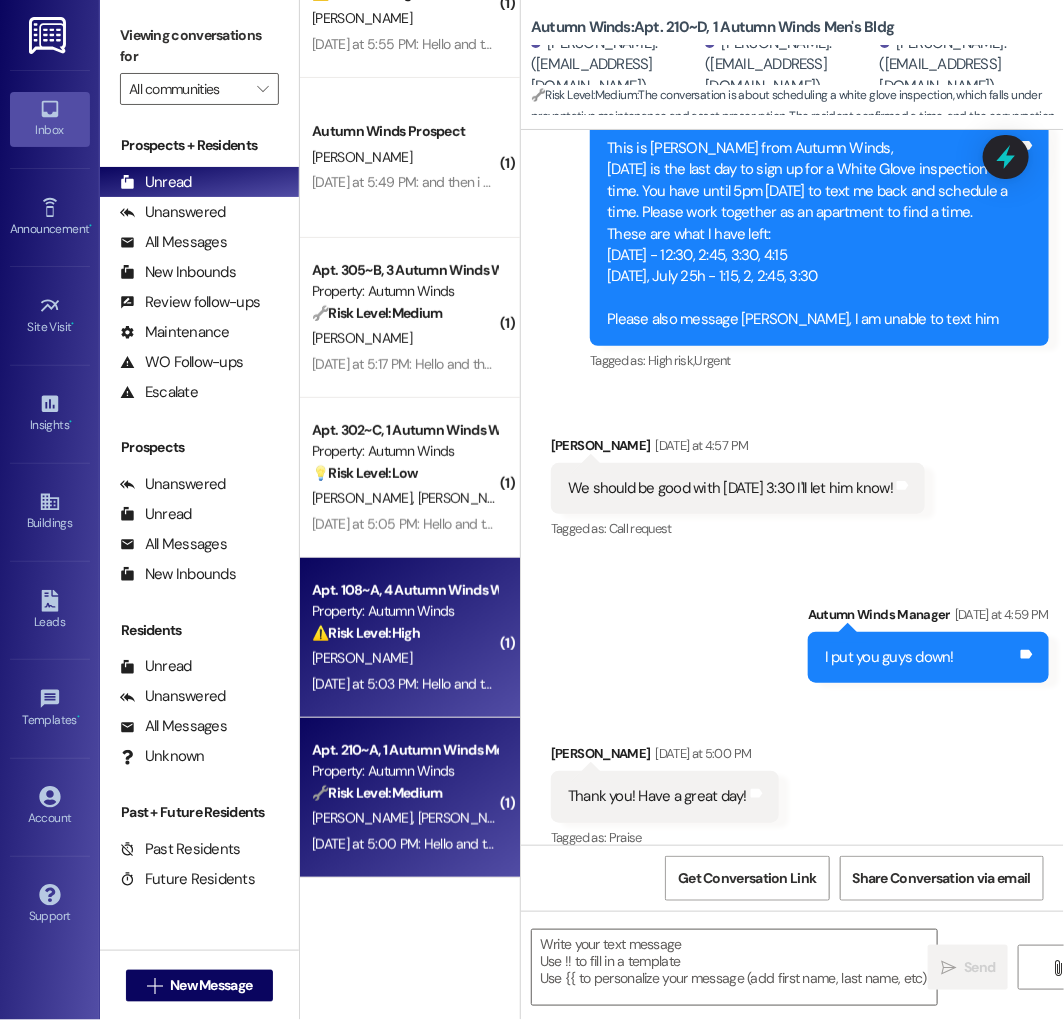 click on "Yesterday at 5:03 PM: Hello and thank you for contacting Rexburg Housing. You have reached us after hours, and our team will get back to you M-F 10AM-5PM. If this is an emergency, please call our emergency phone number at 208-351-8638. Yesterday at 5:03 PM: Hello and thank you for contacting Rexburg Housing. You have reached us after hours, and our team will get back to you M-F 10AM-5PM. If this is an emergency, please call our emergency phone number at 208-351-8638." at bounding box center [1018, 684] 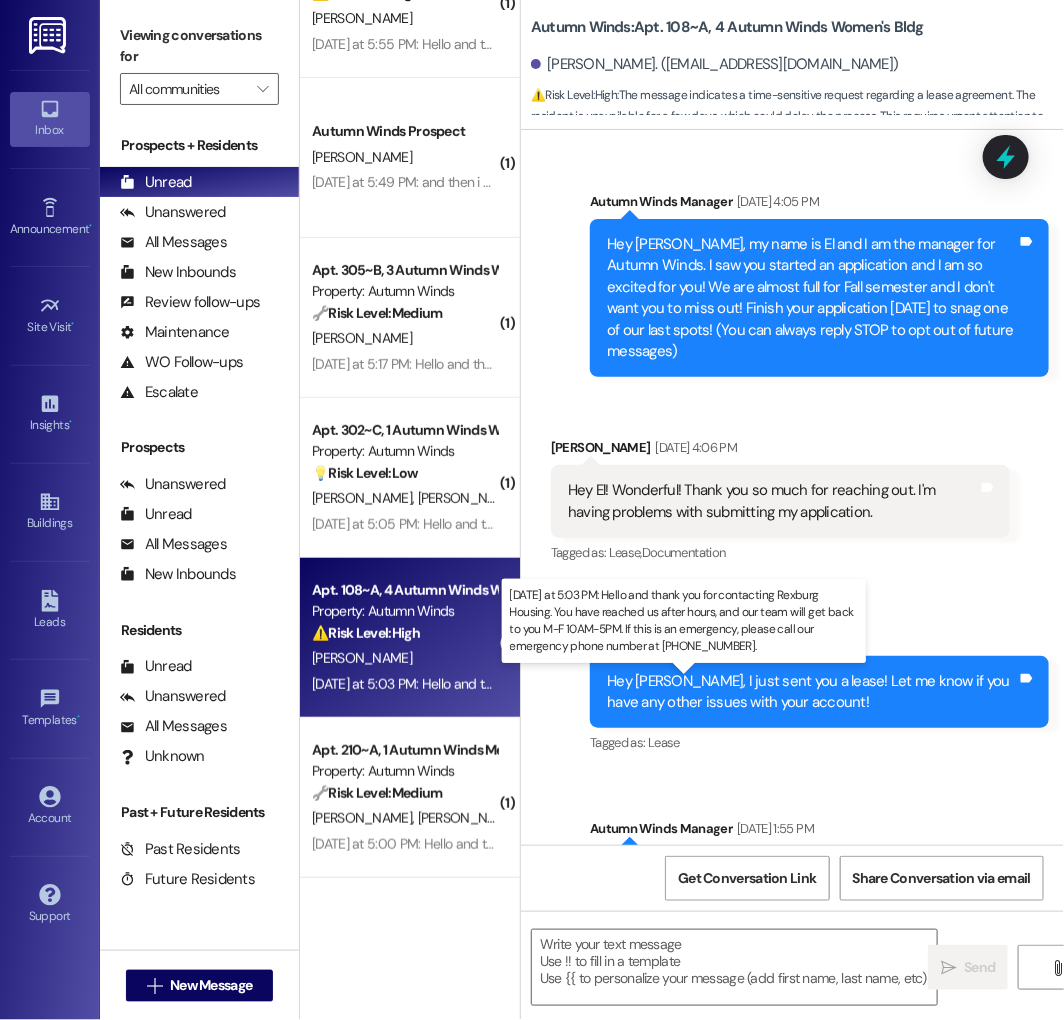 scroll, scrollTop: 66598, scrollLeft: 0, axis: vertical 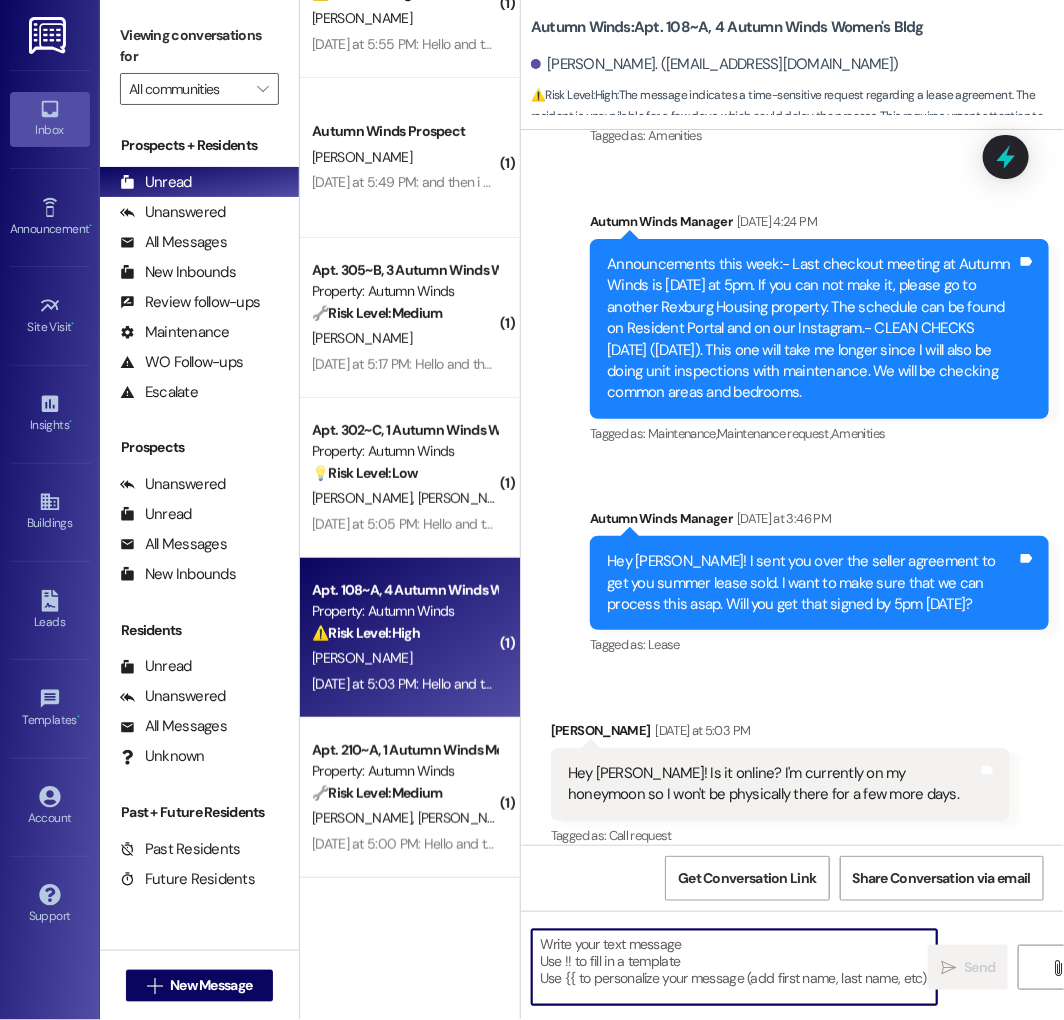 click at bounding box center [734, 967] 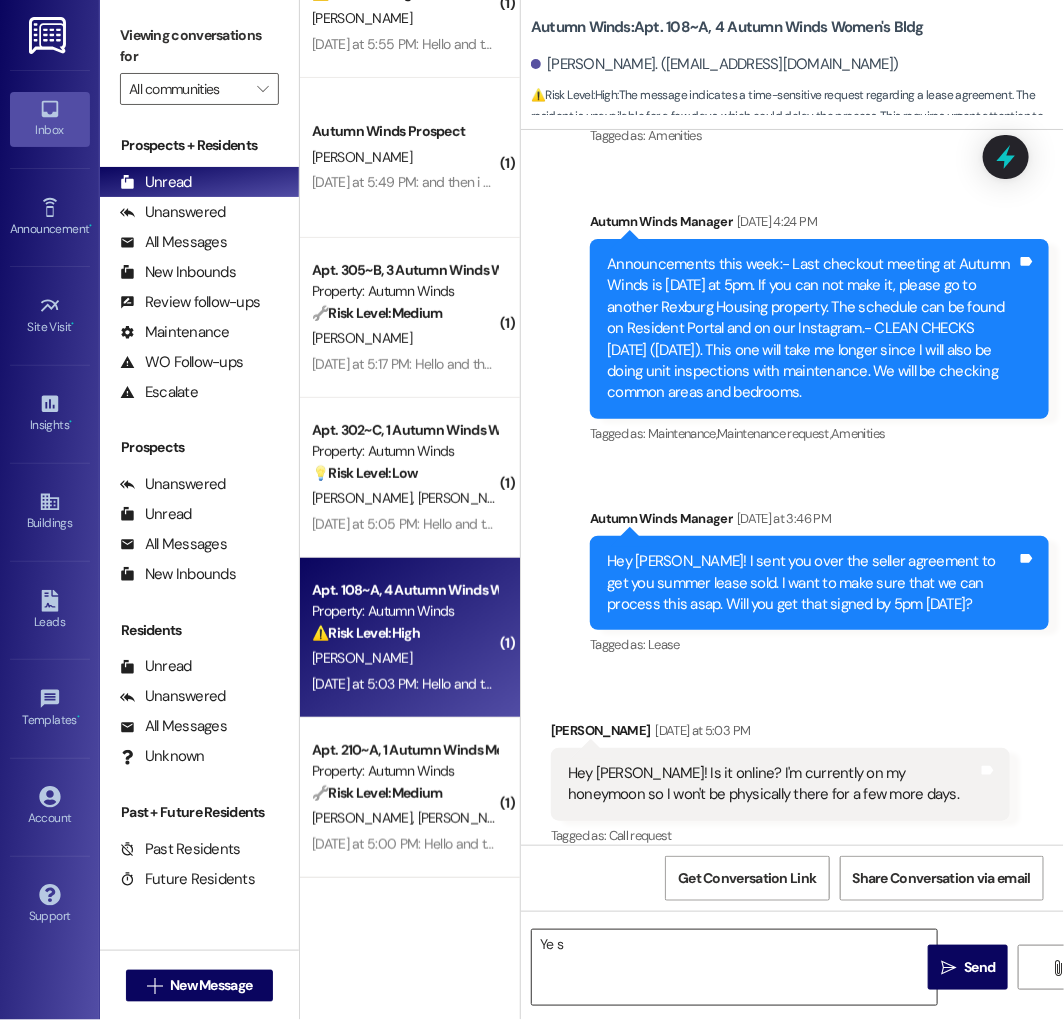 click on "Ye s" at bounding box center (734, 967) 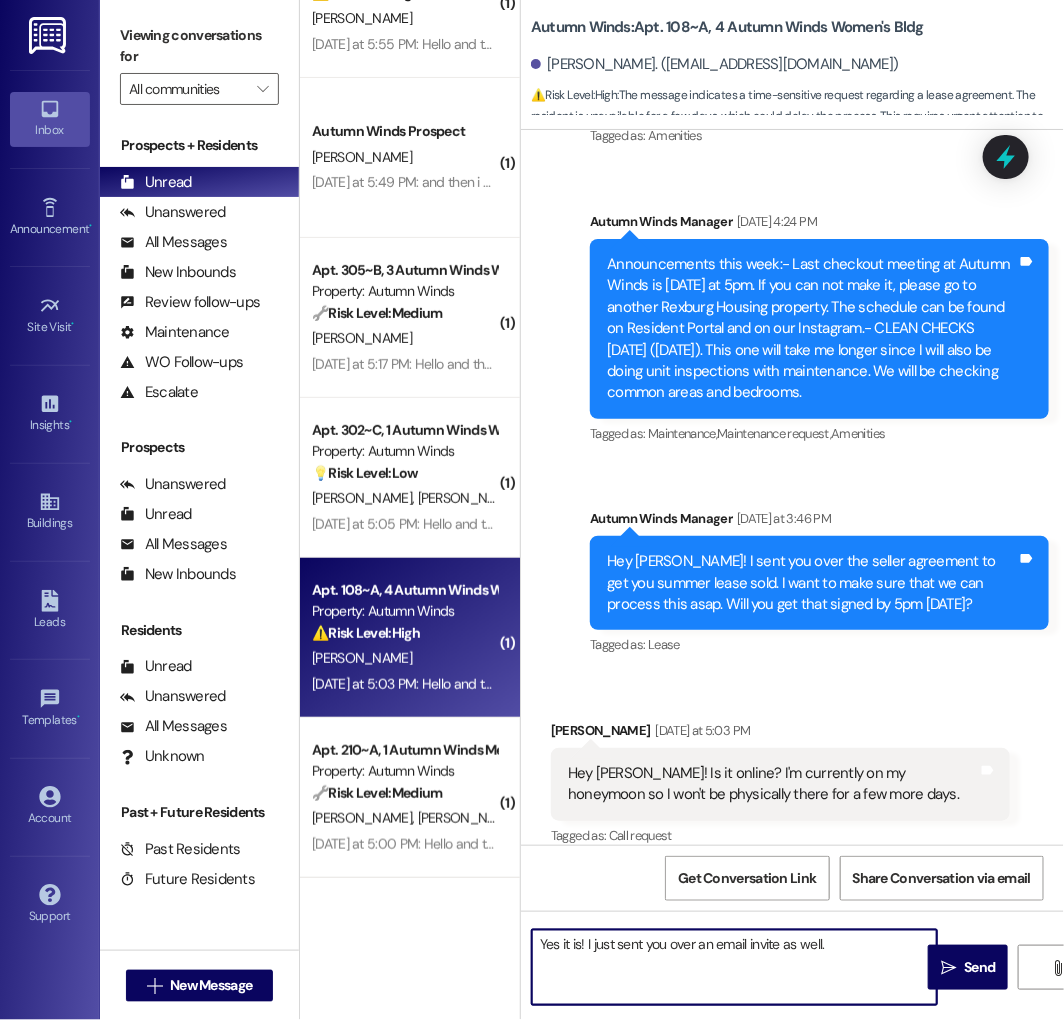 type on "Yes it is! I just sent you over an email invite as well." 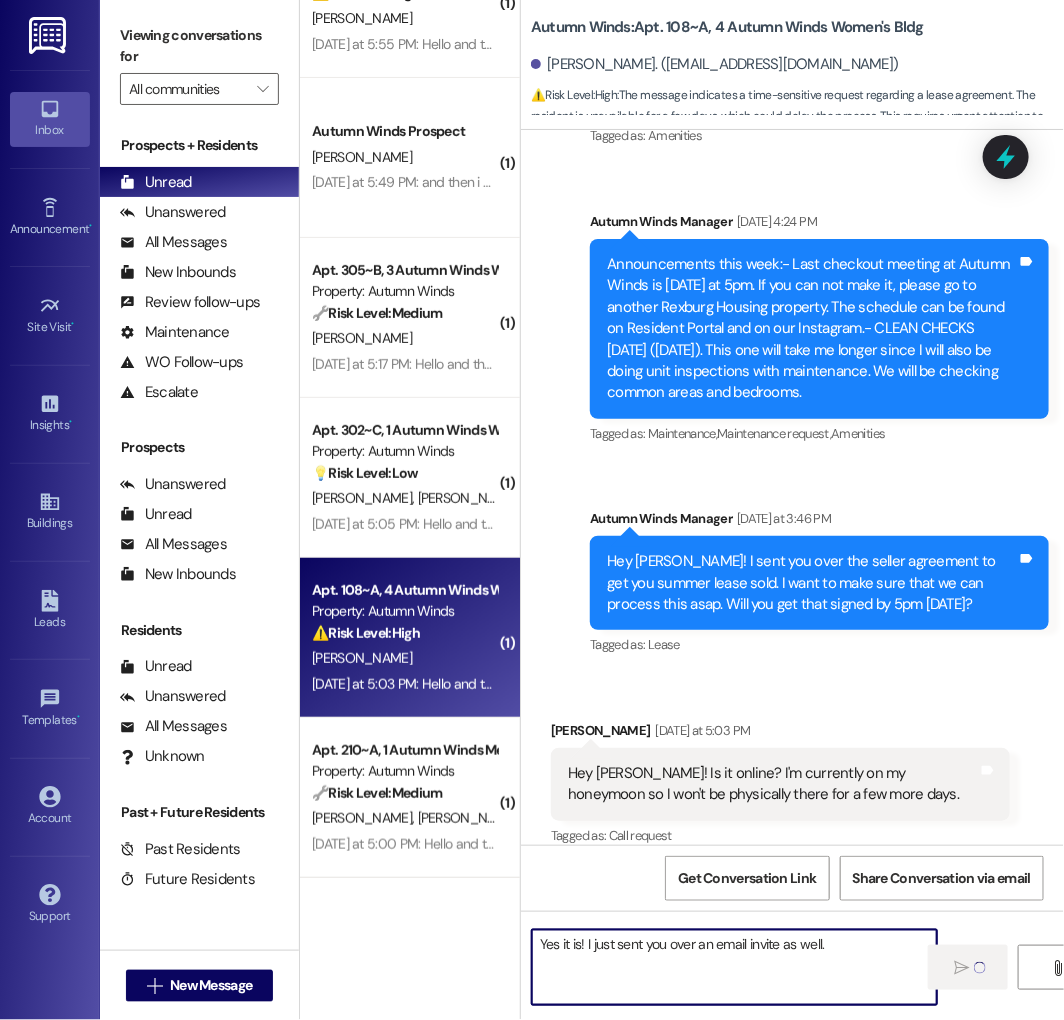 type 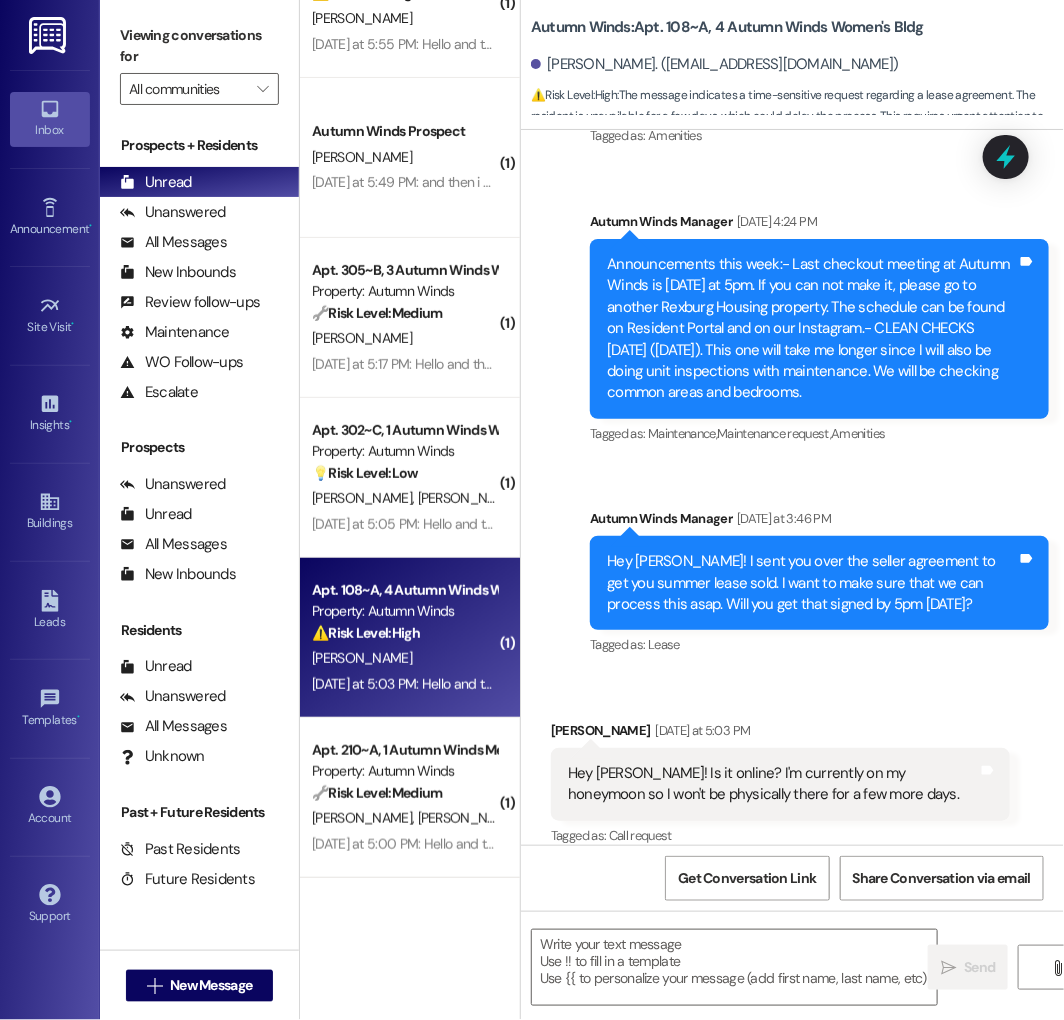 scroll, scrollTop: 66395, scrollLeft: 0, axis: vertical 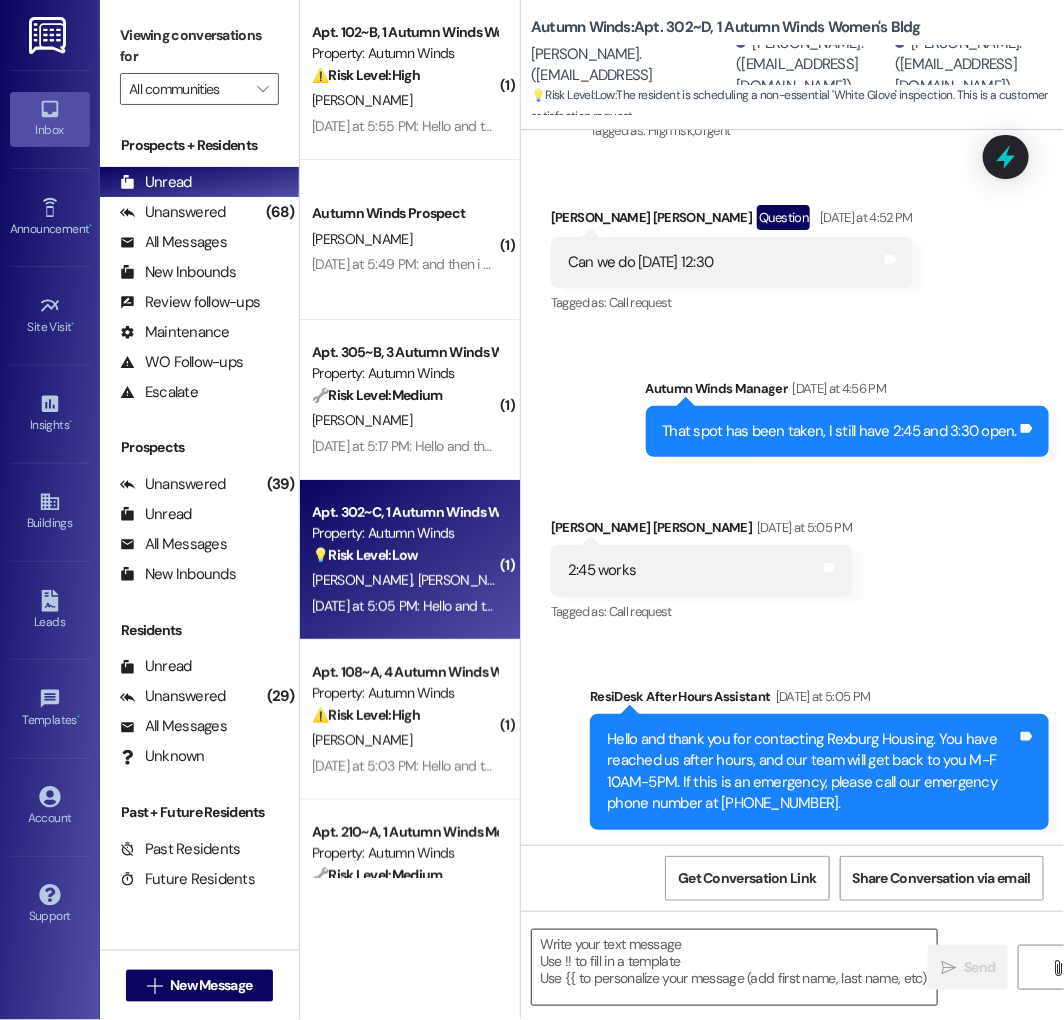click at bounding box center (734, 967) 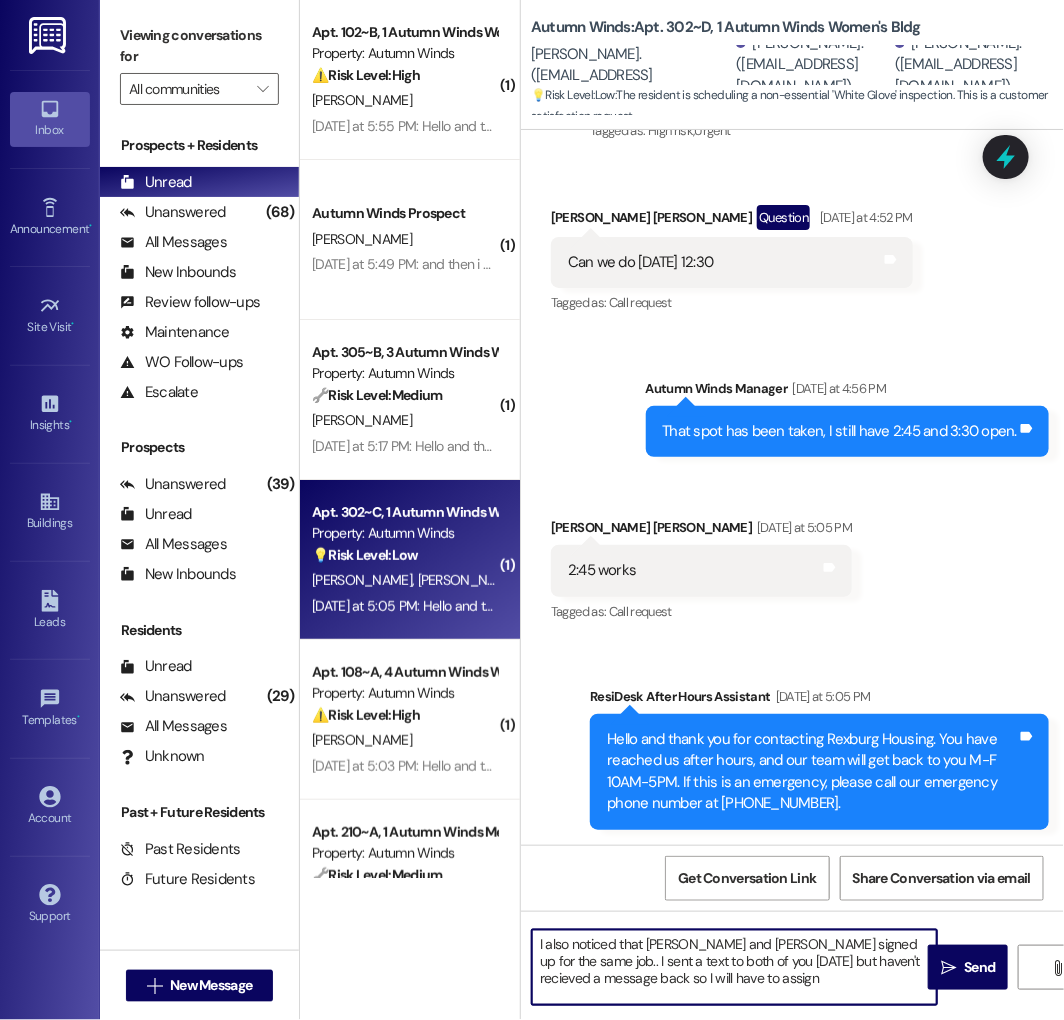 click on "I also noticed that Linling and Destinee signed up for the same job.. I sent a text to both of you yesterday but haven't recieved a message back so I will have to assign" at bounding box center (734, 967) 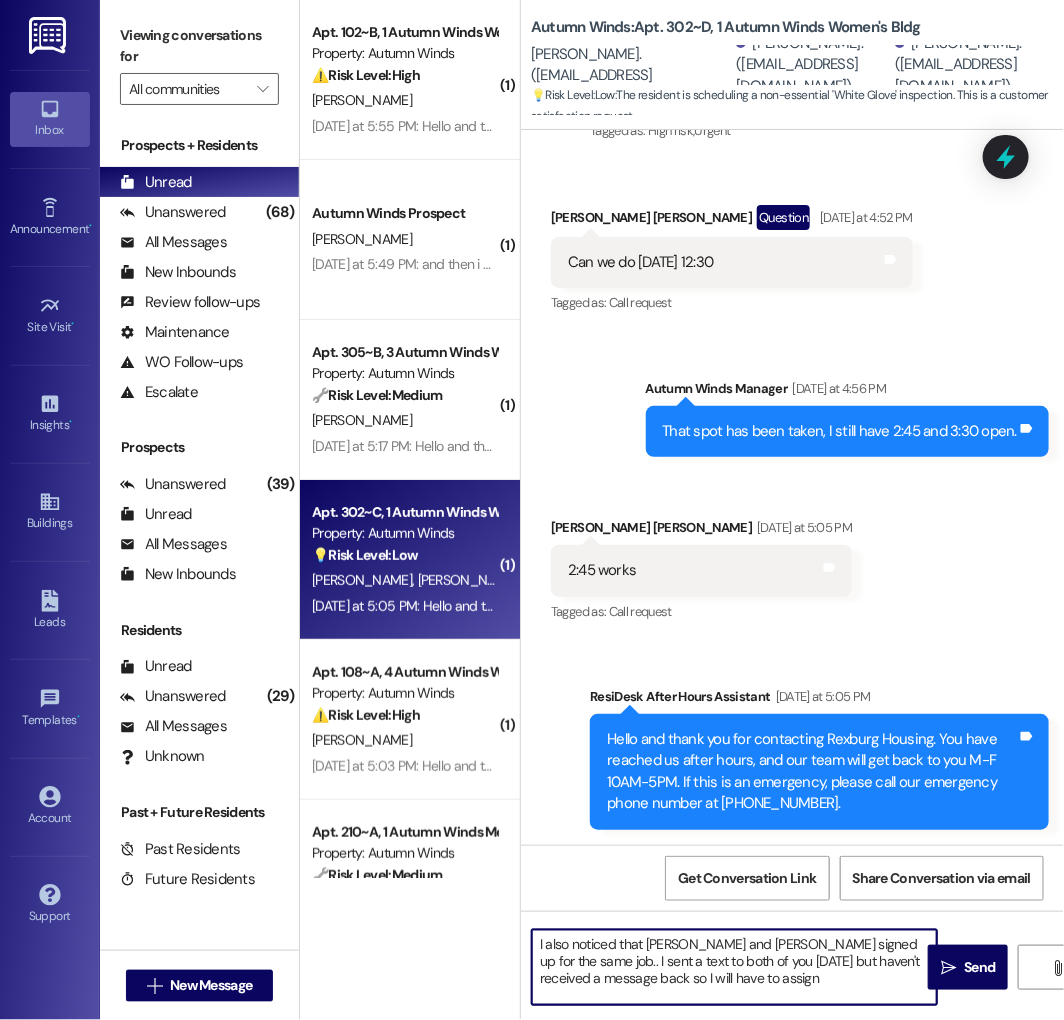 click on "I also noticed that Linling and Destinee signed up for the same job.. I sent a text to both of you yesterday but haven't received a message back so I will have to assign" at bounding box center (734, 967) 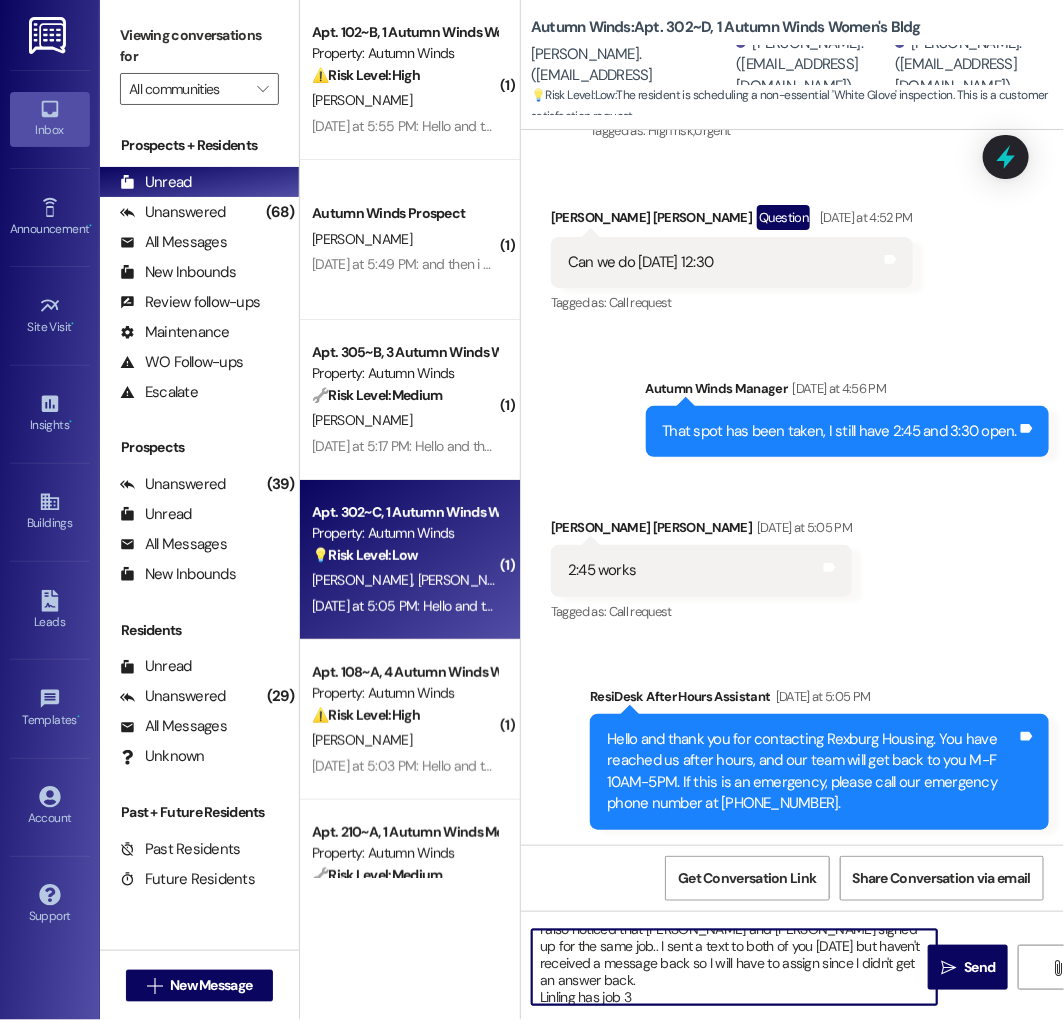 scroll, scrollTop: 33, scrollLeft: 0, axis: vertical 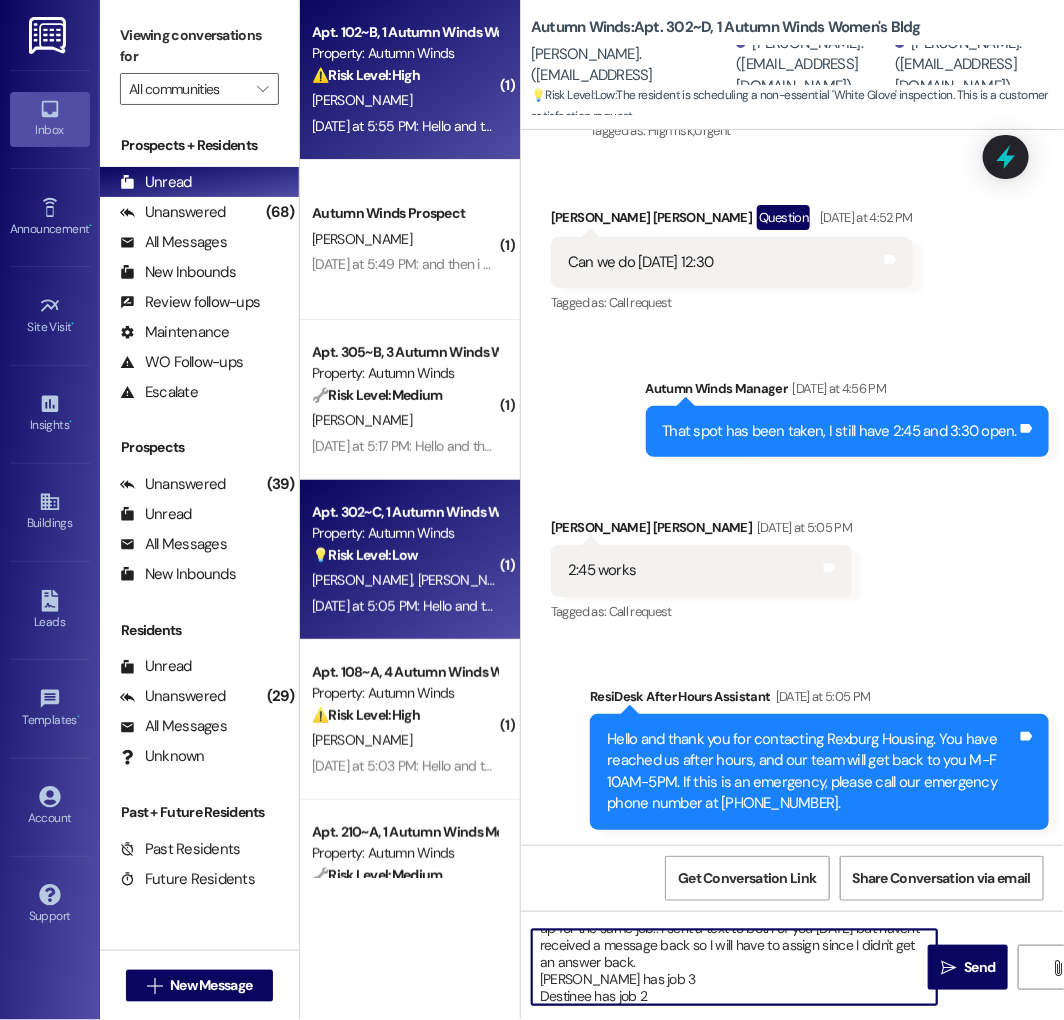 type on "I also noticed that Linling and Destinee signed up for the same job.. I sent a text to both of you yesterday but haven't received a message back so I will have to assign since I didn't get an answer back.
Linling has job 3
Destinee has job 2" 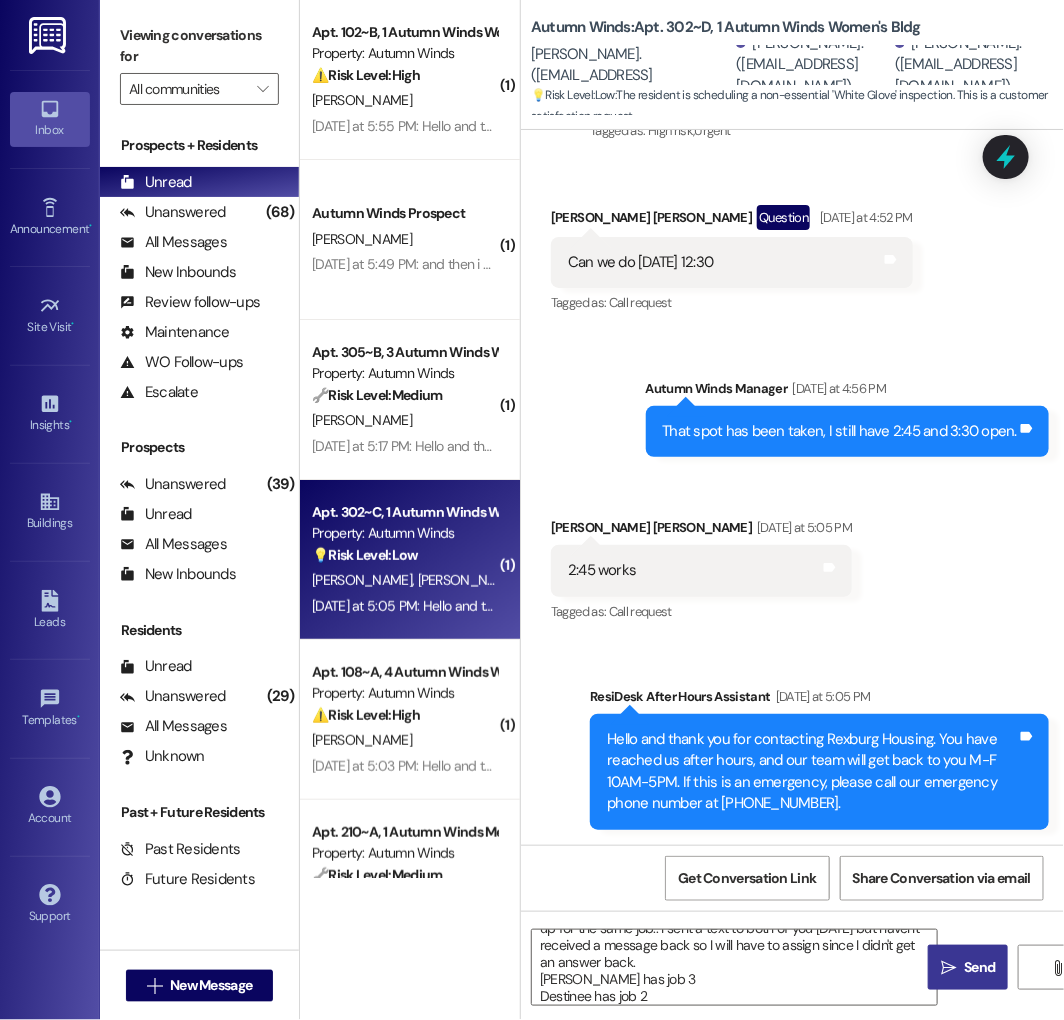 click on "" at bounding box center (948, 968) 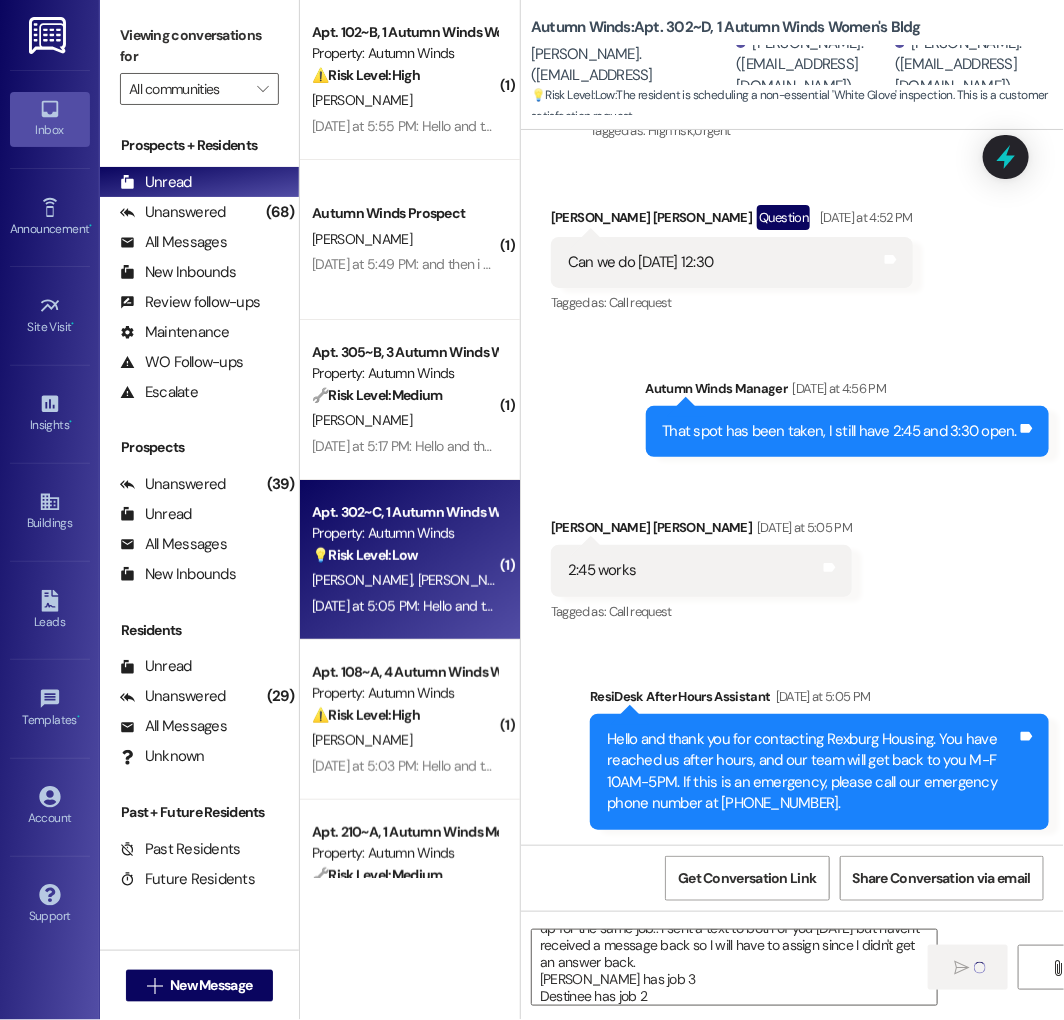 type 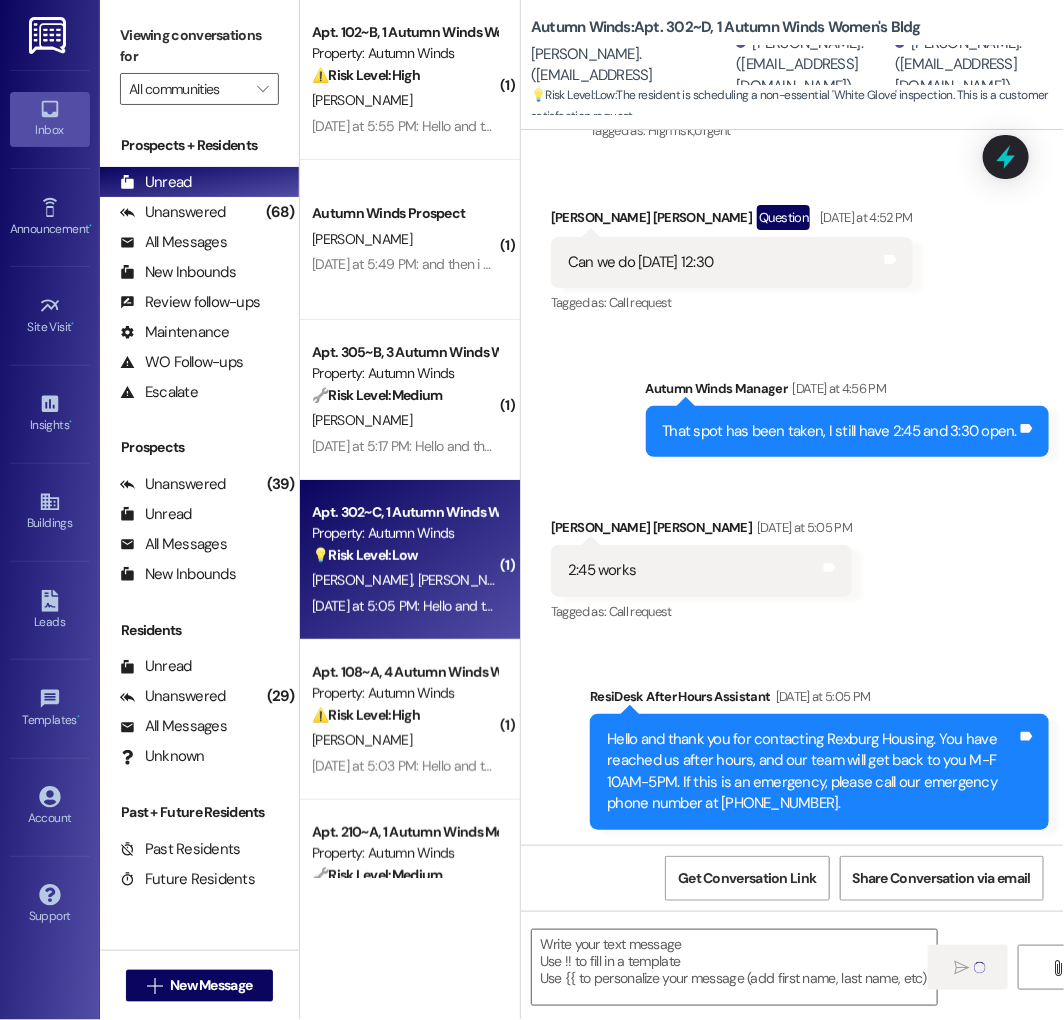 scroll, scrollTop: 4, scrollLeft: 0, axis: vertical 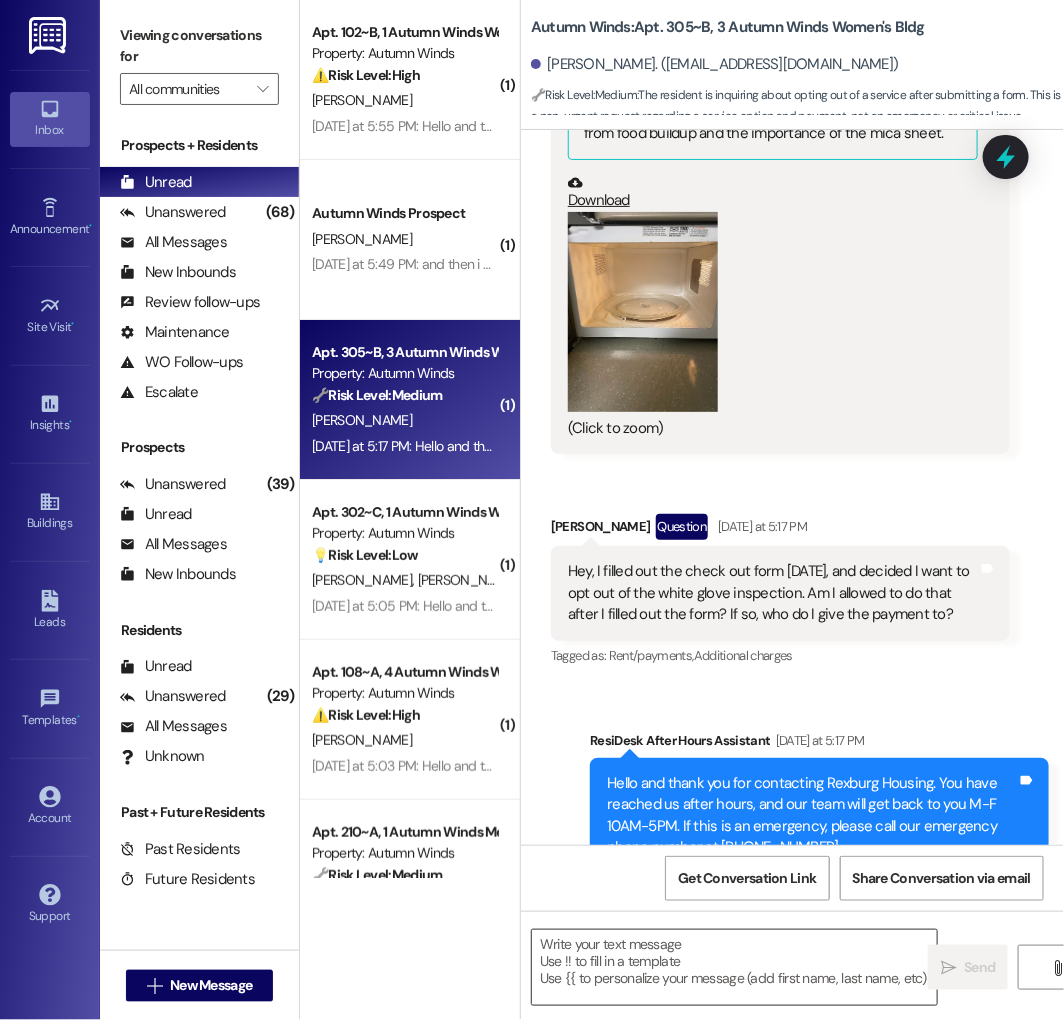 click at bounding box center [734, 967] 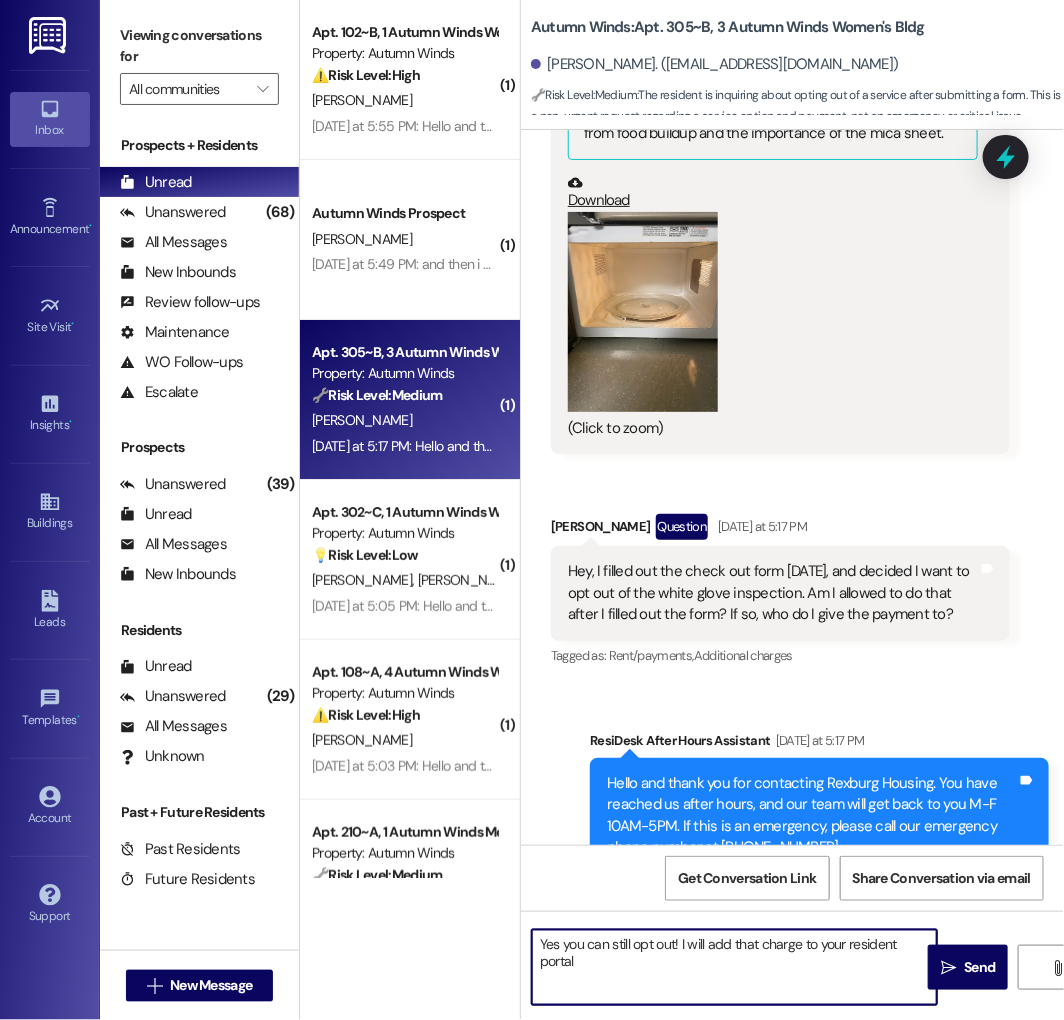 type on "Yes you can still opt out! I will add that charge to your resident portal!" 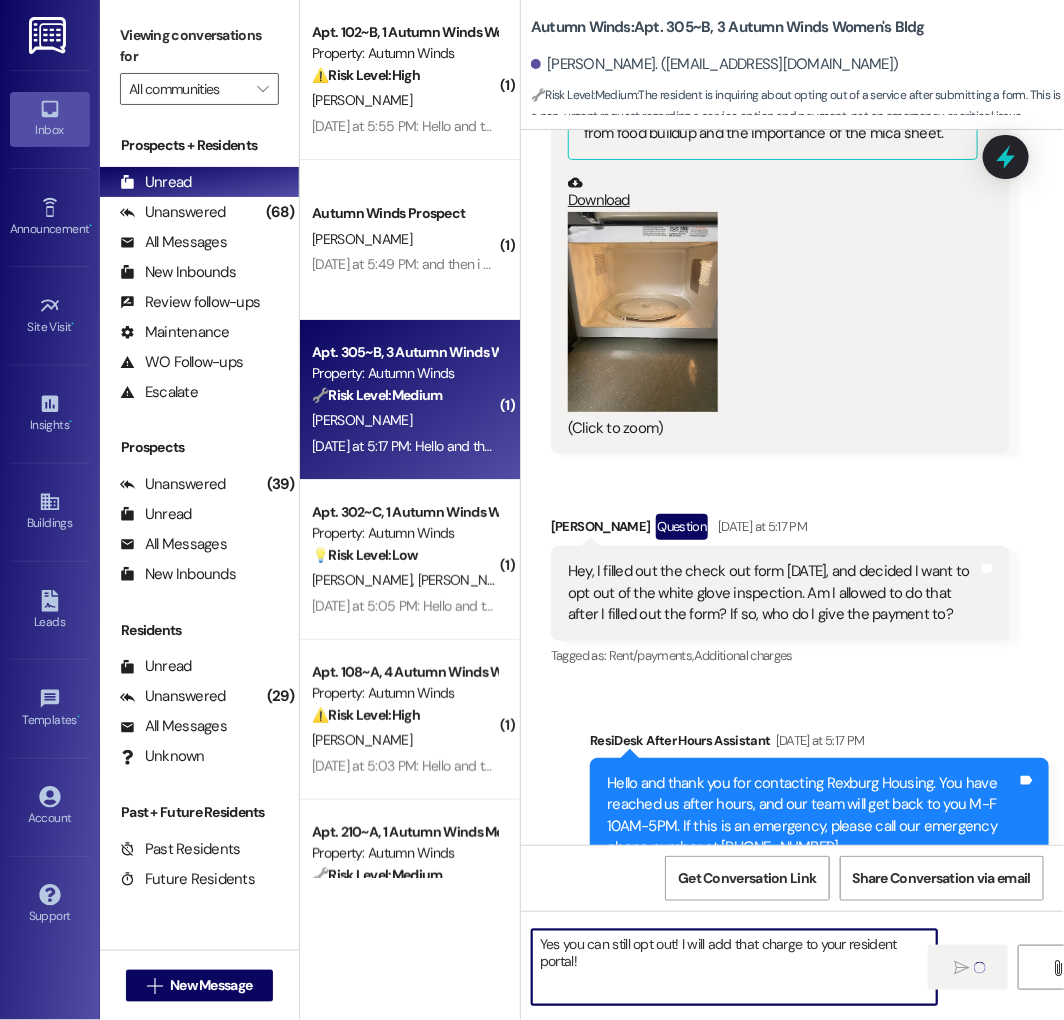 type 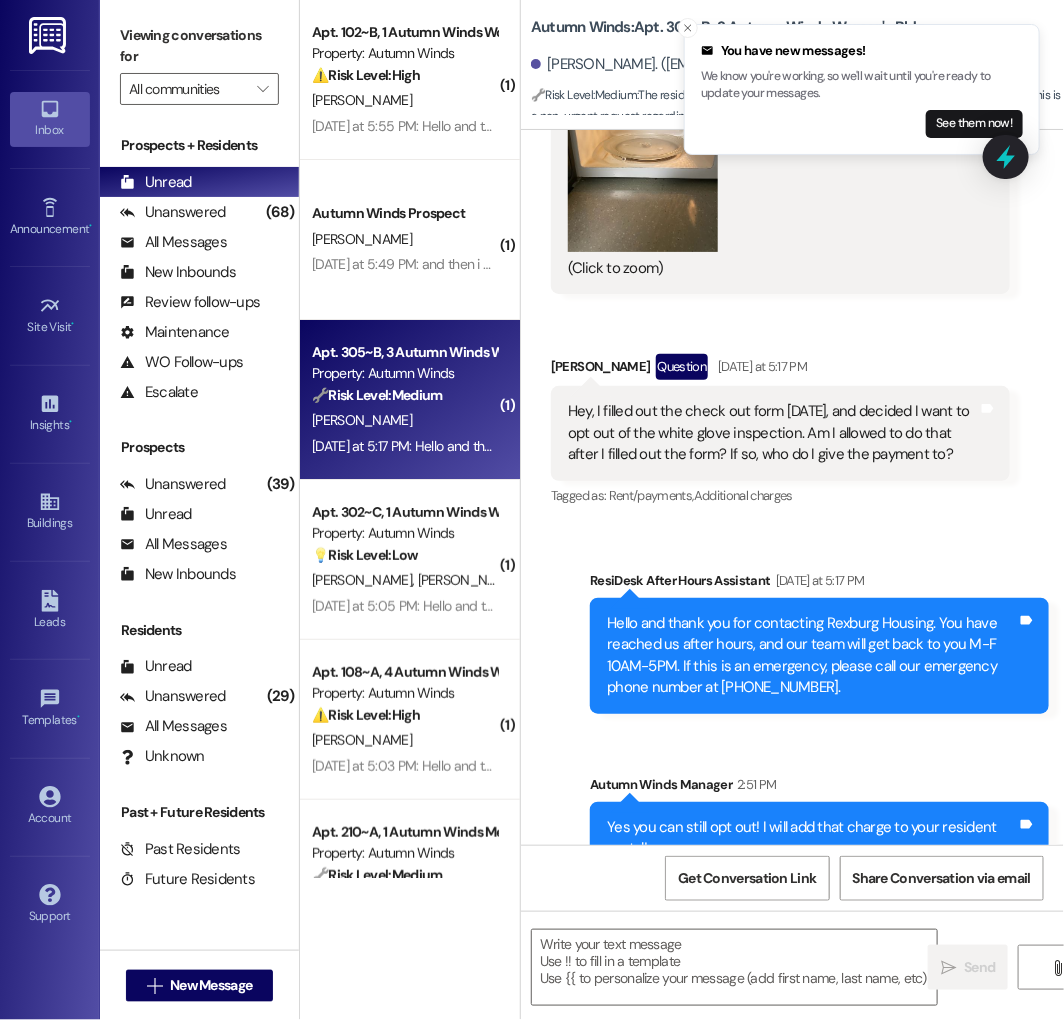 scroll, scrollTop: 5056, scrollLeft: 0, axis: vertical 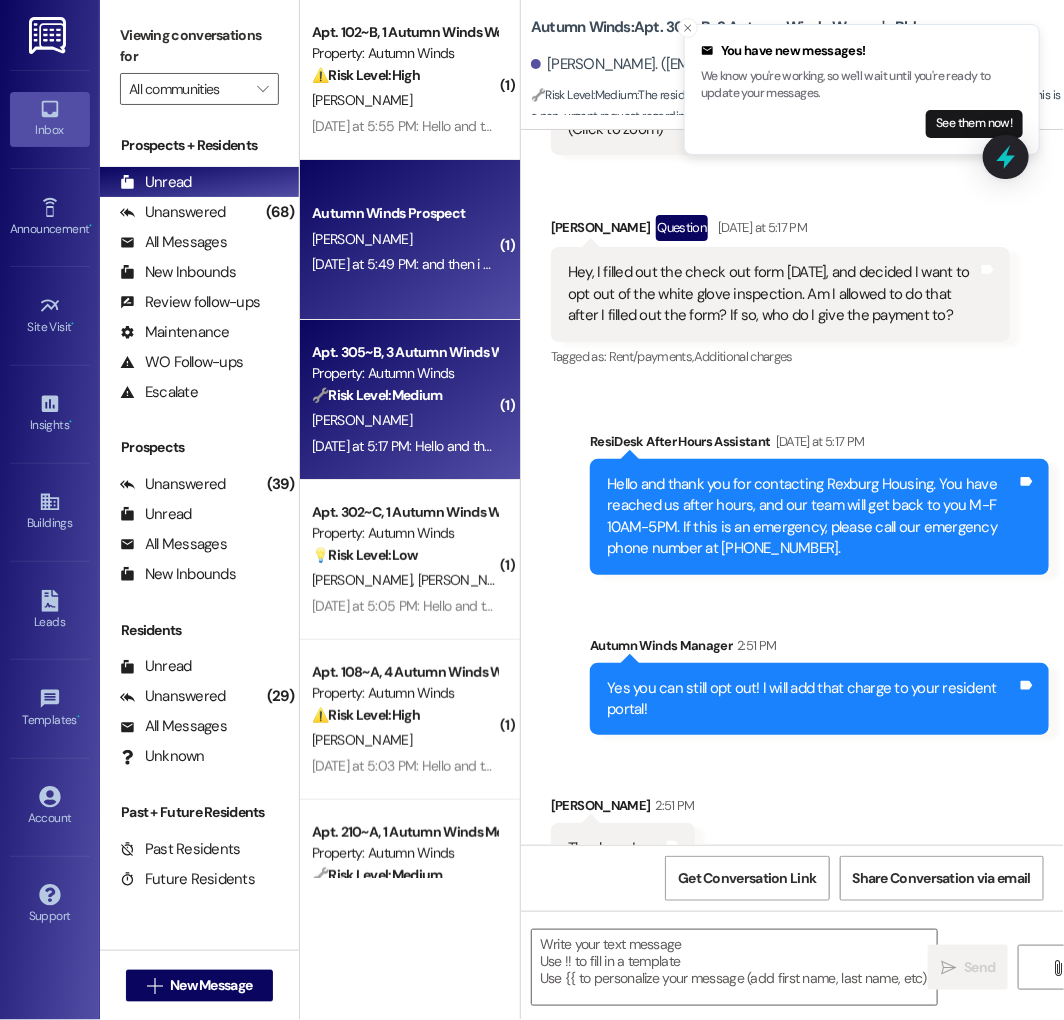 click on "Yesterday at 5:49 PM: and then i can still live in 105 w ashley right? Yesterday at 5:49 PM: and then i can still live in 105 w ashley right?" at bounding box center [493, 264] 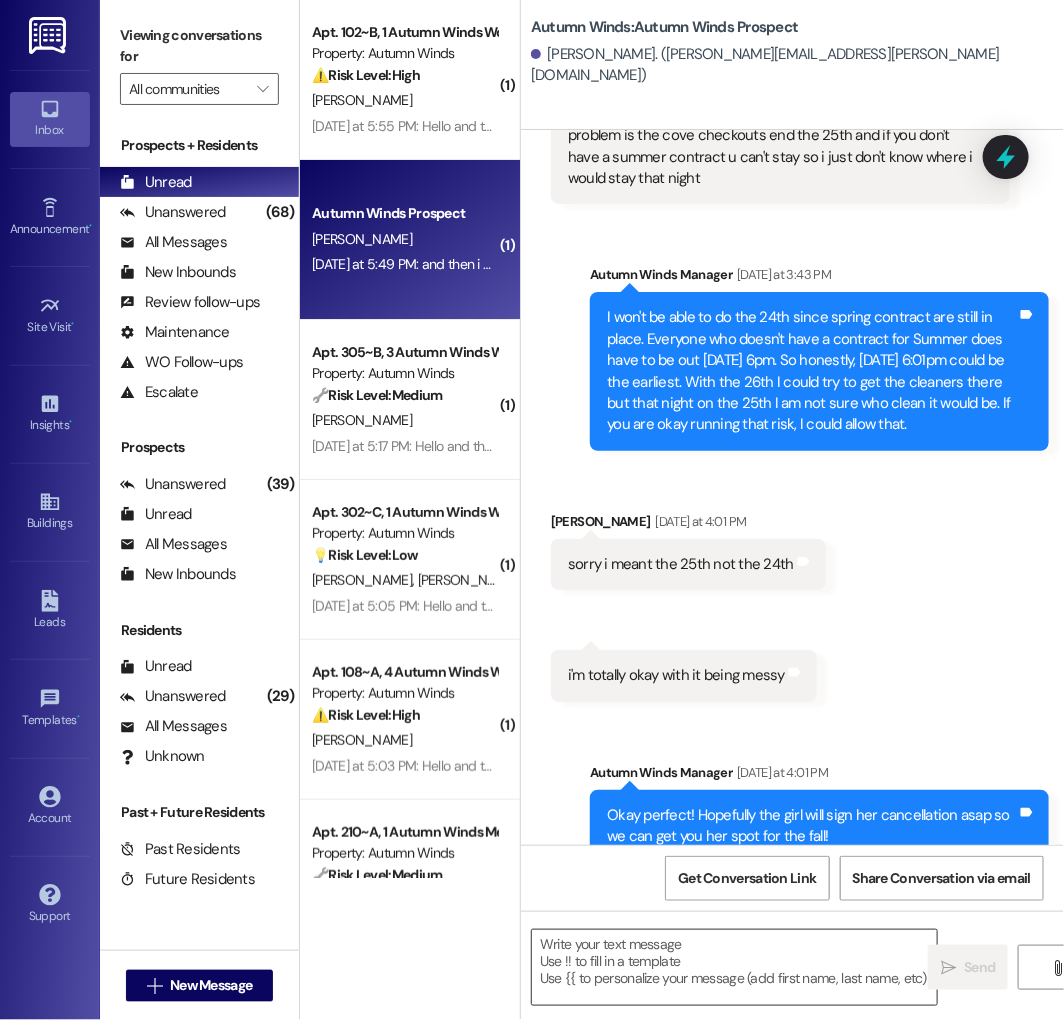 scroll, scrollTop: 8923, scrollLeft: 0, axis: vertical 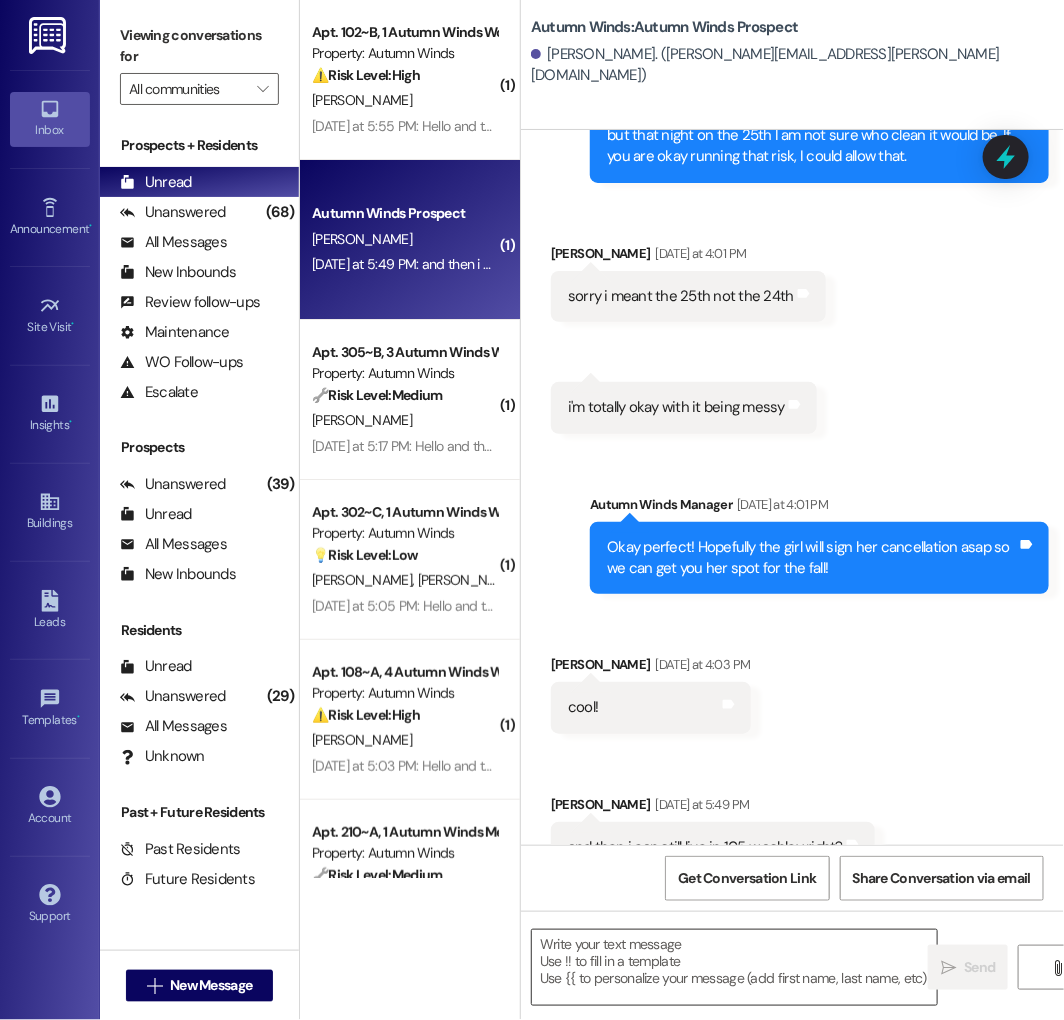 click at bounding box center [734, 967] 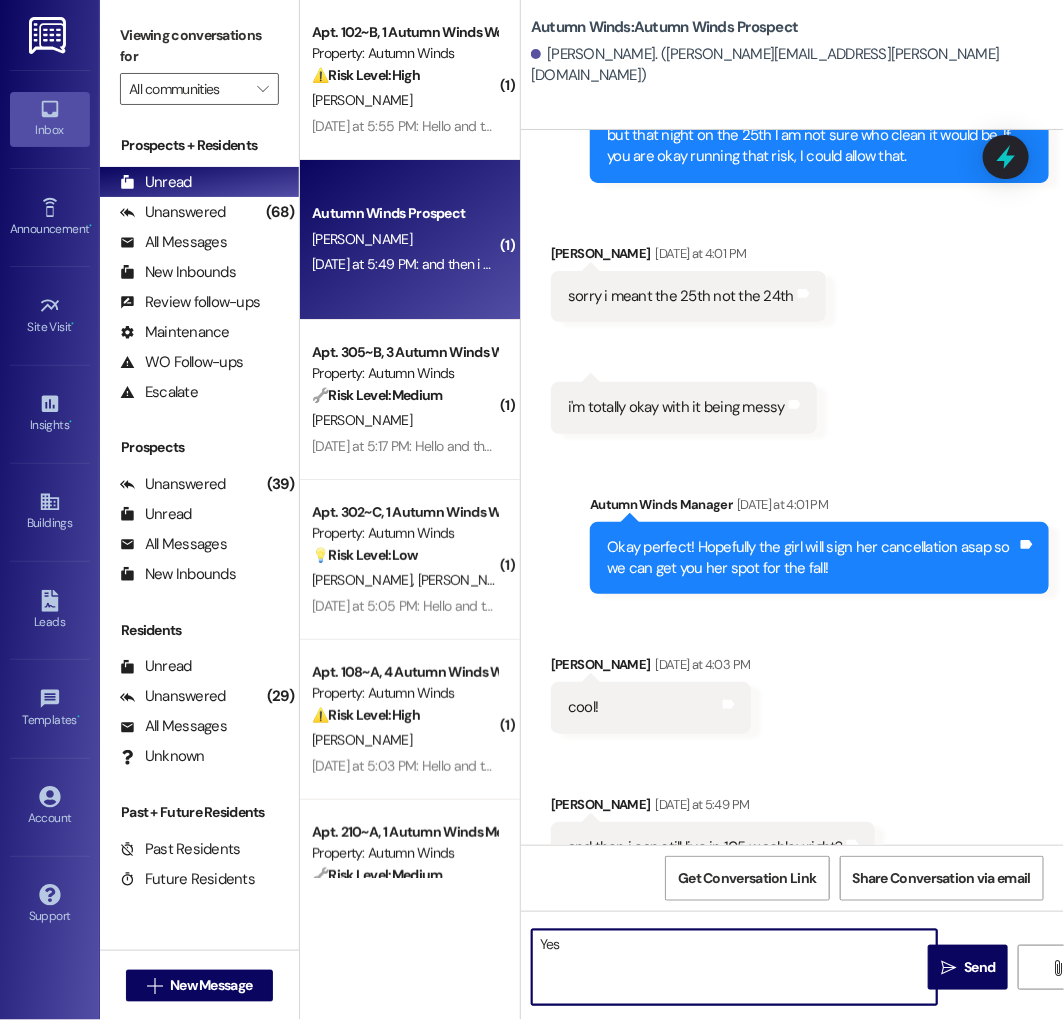 type on "Yes!" 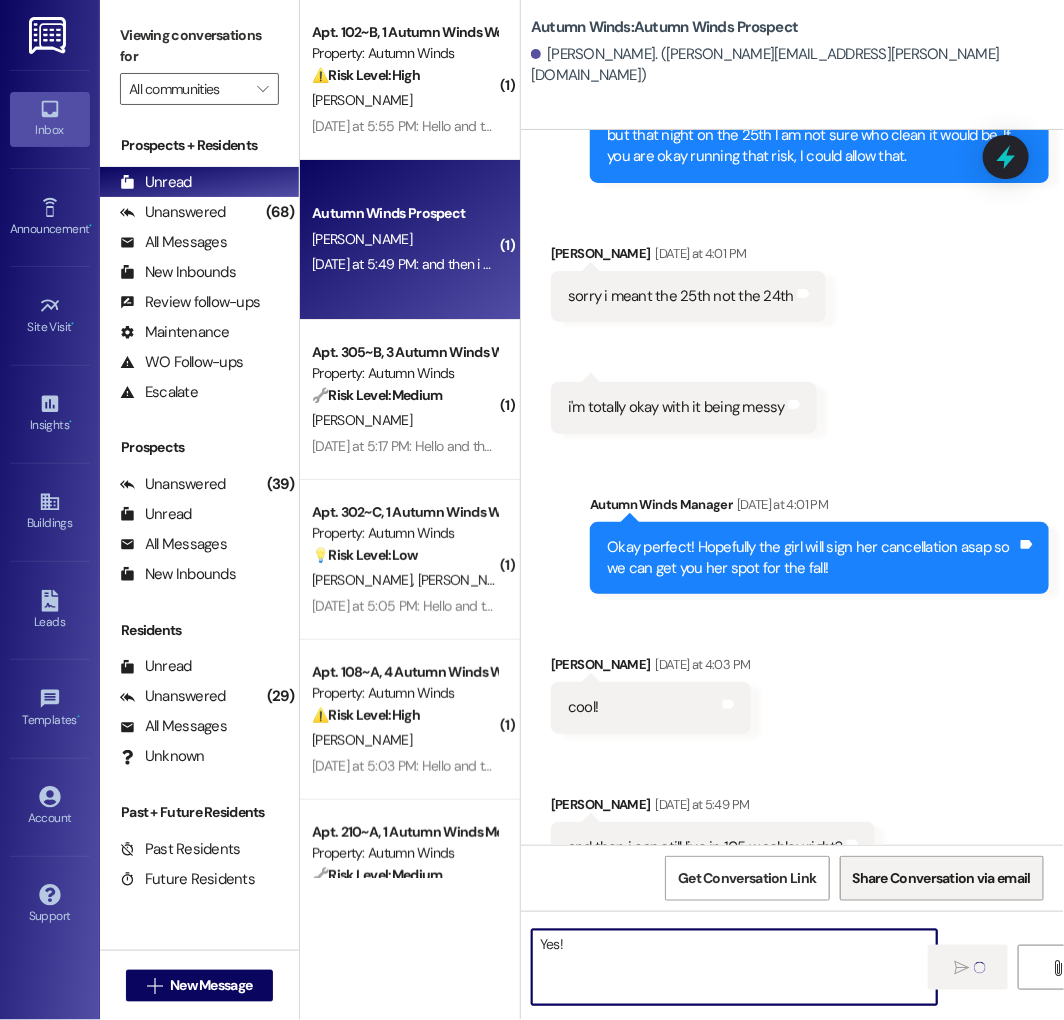 type 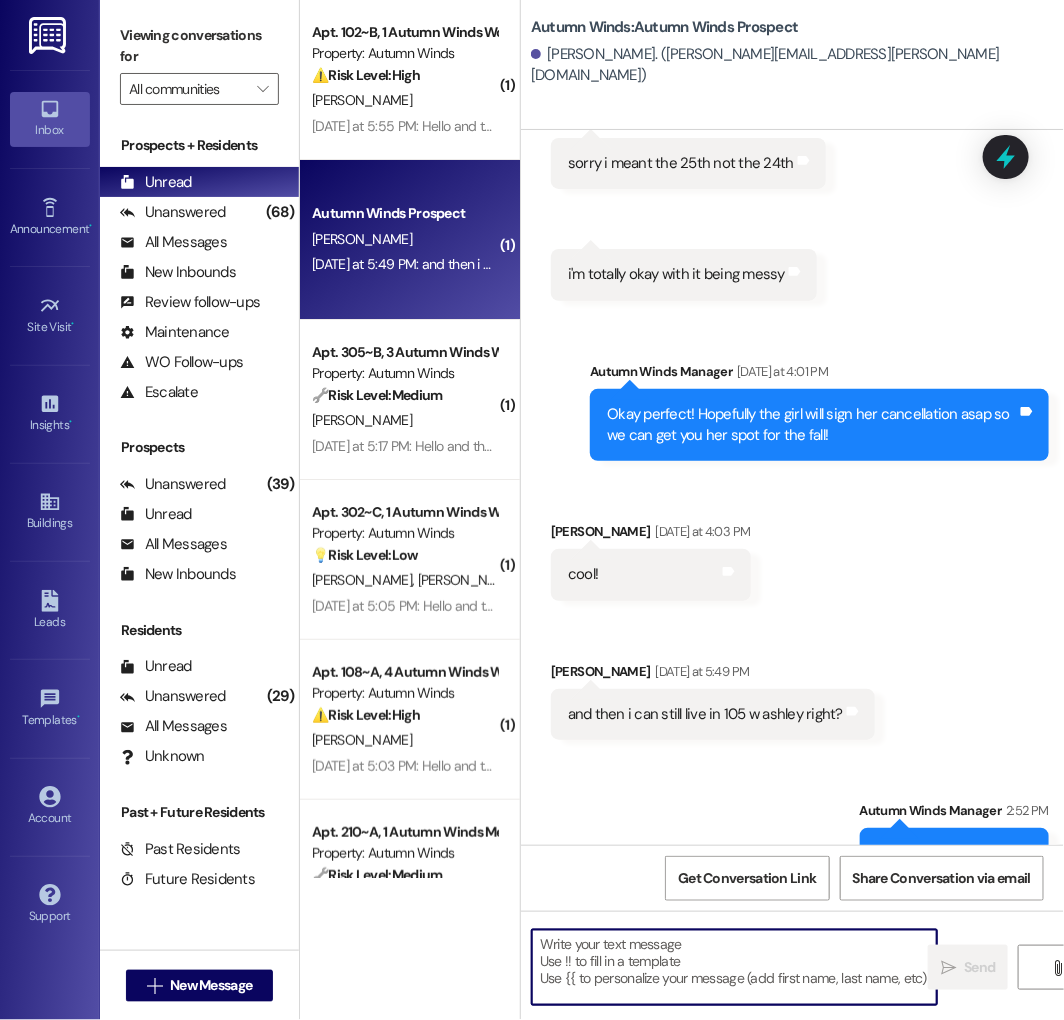 scroll, scrollTop: 9062, scrollLeft: 0, axis: vertical 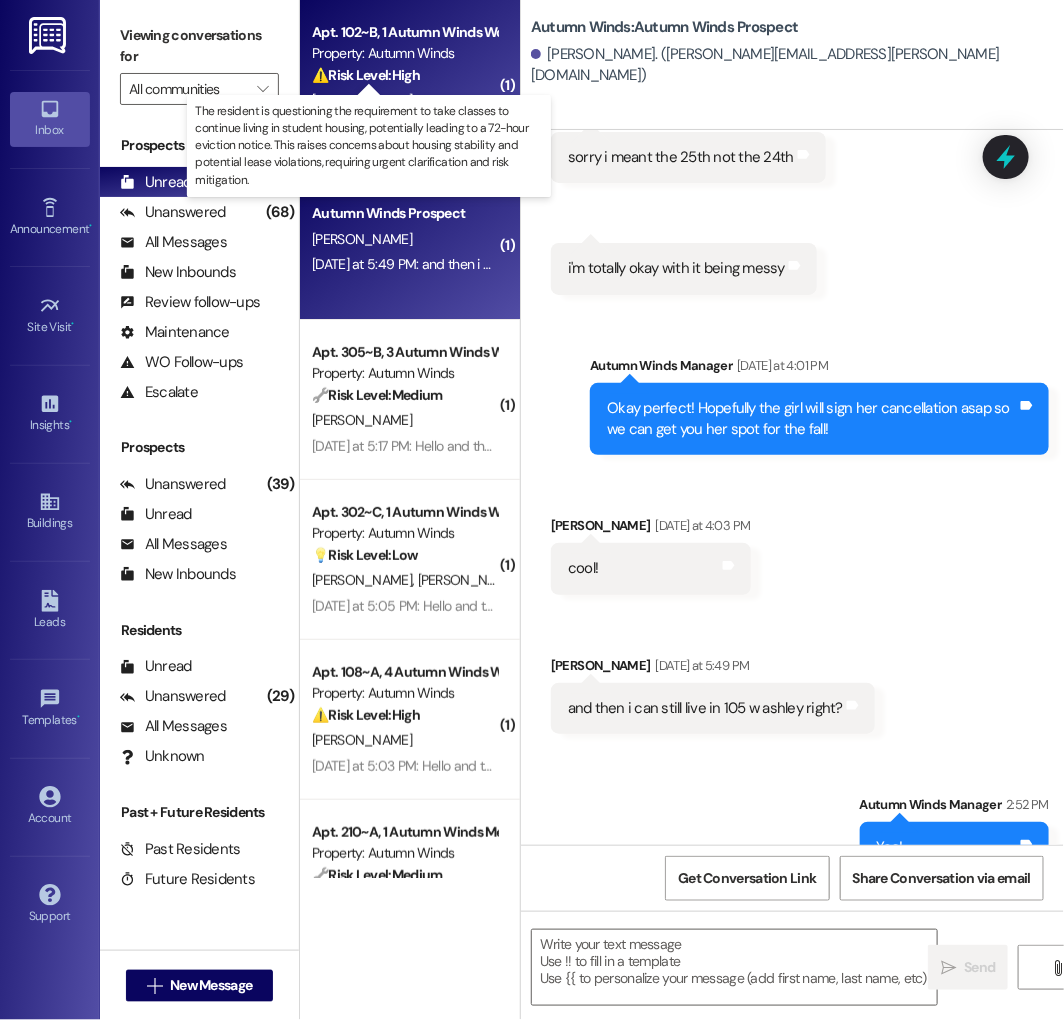 click on "⚠️  Risk Level:  High" at bounding box center (366, 75) 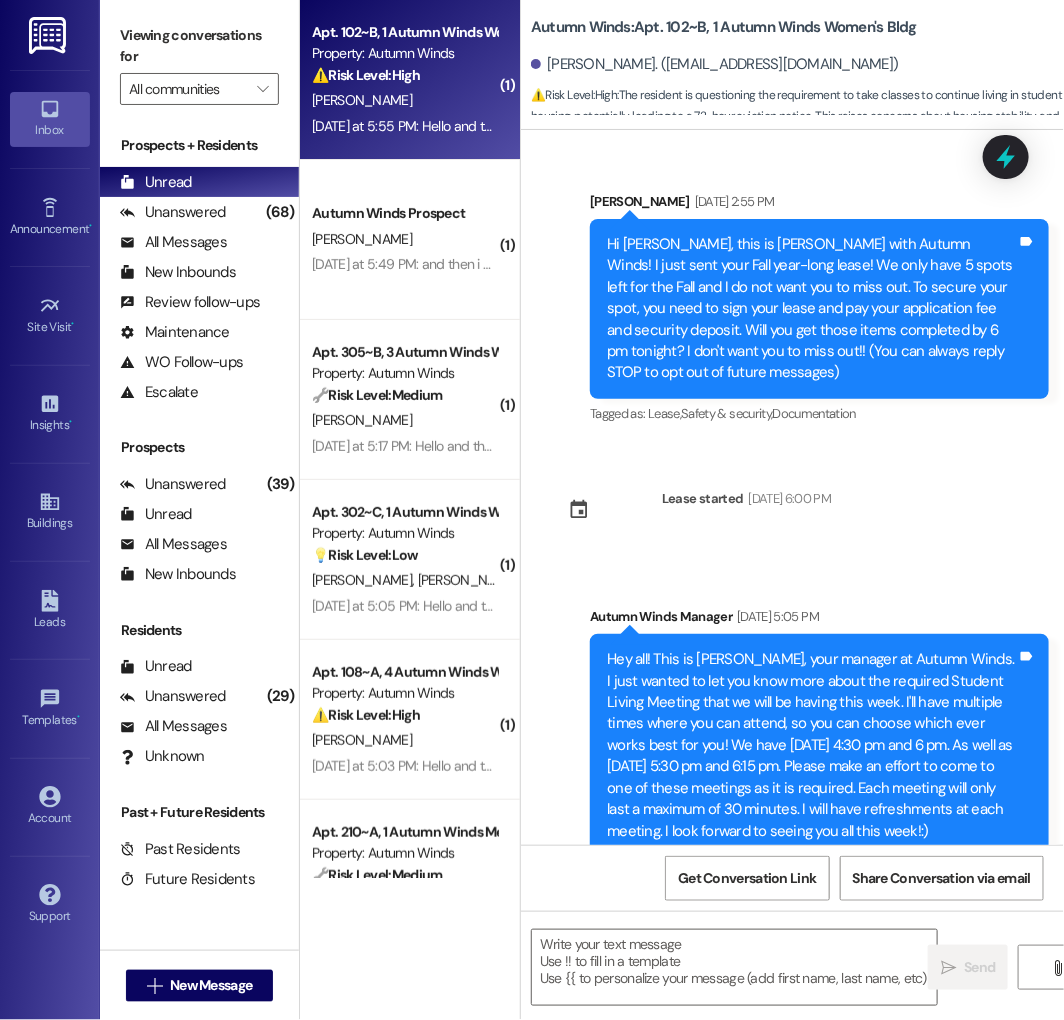 scroll, scrollTop: 14240, scrollLeft: 0, axis: vertical 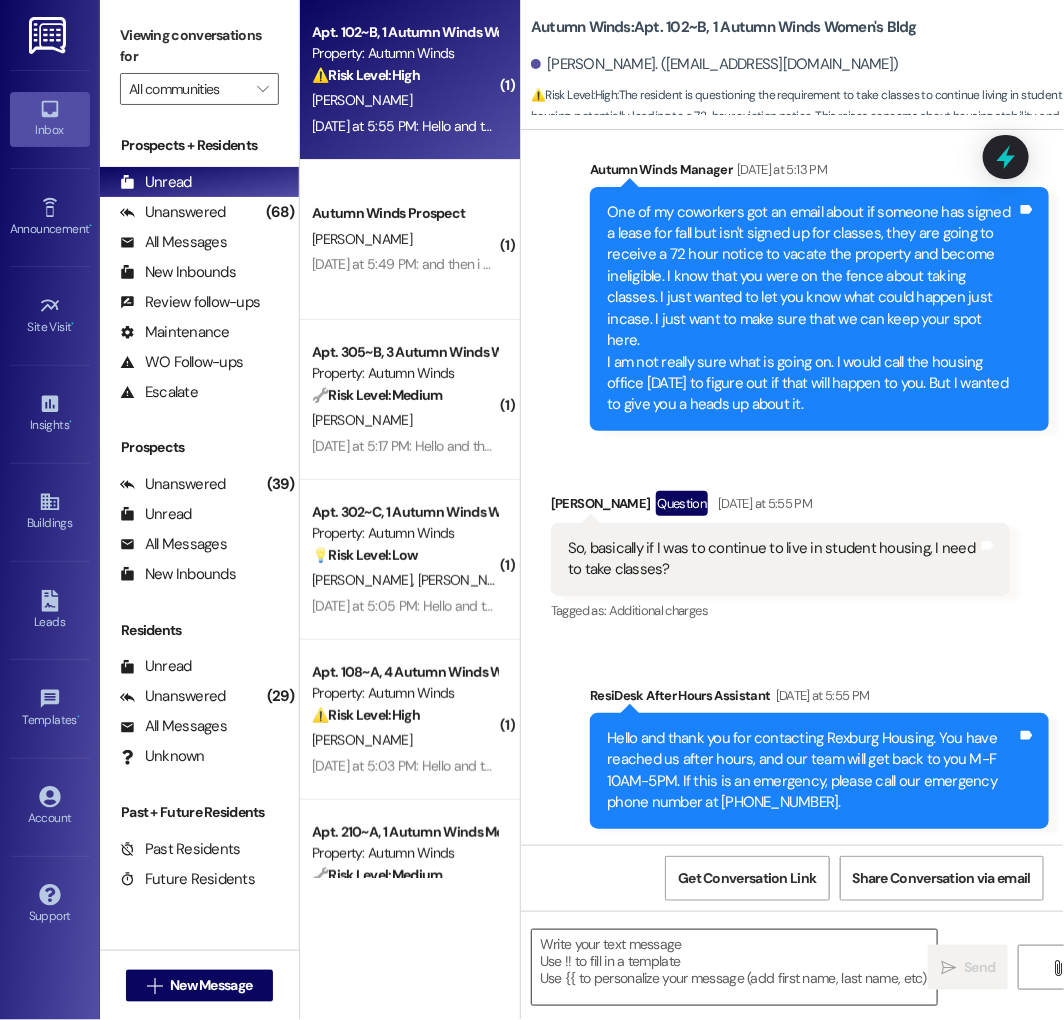 click at bounding box center (734, 967) 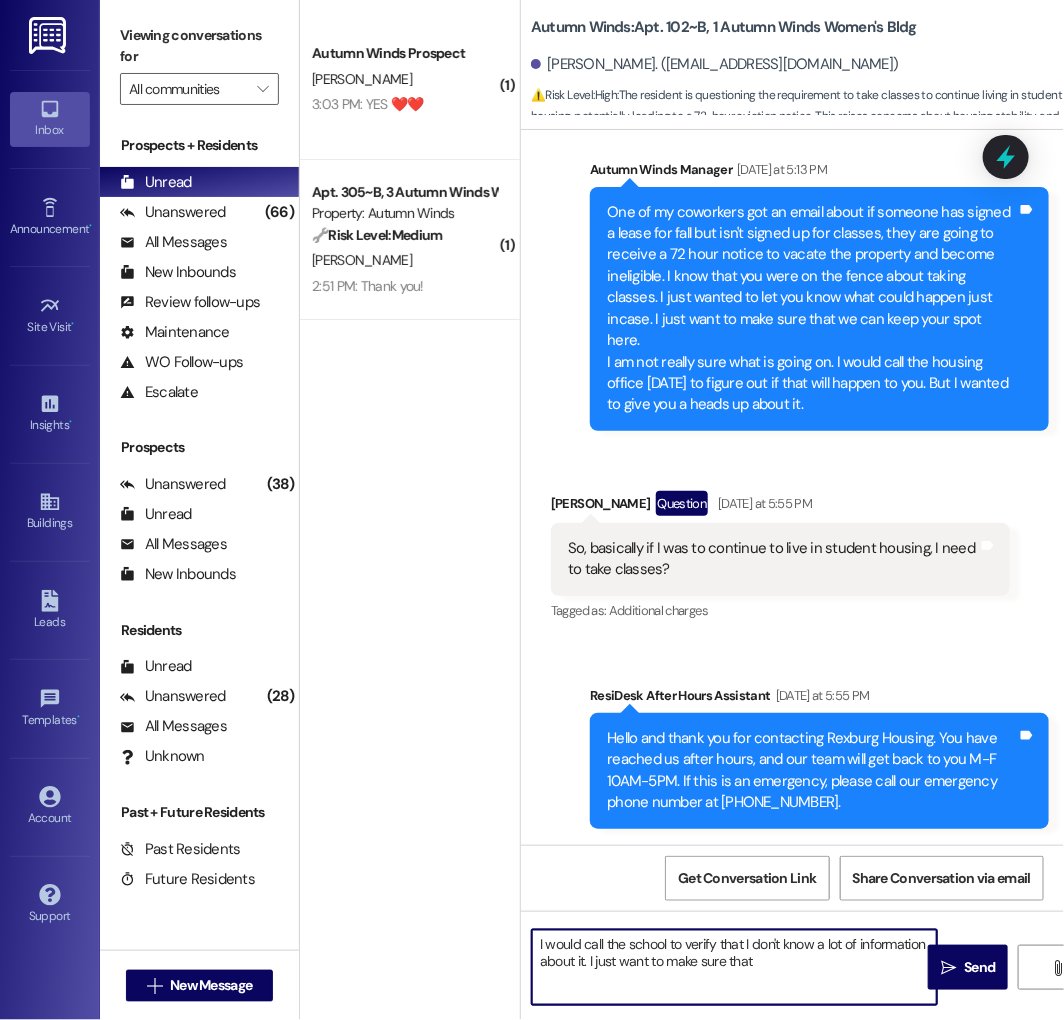 click on "I would call the school to verify that I don't know a lot of information about it. I just want to make sure that" at bounding box center (734, 967) 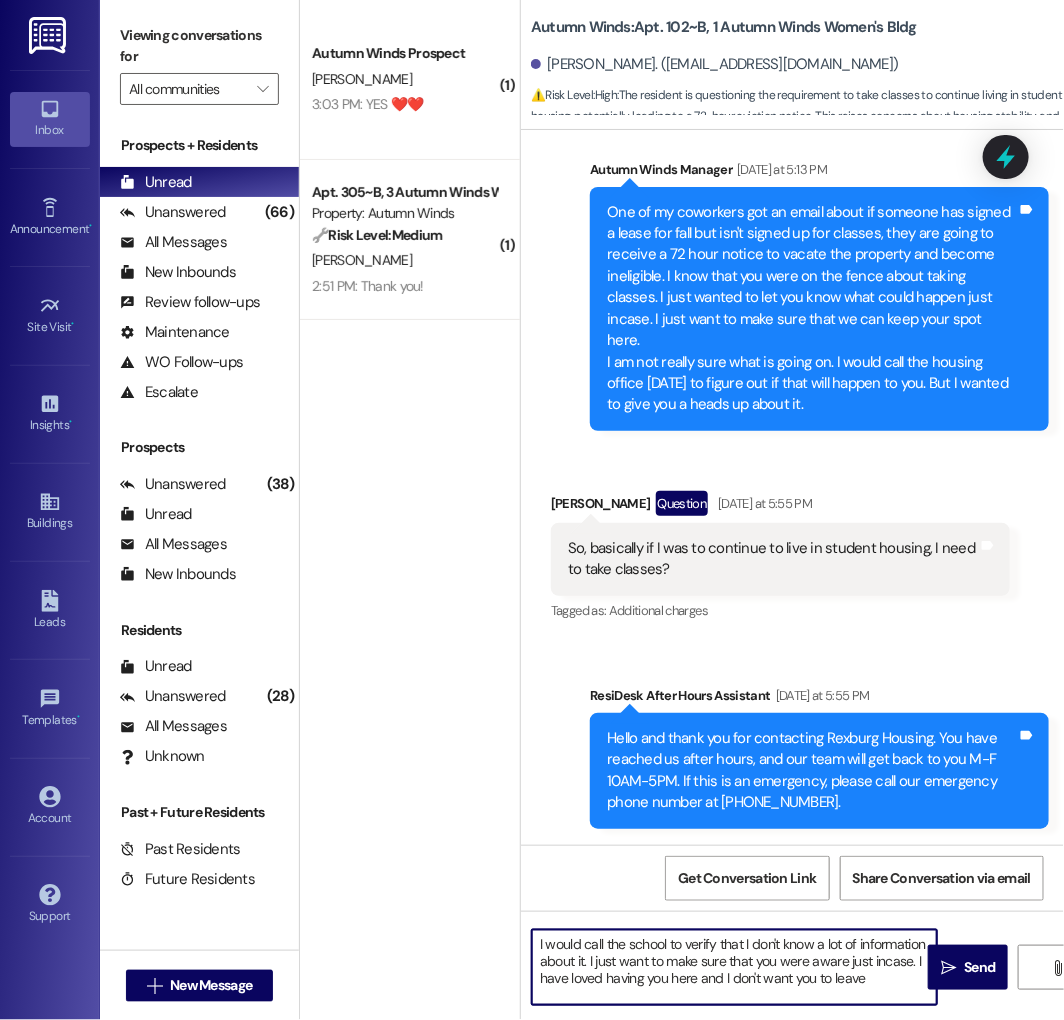 type on "I would call the school to verify that I don't know a lot of information about it. I just want to make sure that you were aware just incase. I have loved having you here and I don't want you to leave!" 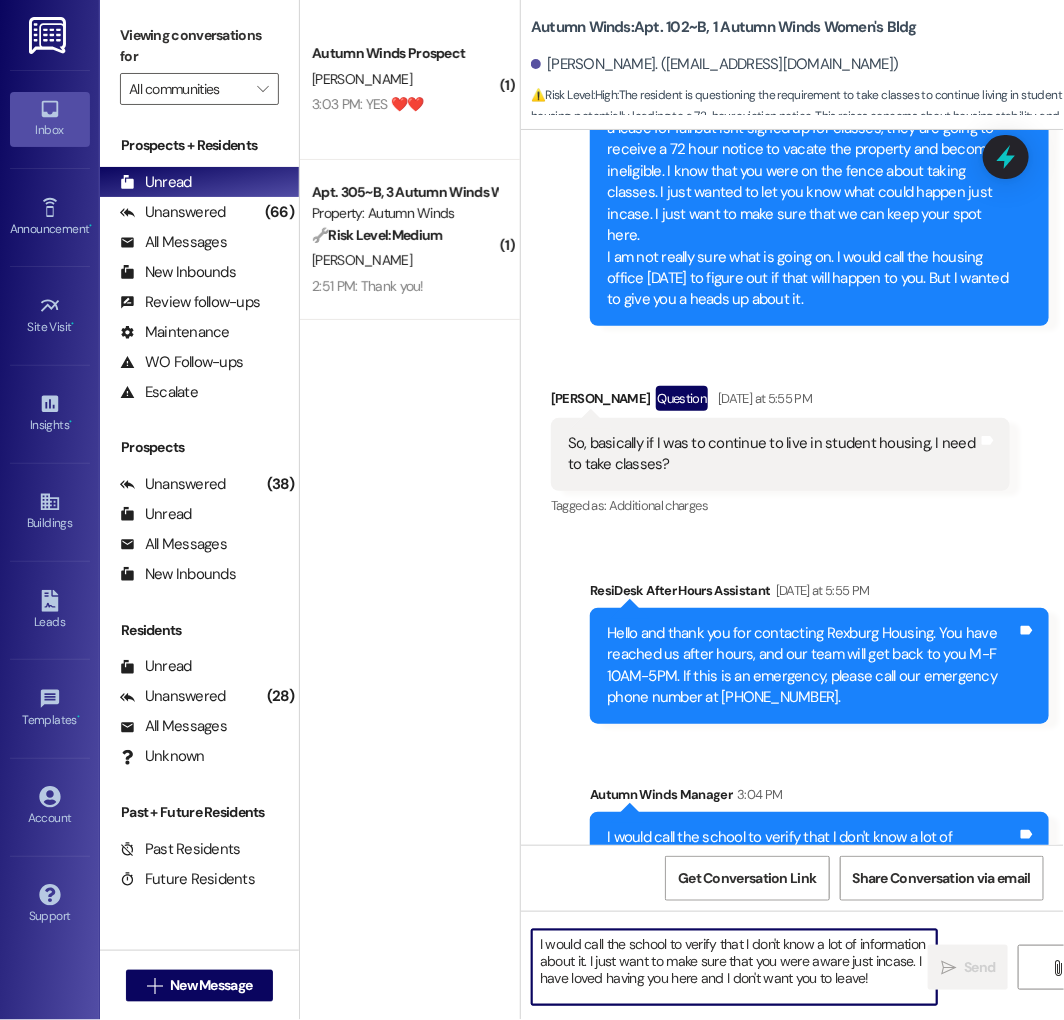 type 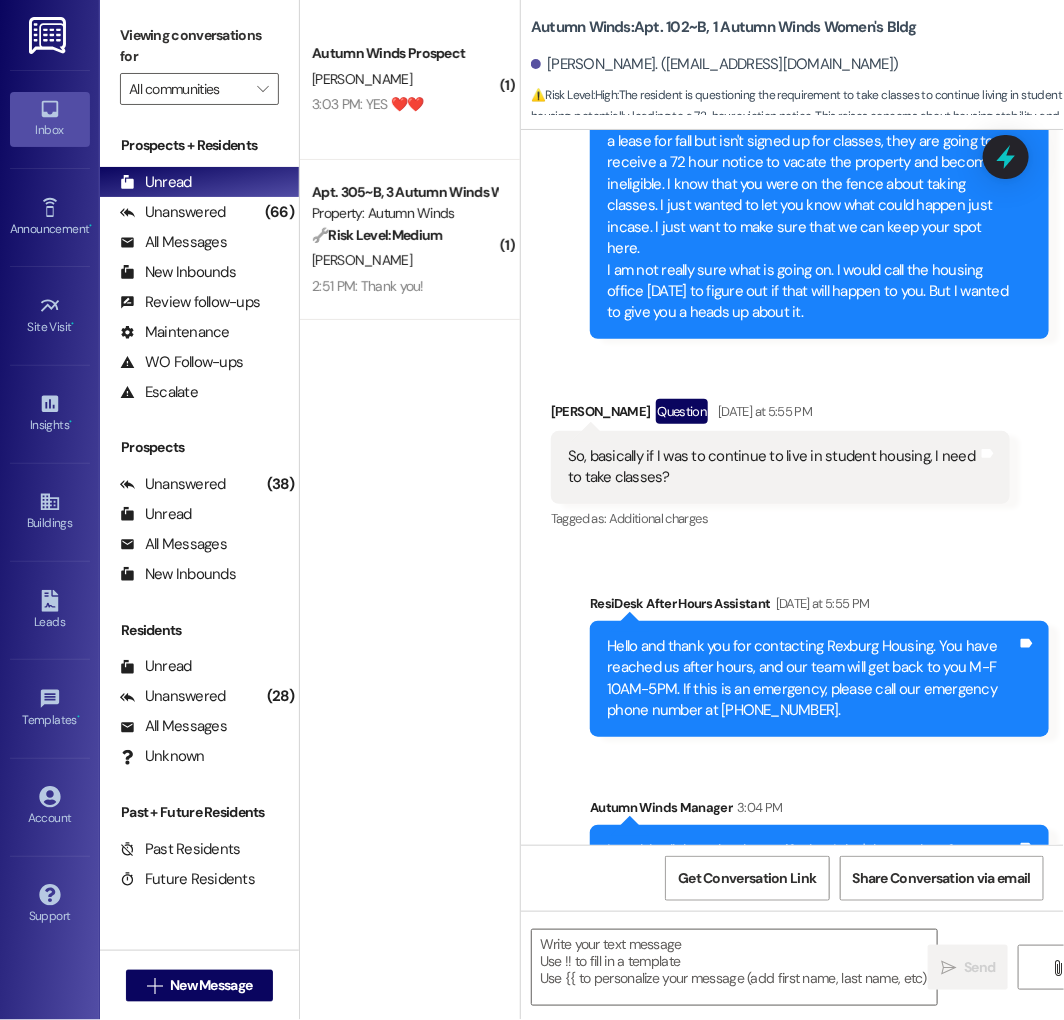 scroll, scrollTop: 14443, scrollLeft: 0, axis: vertical 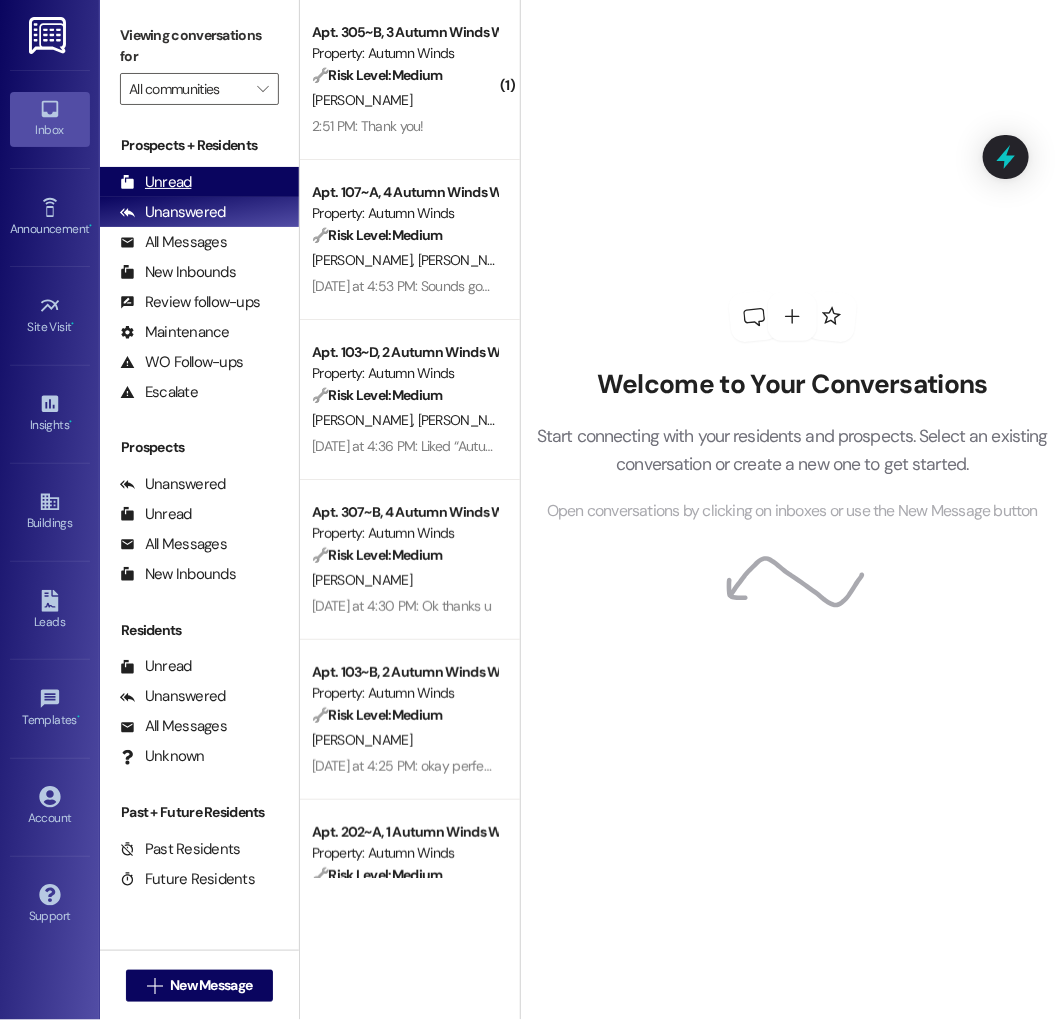 click on "Unread" at bounding box center (156, 182) 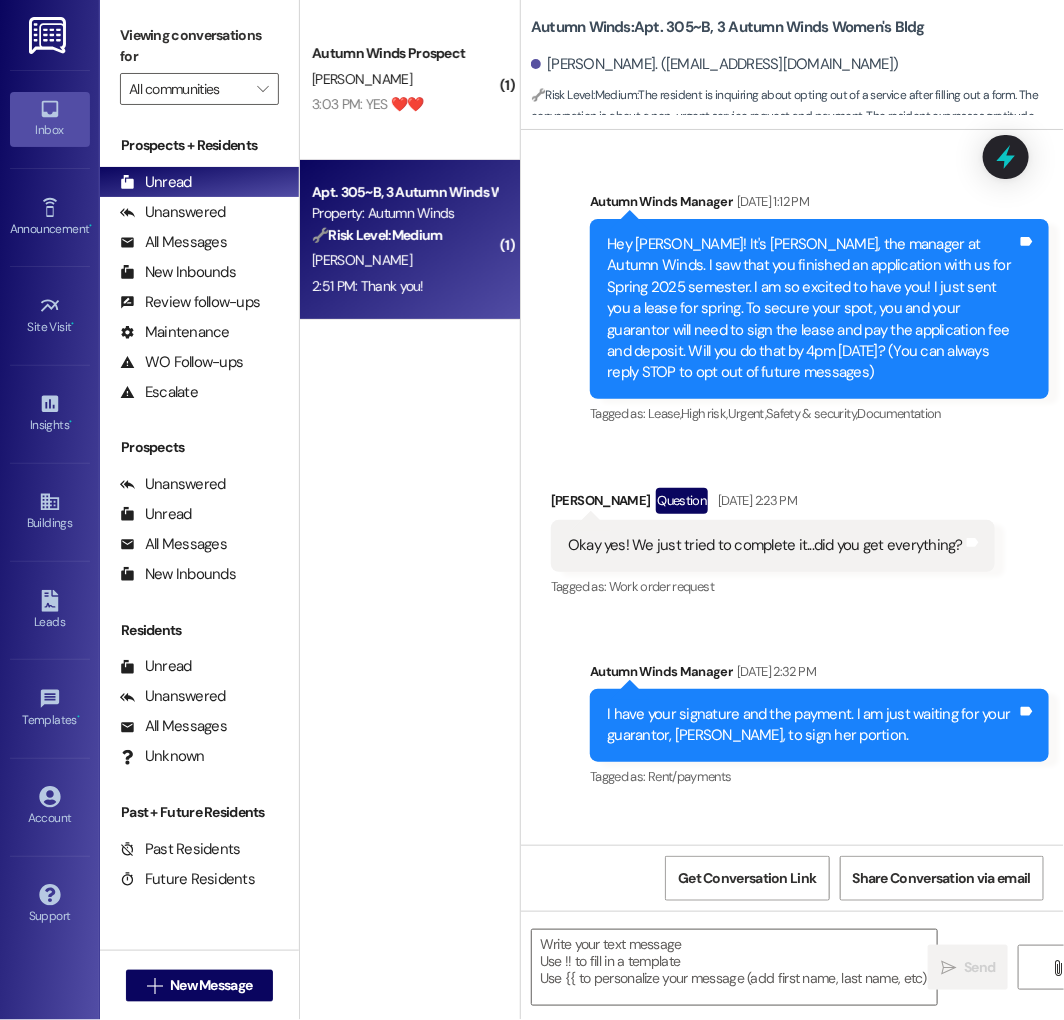 scroll, scrollTop: 5086, scrollLeft: 0, axis: vertical 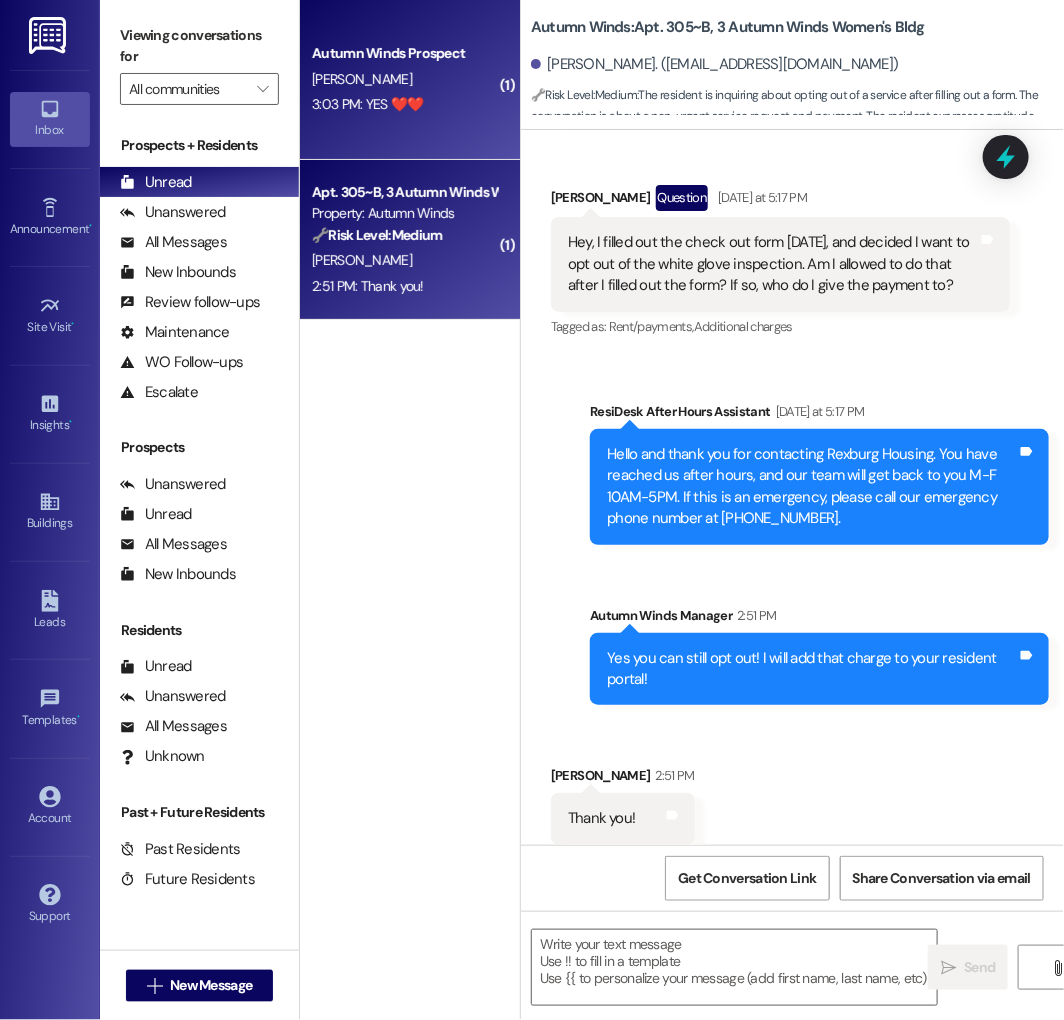 click on "[PERSON_NAME]" at bounding box center (362, 79) 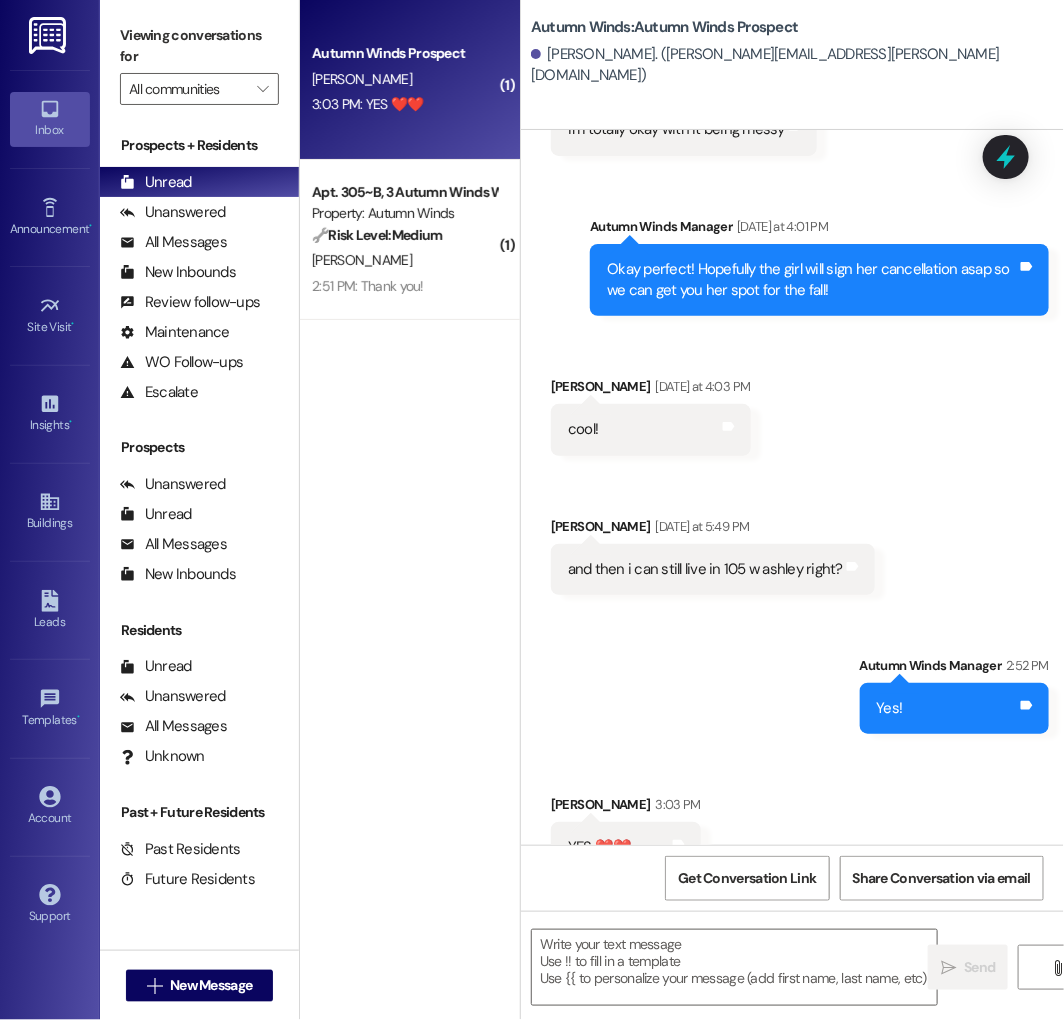 scroll, scrollTop: 9202, scrollLeft: 0, axis: vertical 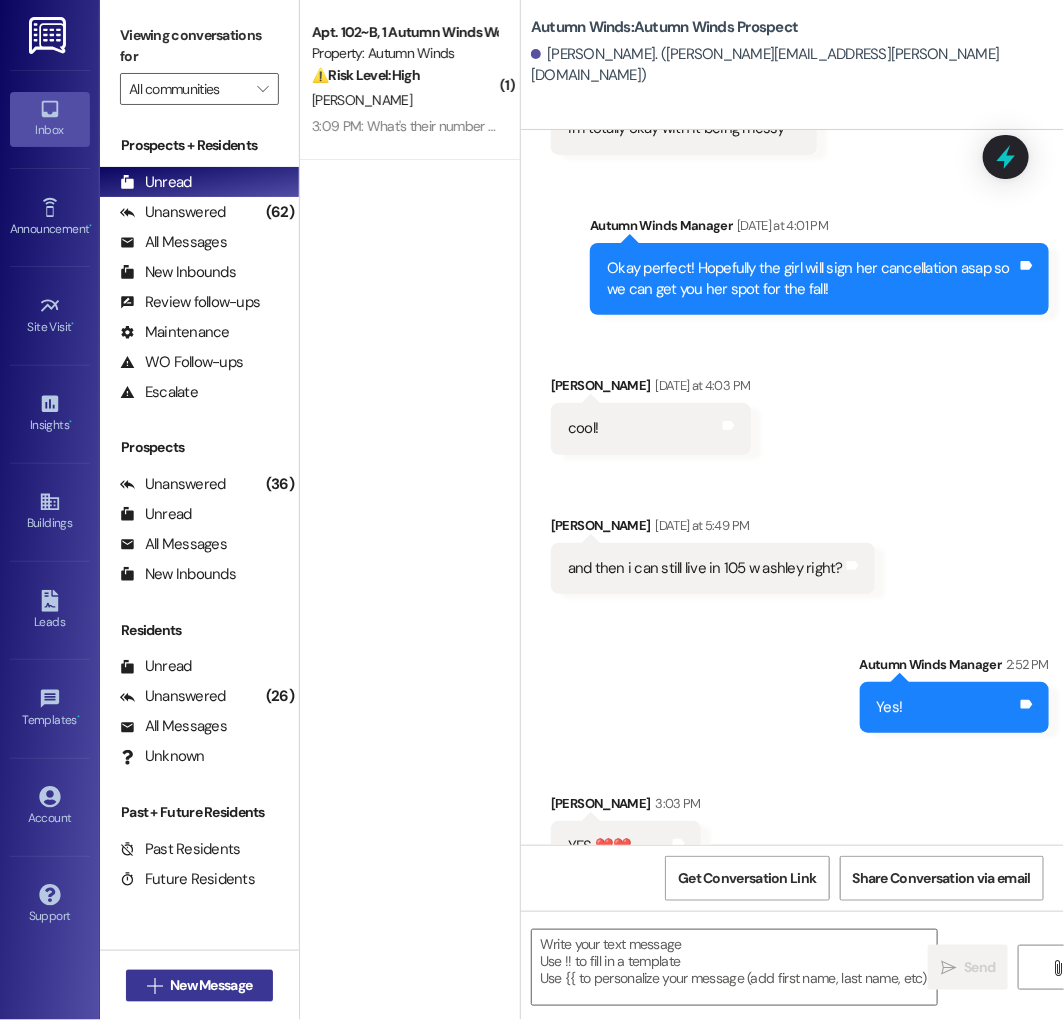 click on "New Message" at bounding box center [211, 985] 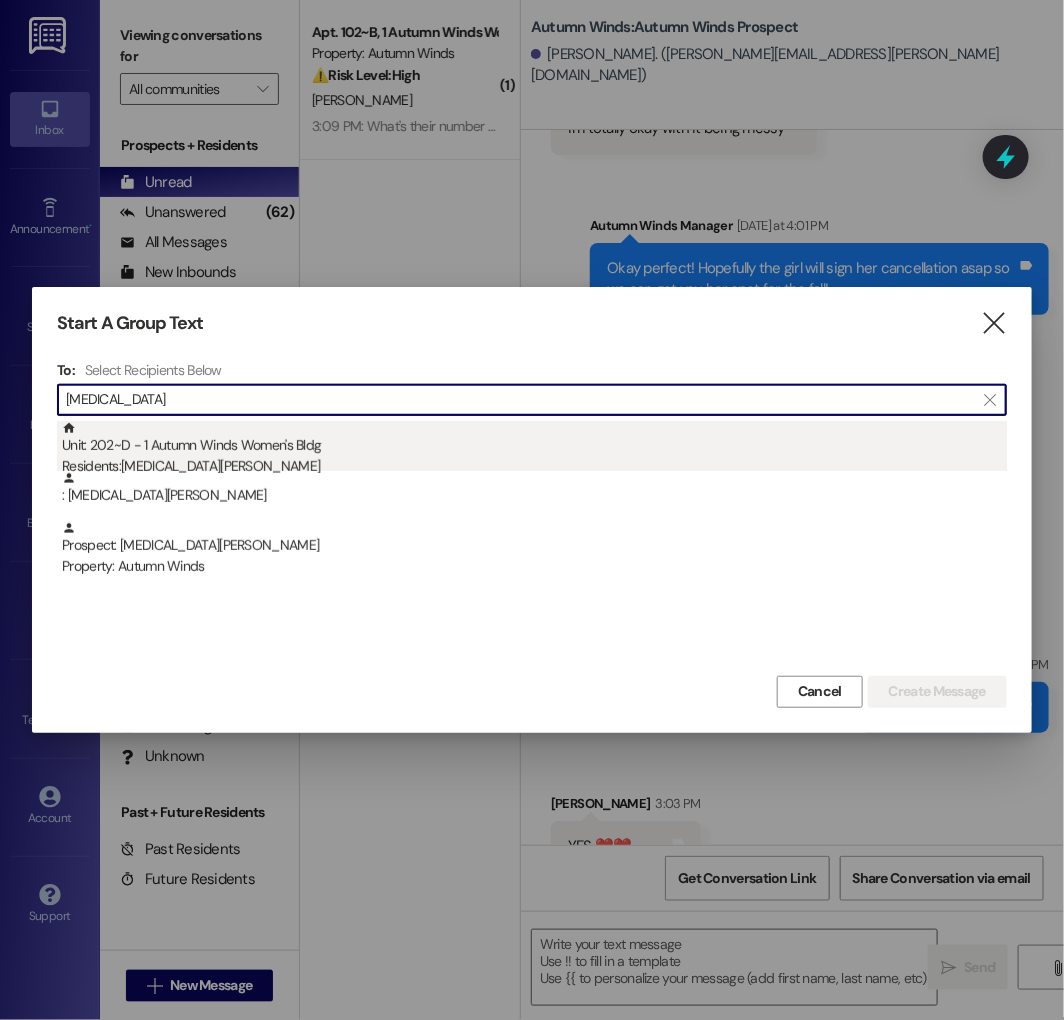 type on "yasmin" 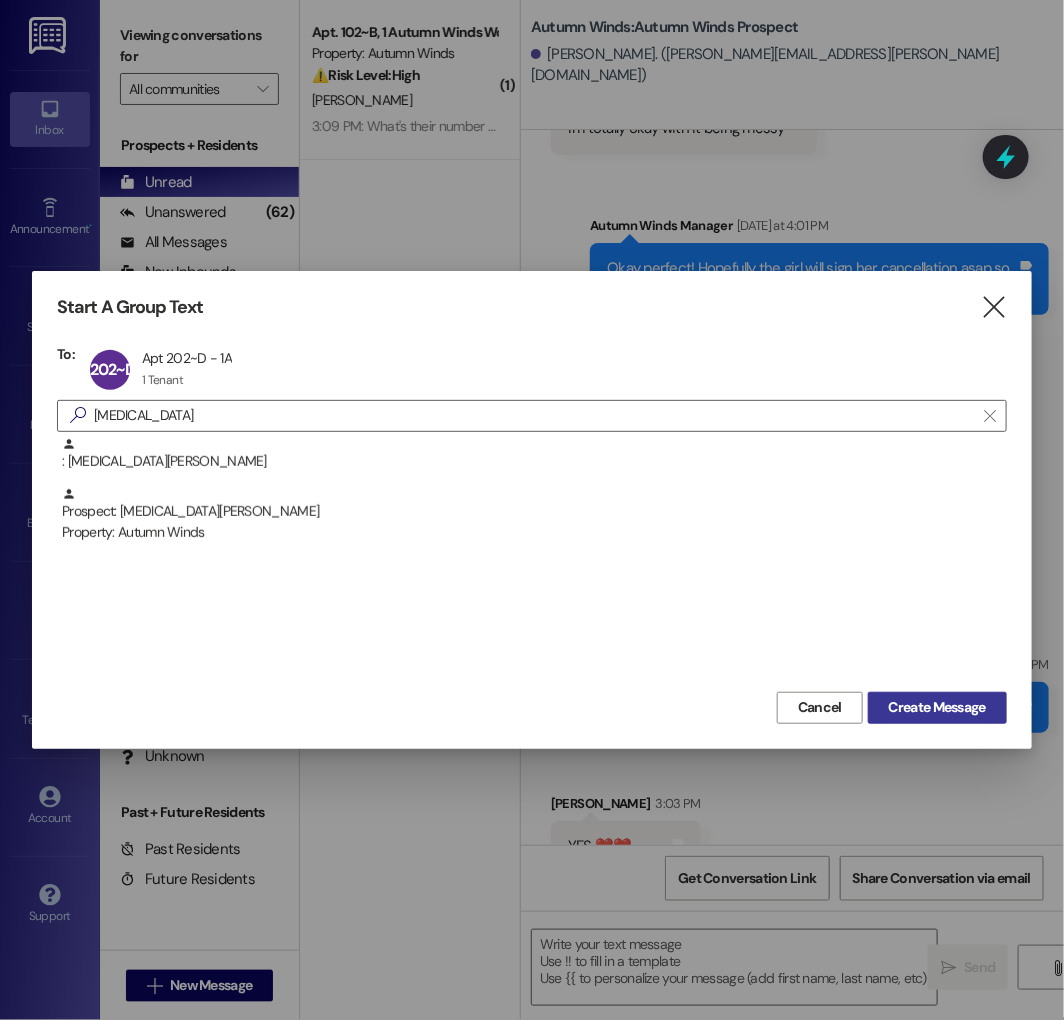 click on "Create Message" at bounding box center [937, 707] 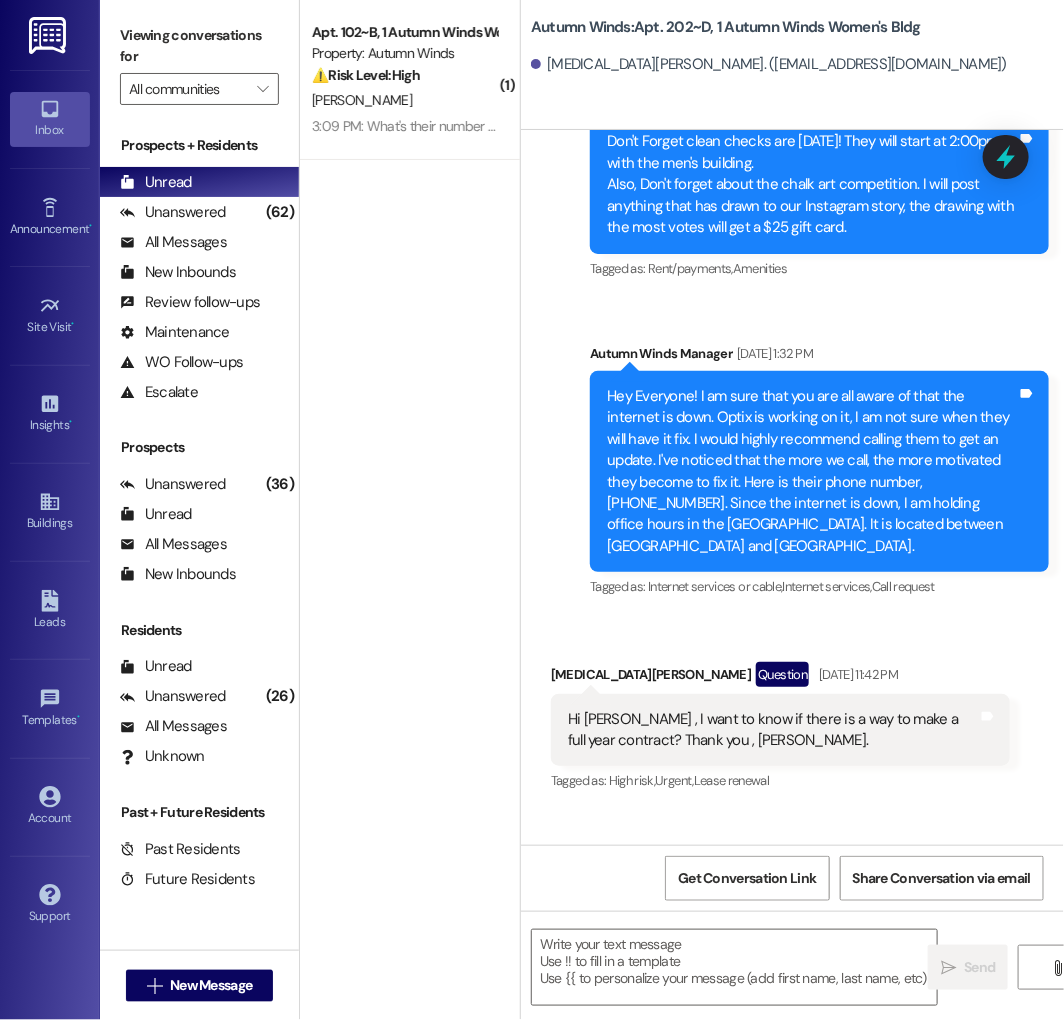 scroll, scrollTop: 6943, scrollLeft: 0, axis: vertical 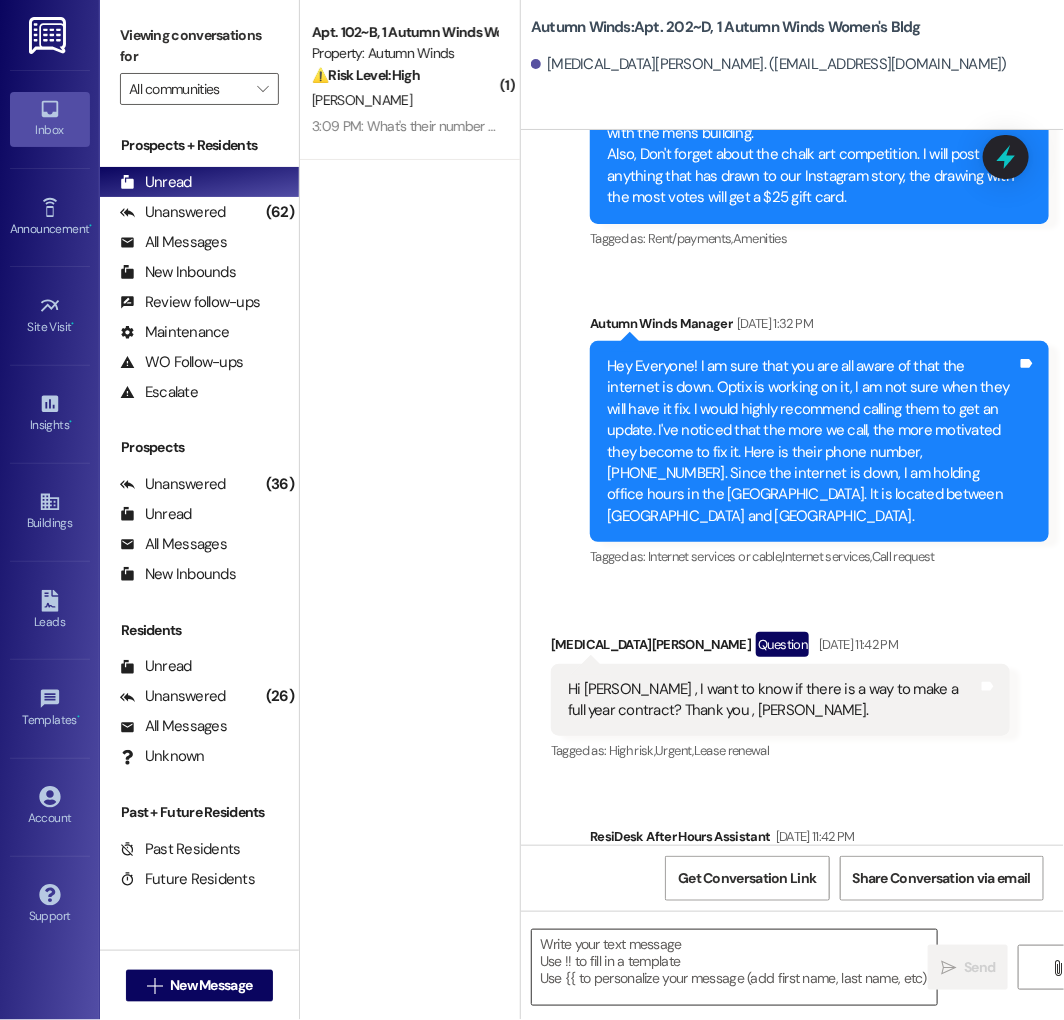 click at bounding box center (734, 967) 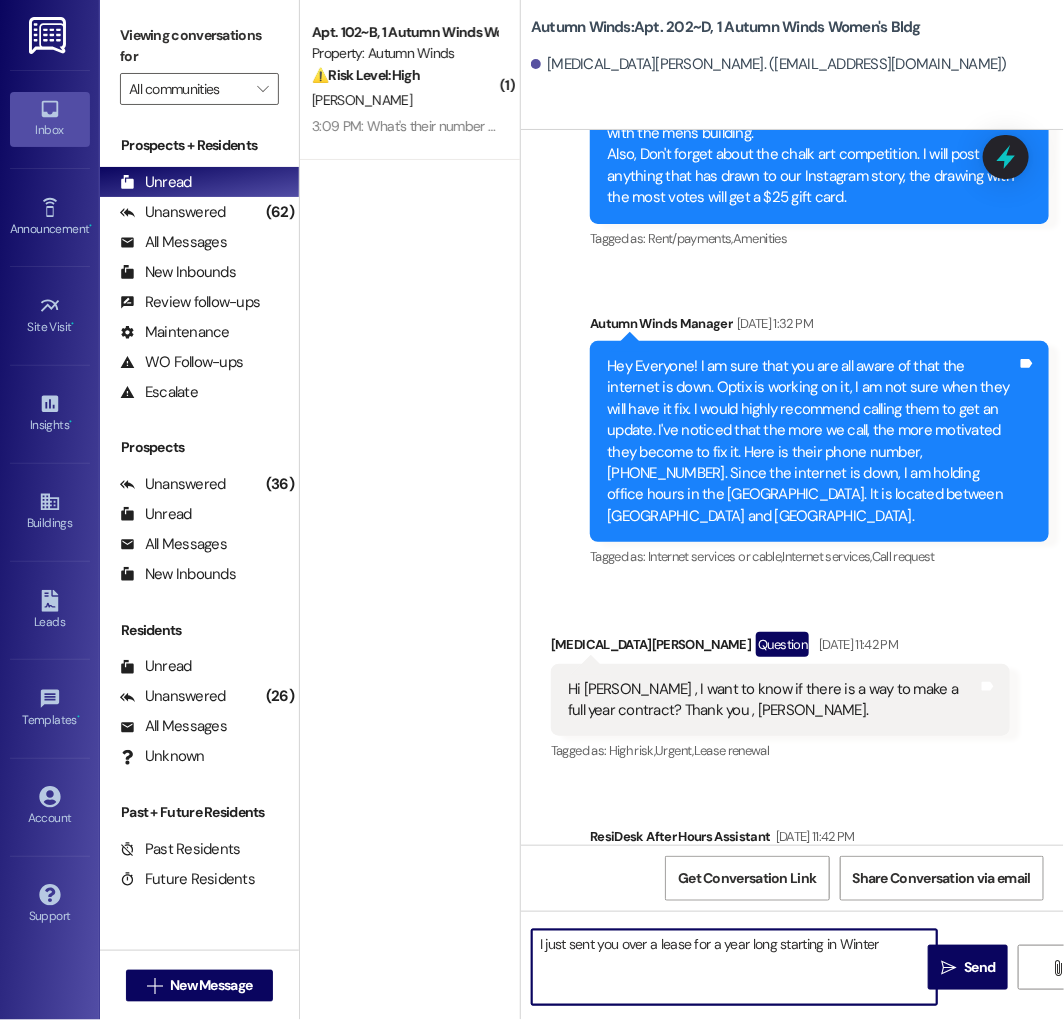 type on "I just sent you over a lease for a year long starting in Winter!" 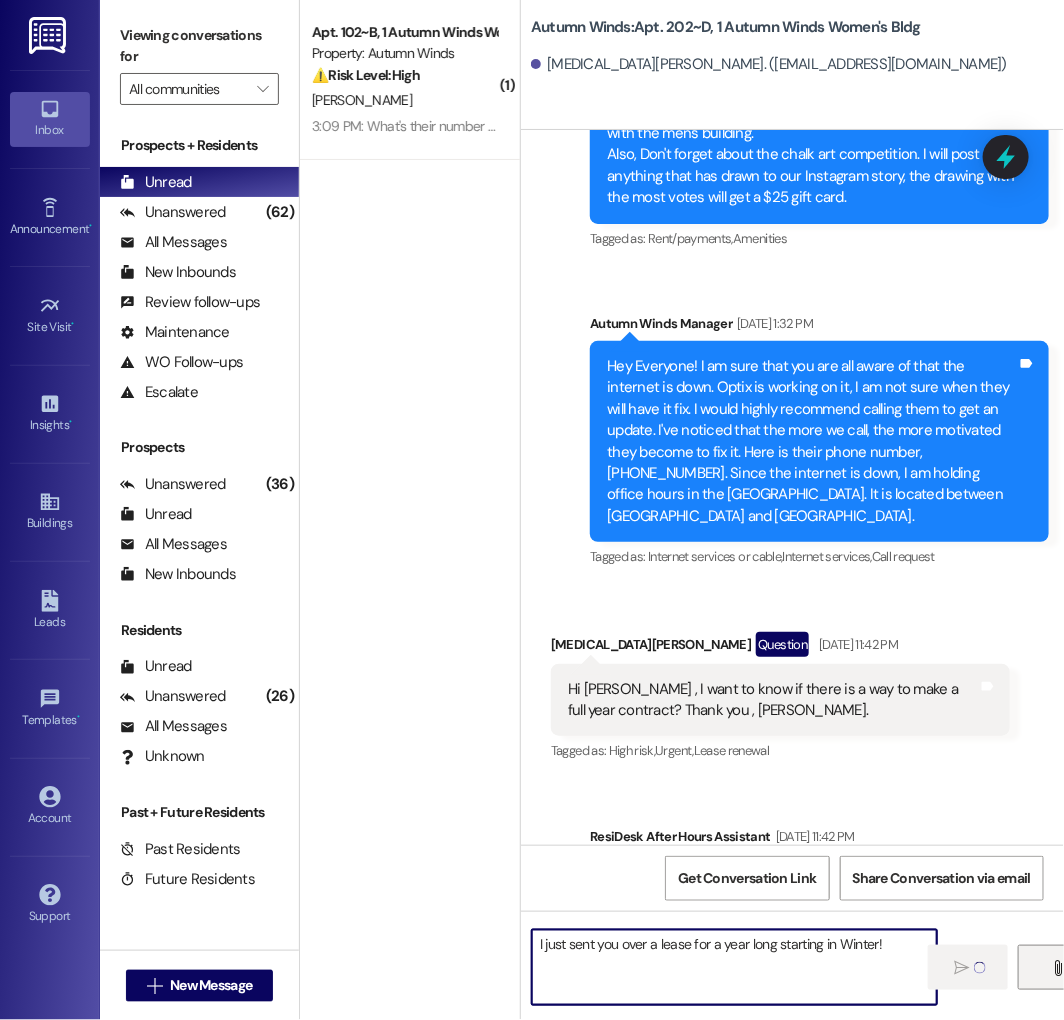 type 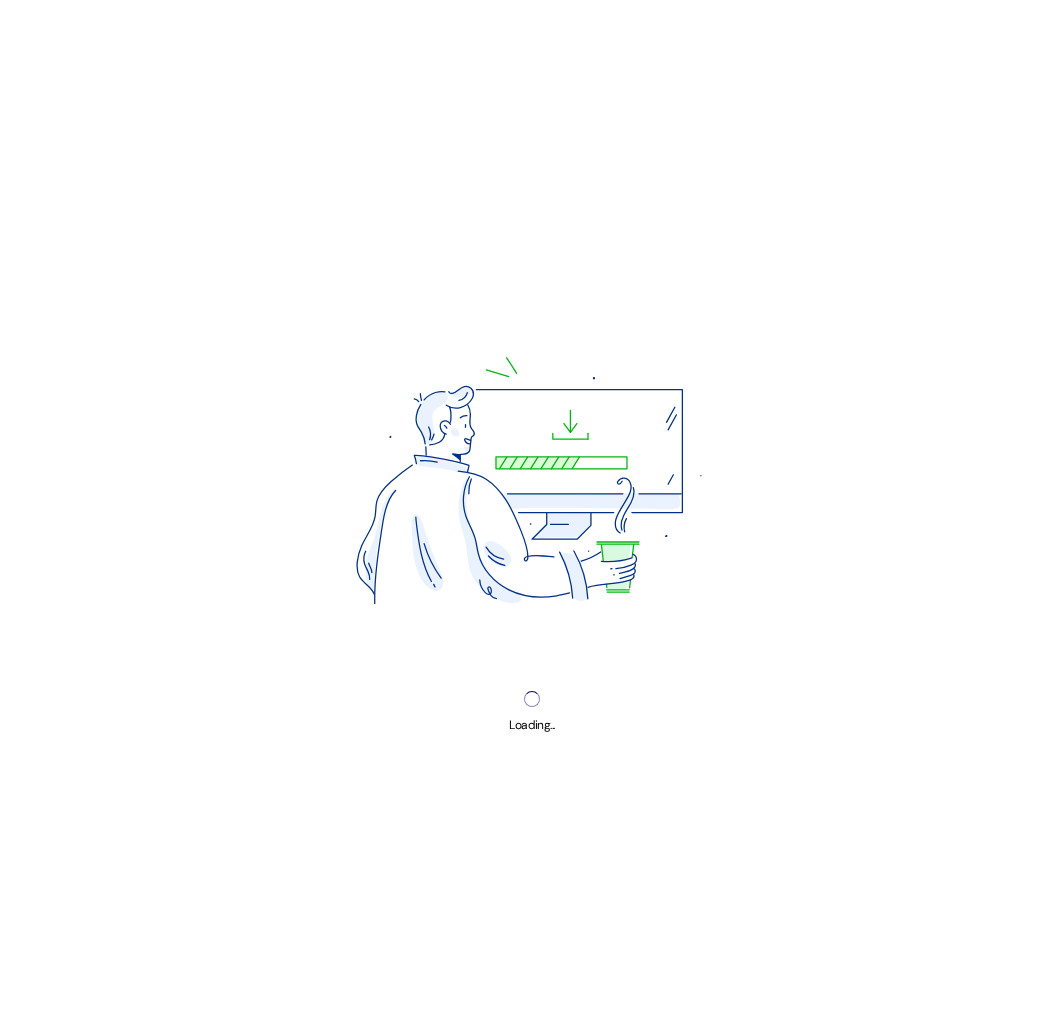 scroll, scrollTop: 0, scrollLeft: 0, axis: both 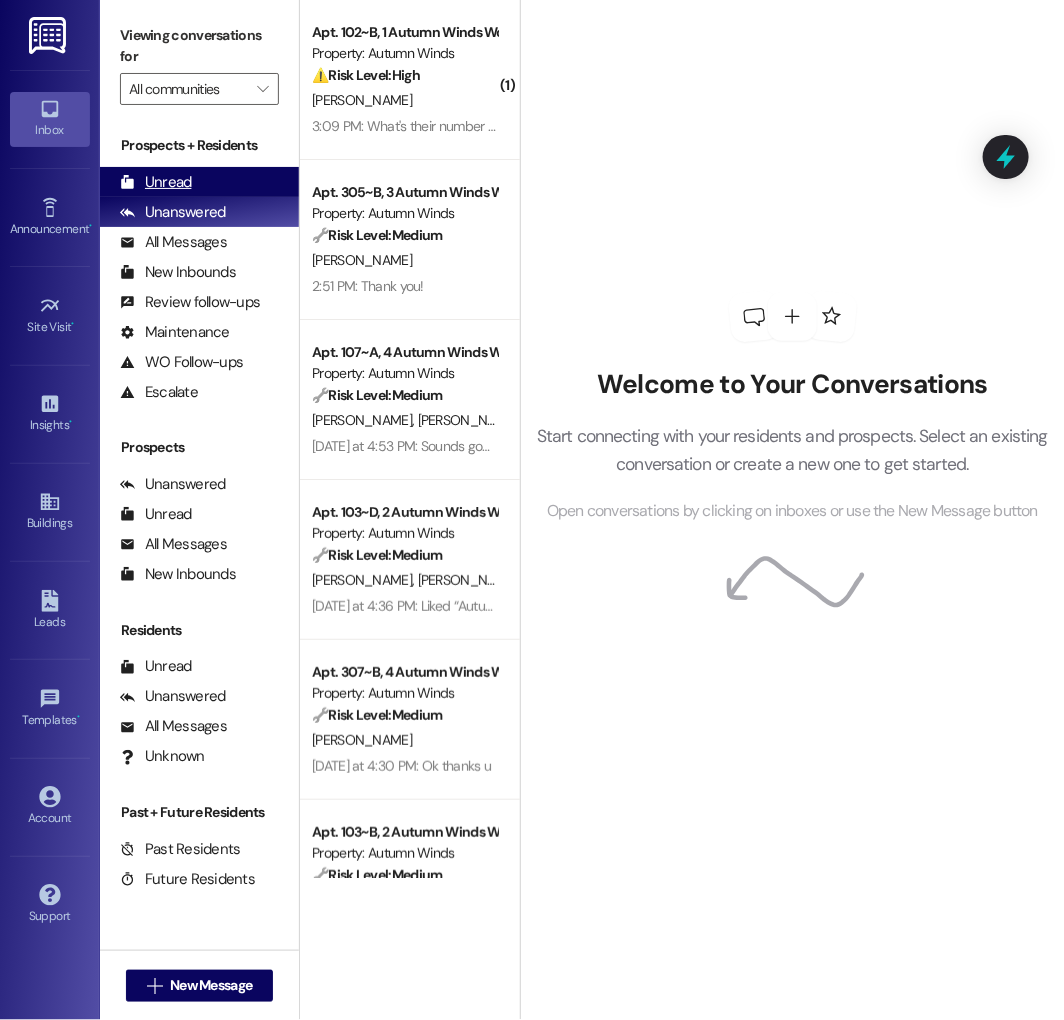 click on "Unread" at bounding box center [156, 182] 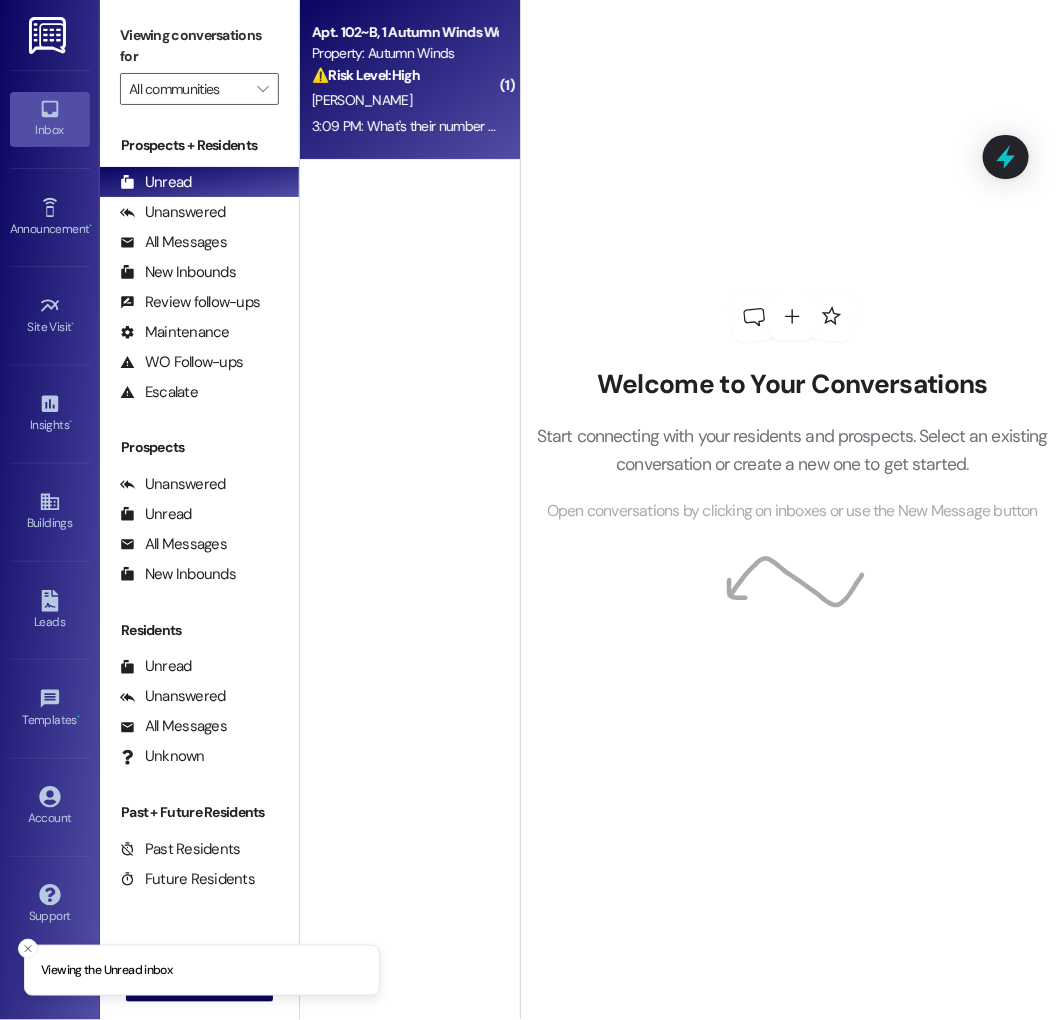 click on "[PERSON_NAME]" at bounding box center [404, 100] 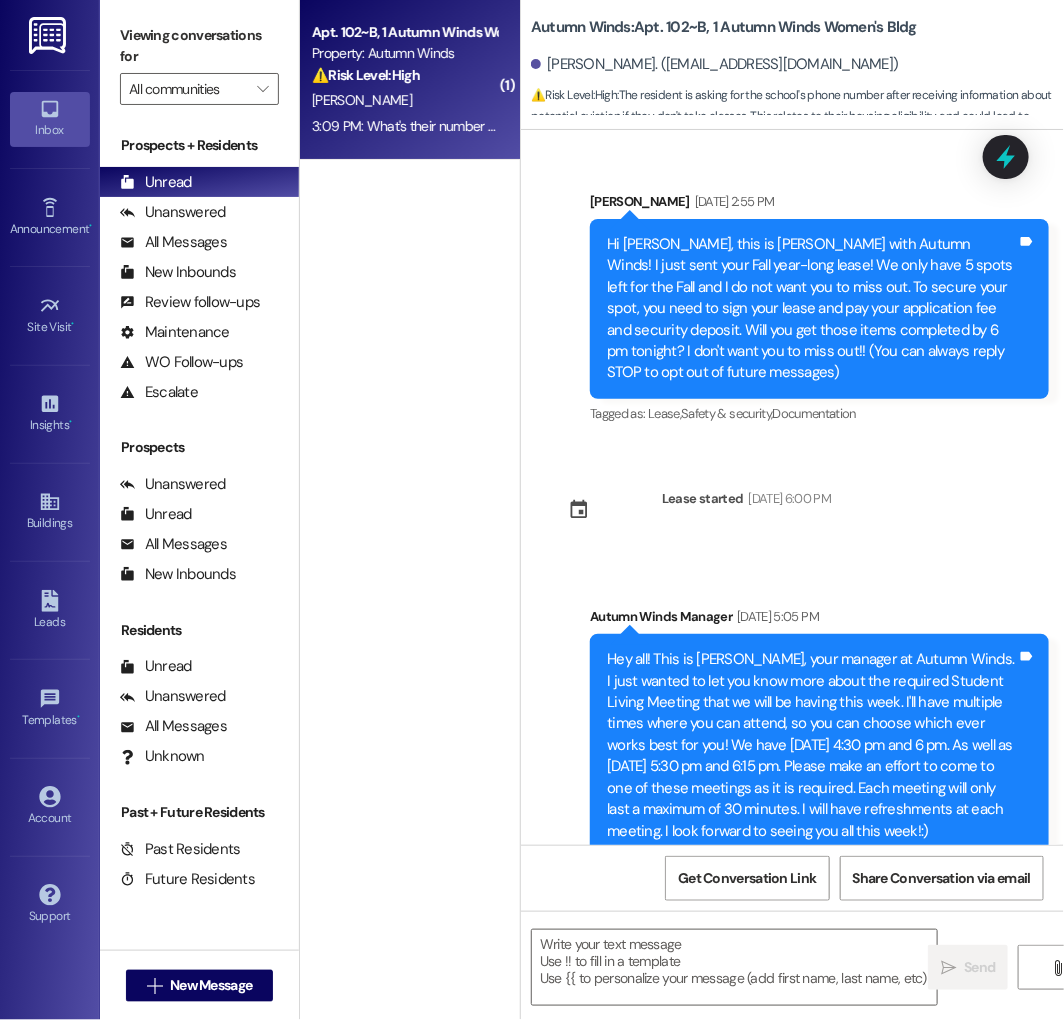 scroll, scrollTop: 14616, scrollLeft: 0, axis: vertical 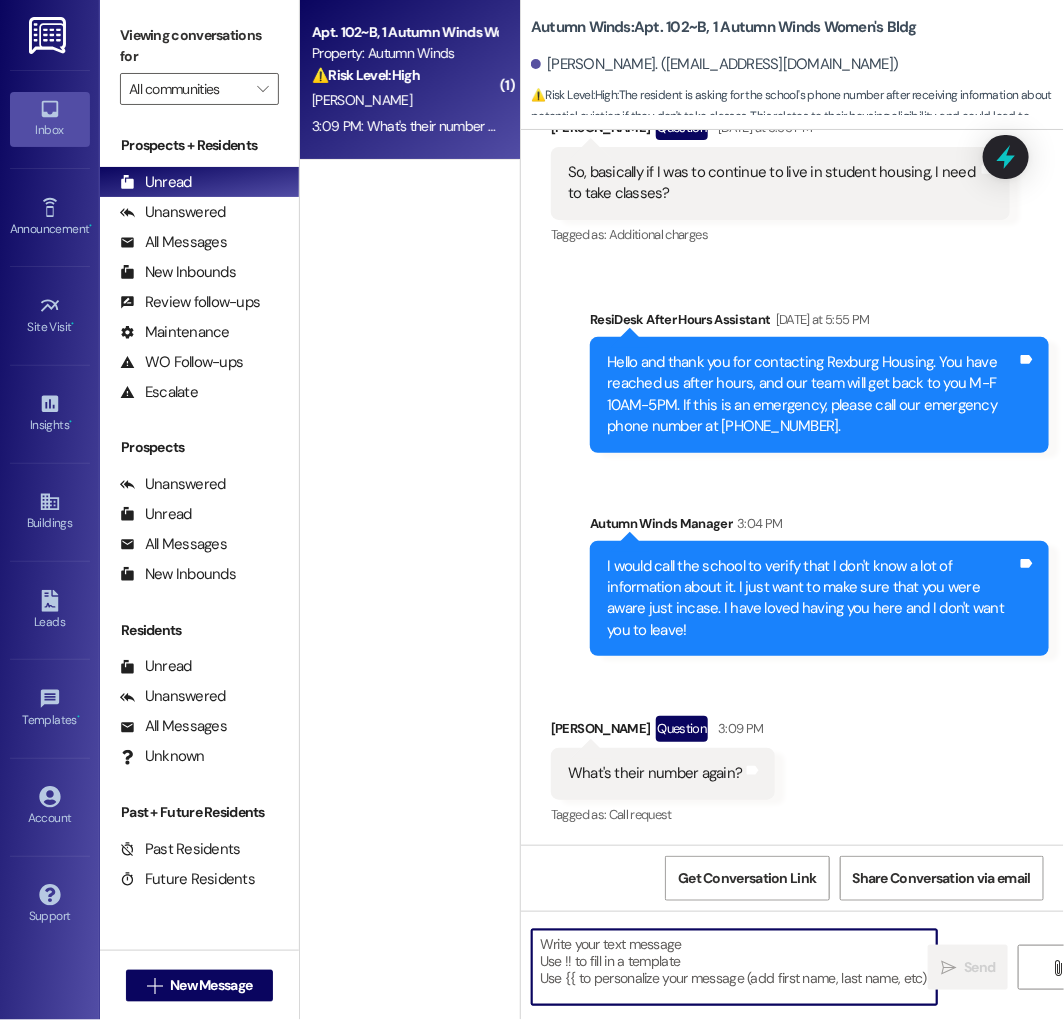 click at bounding box center [734, 967] 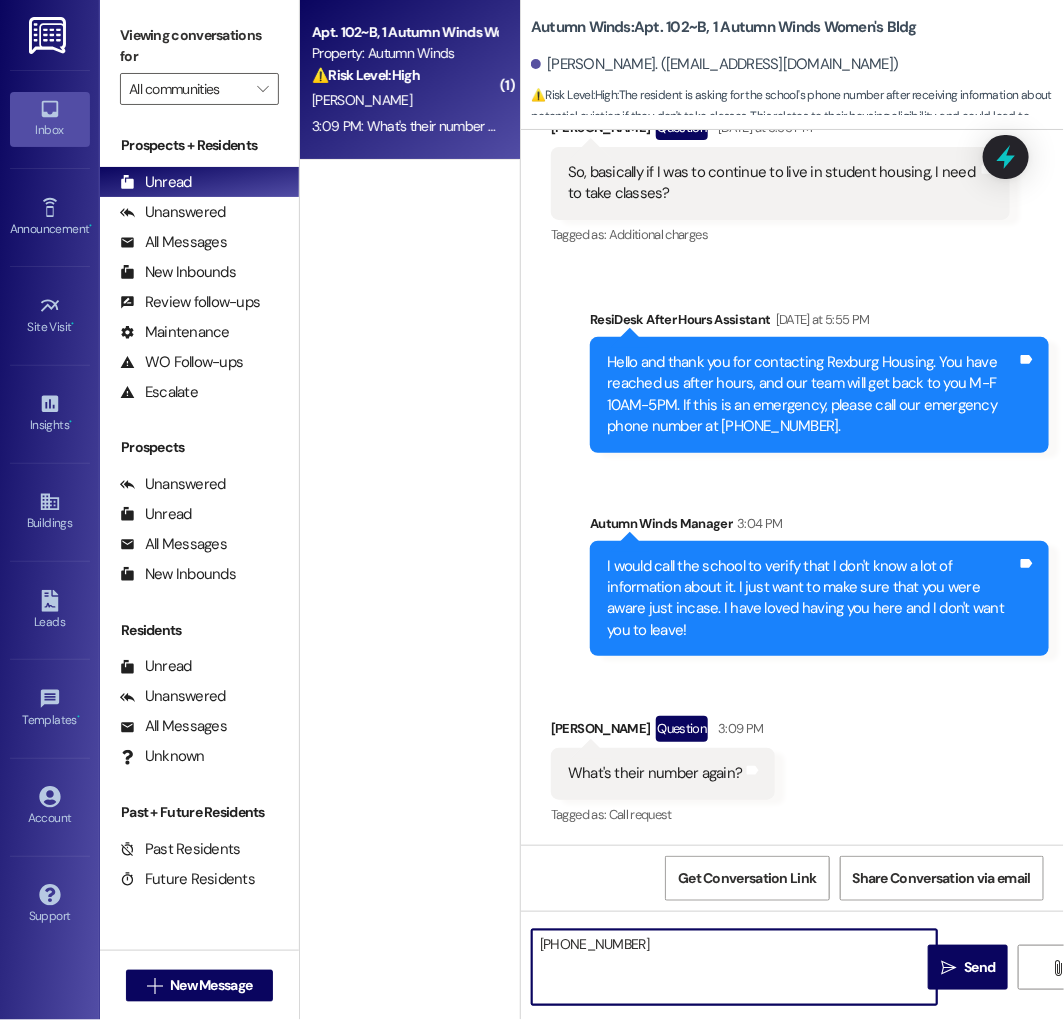 type on "208-496-9220" 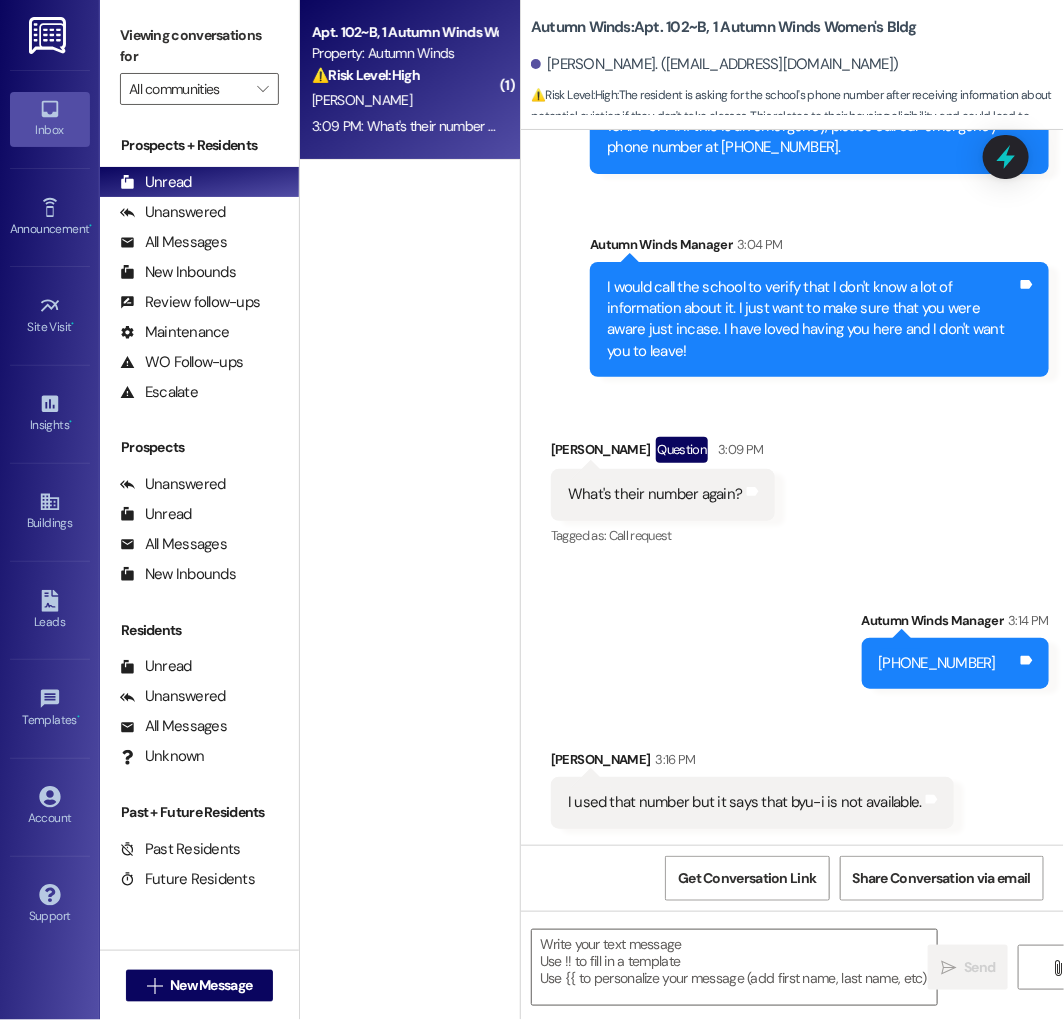 scroll, scrollTop: 14894, scrollLeft: 0, axis: vertical 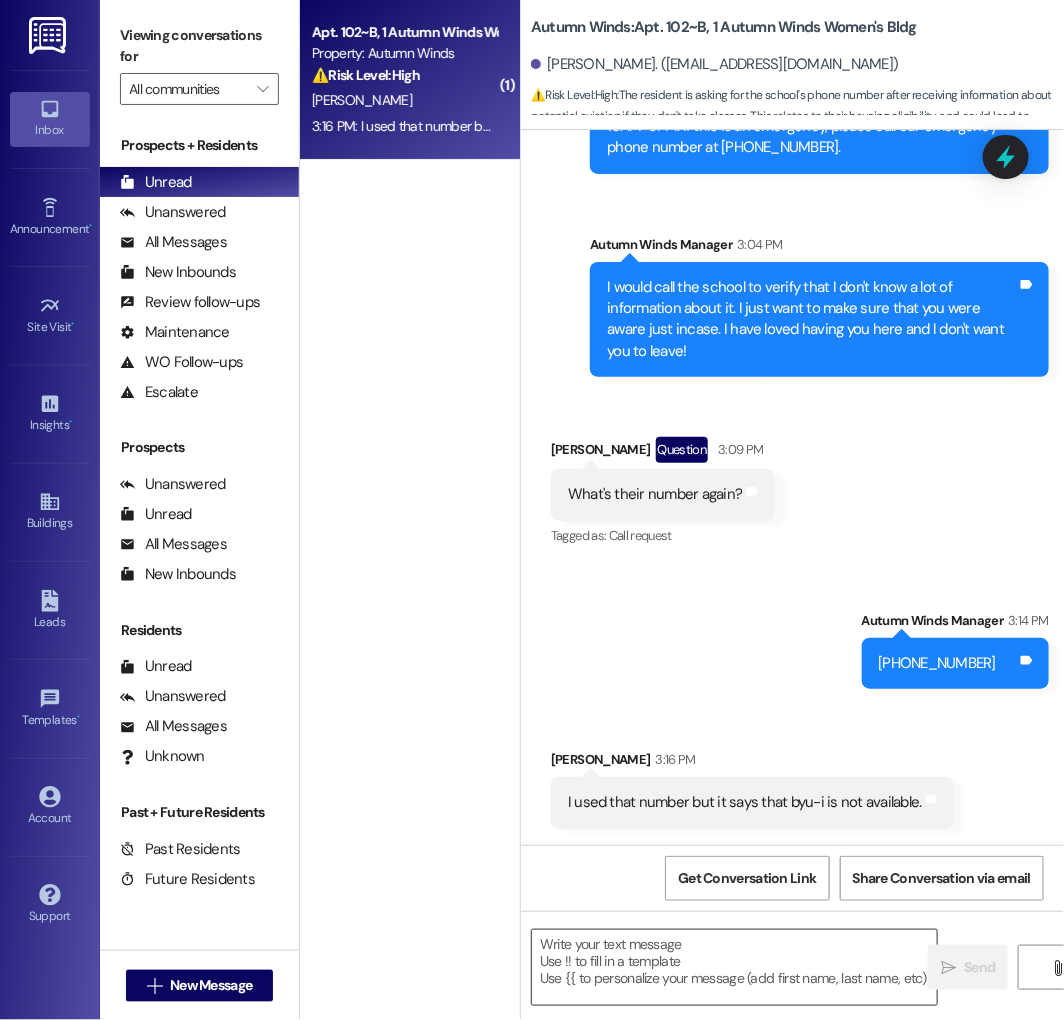 click at bounding box center (734, 967) 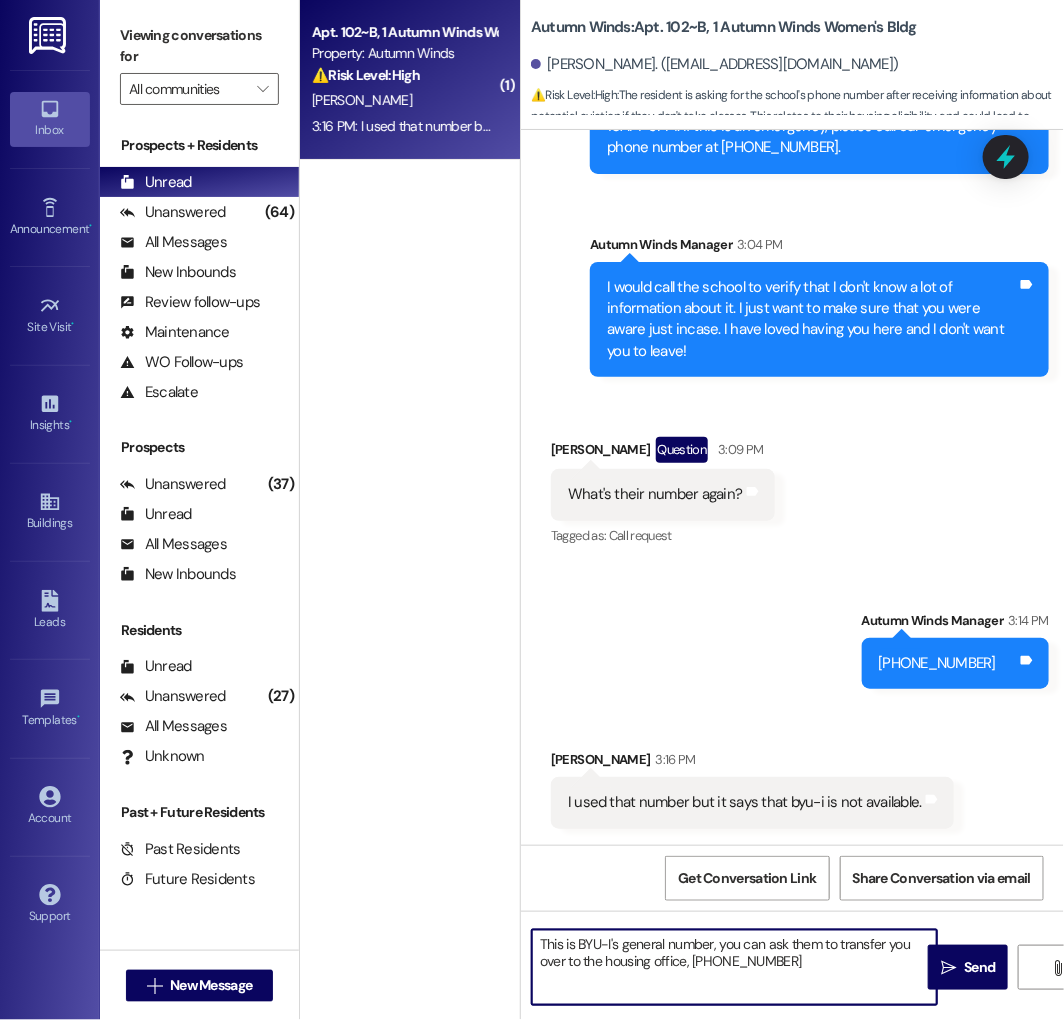type on "This is BYU-I's general number, you can ask them to transfer you over to the housing office, 208-496-1411" 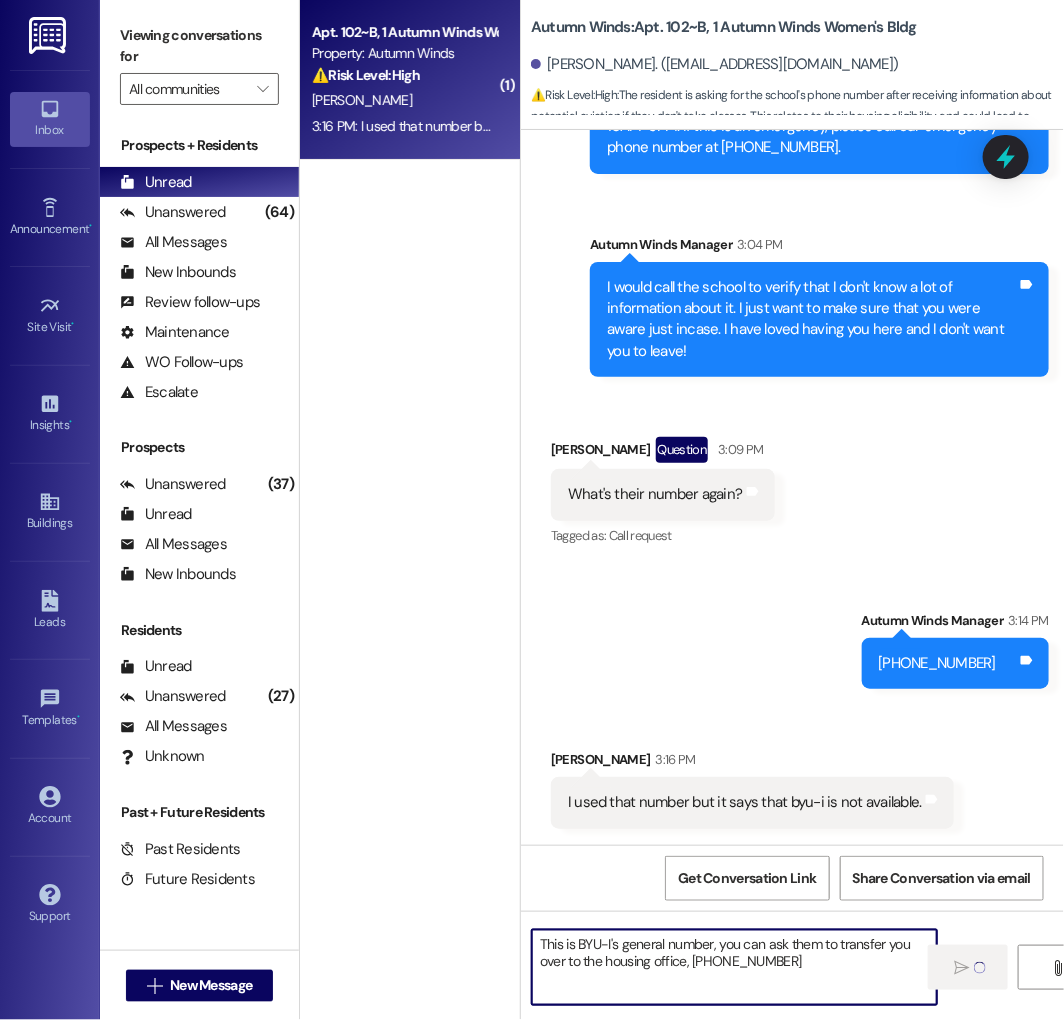 type 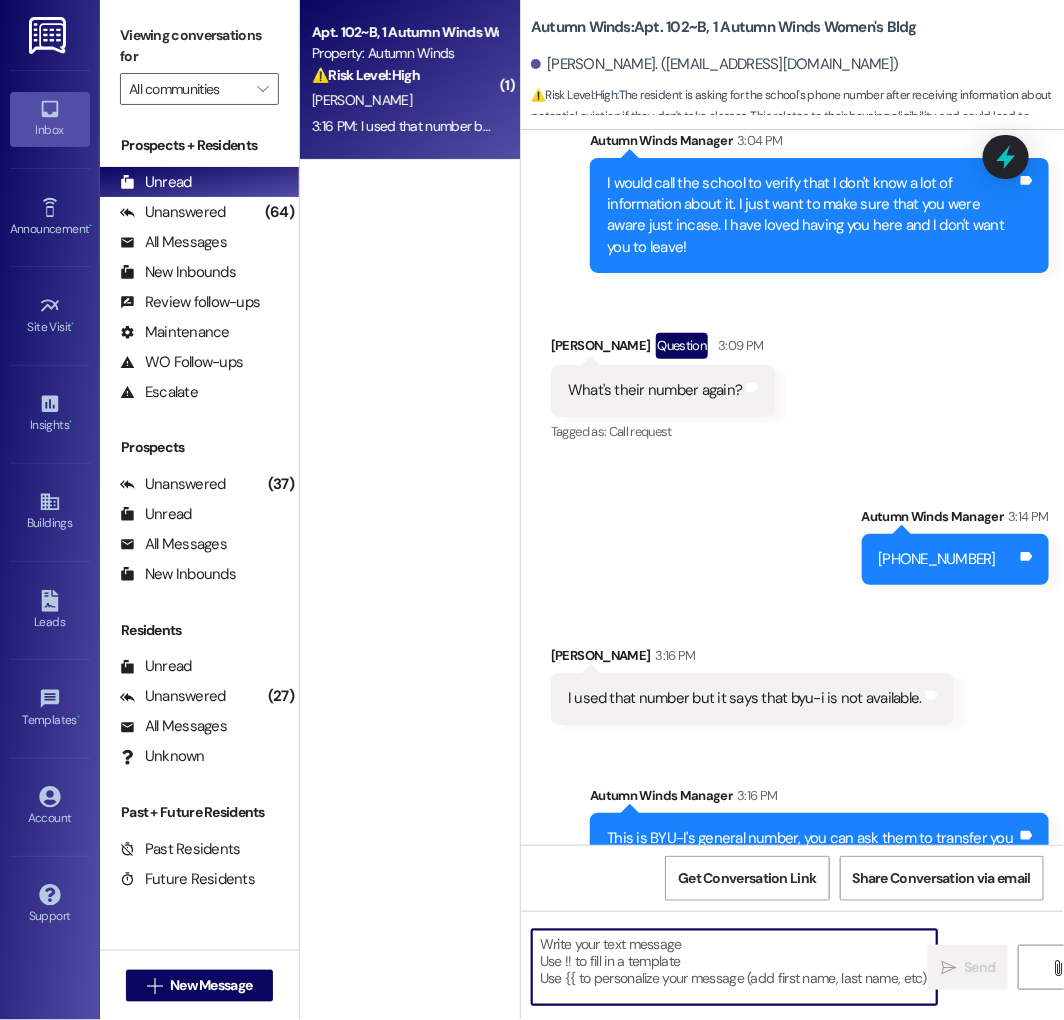 scroll, scrollTop: 15055, scrollLeft: 0, axis: vertical 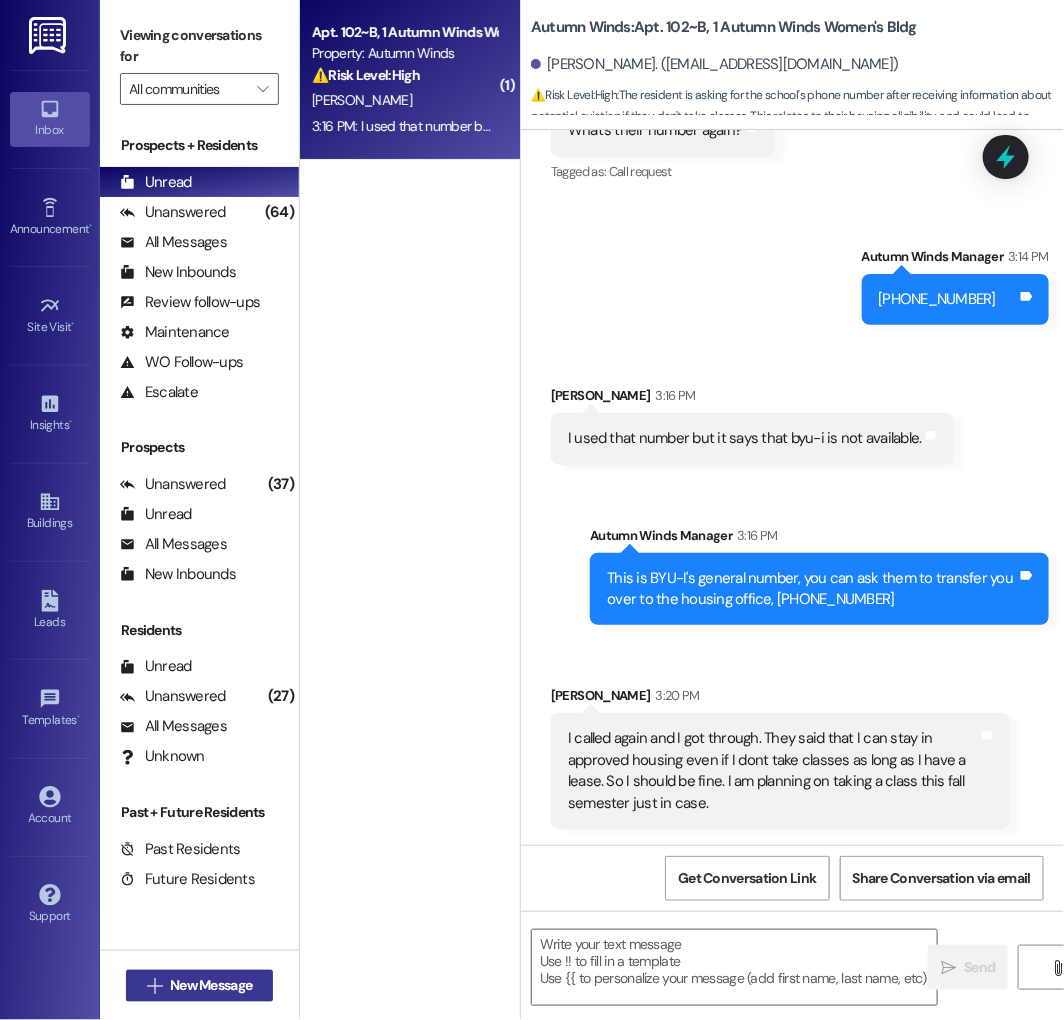 click on "New Message" at bounding box center [211, 985] 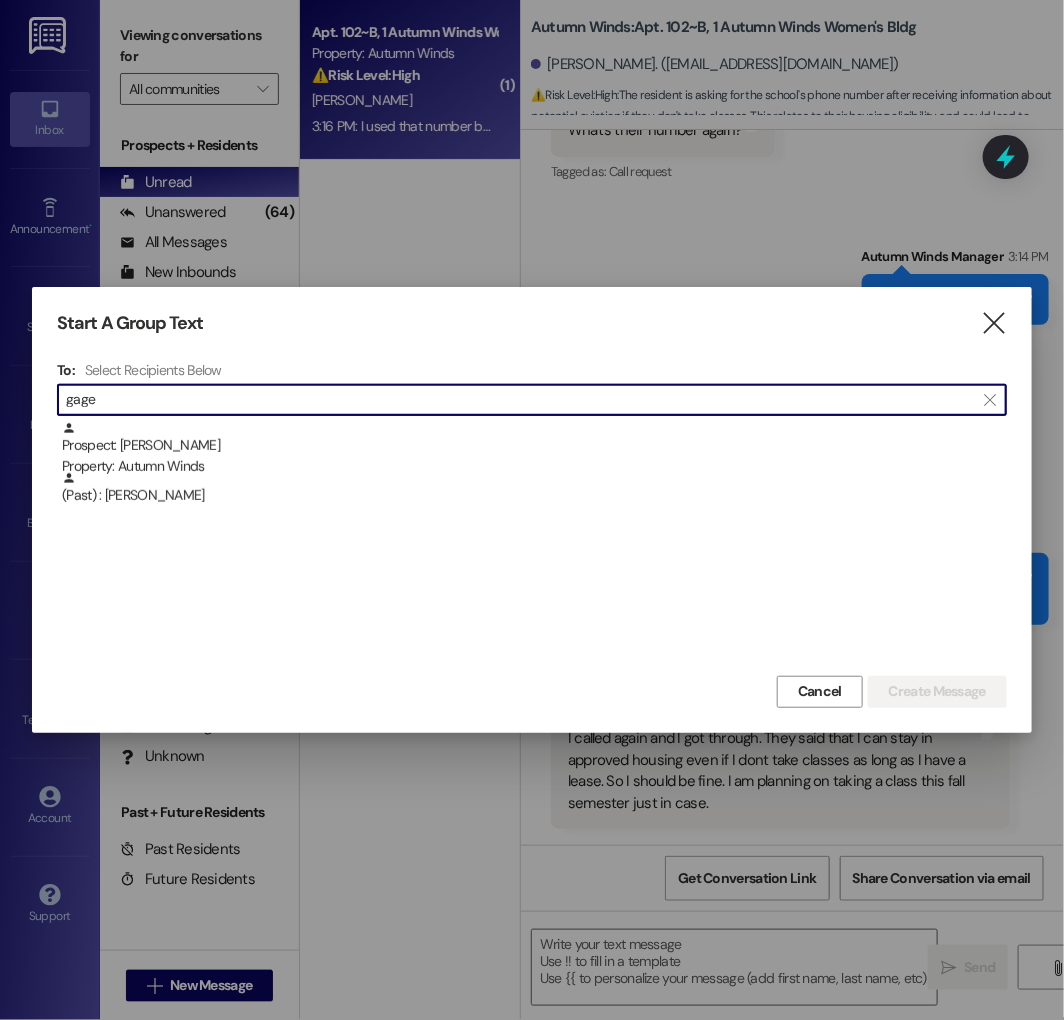 type on "gage" 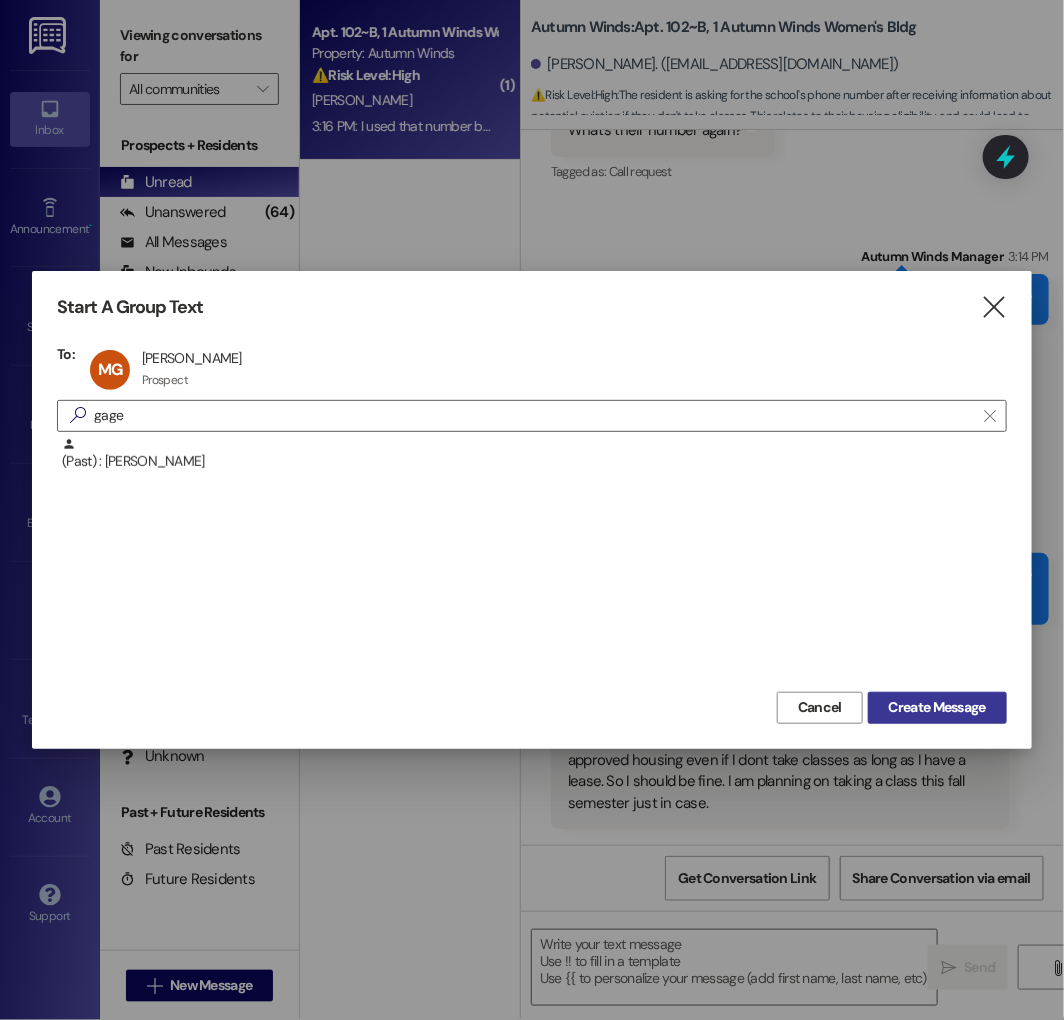 click on "Create Message" at bounding box center [937, 707] 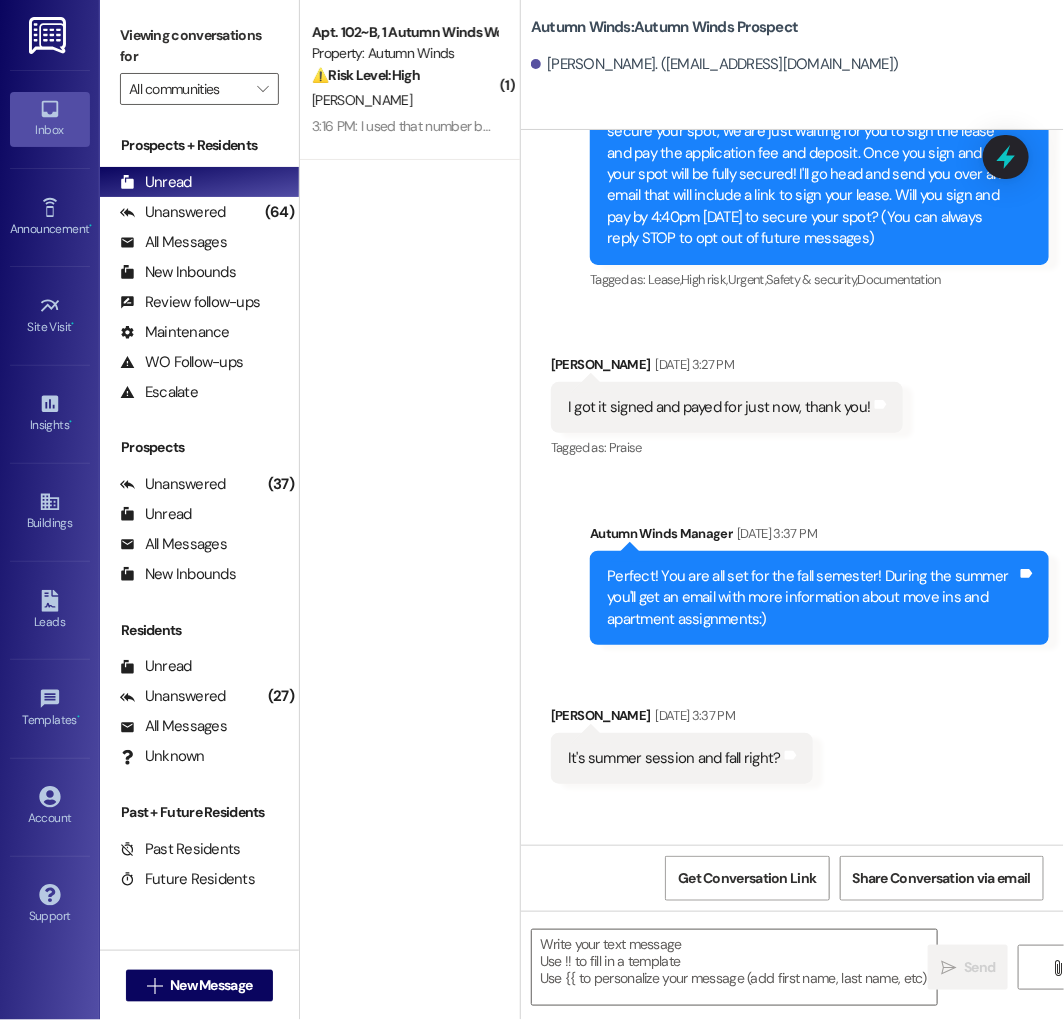scroll, scrollTop: 271, scrollLeft: 0, axis: vertical 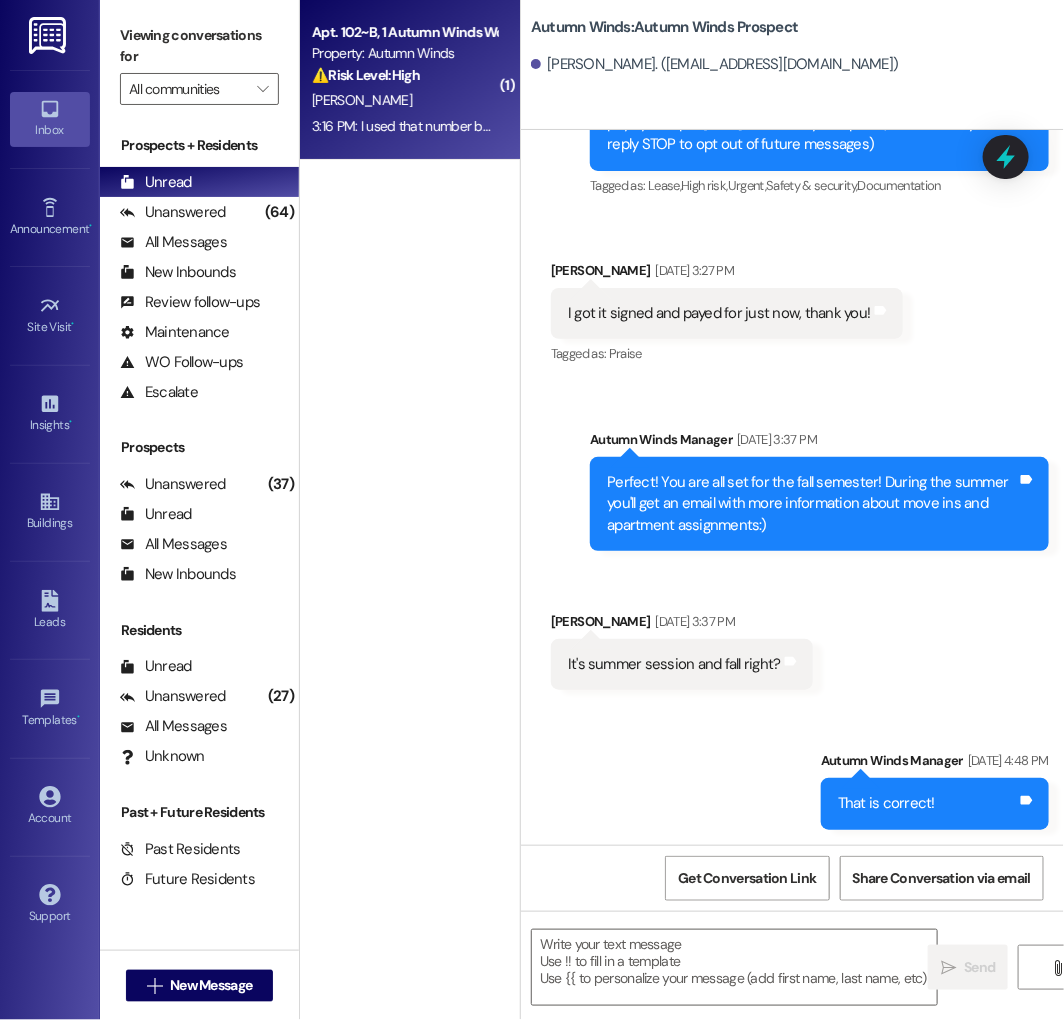 click on "Apt. 102~B, 1 Autumn Winds Women's Bldg" at bounding box center (404, 32) 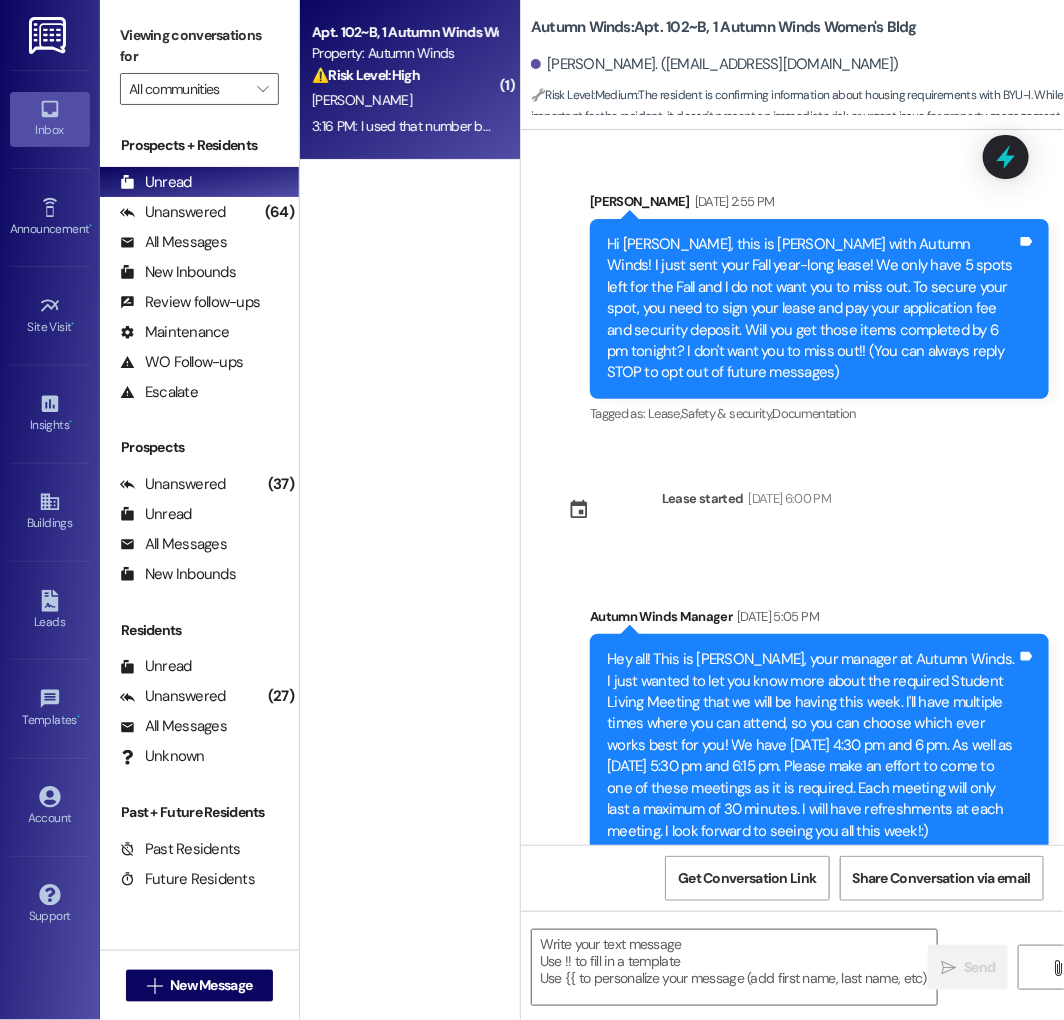 scroll, scrollTop: 15338, scrollLeft: 0, axis: vertical 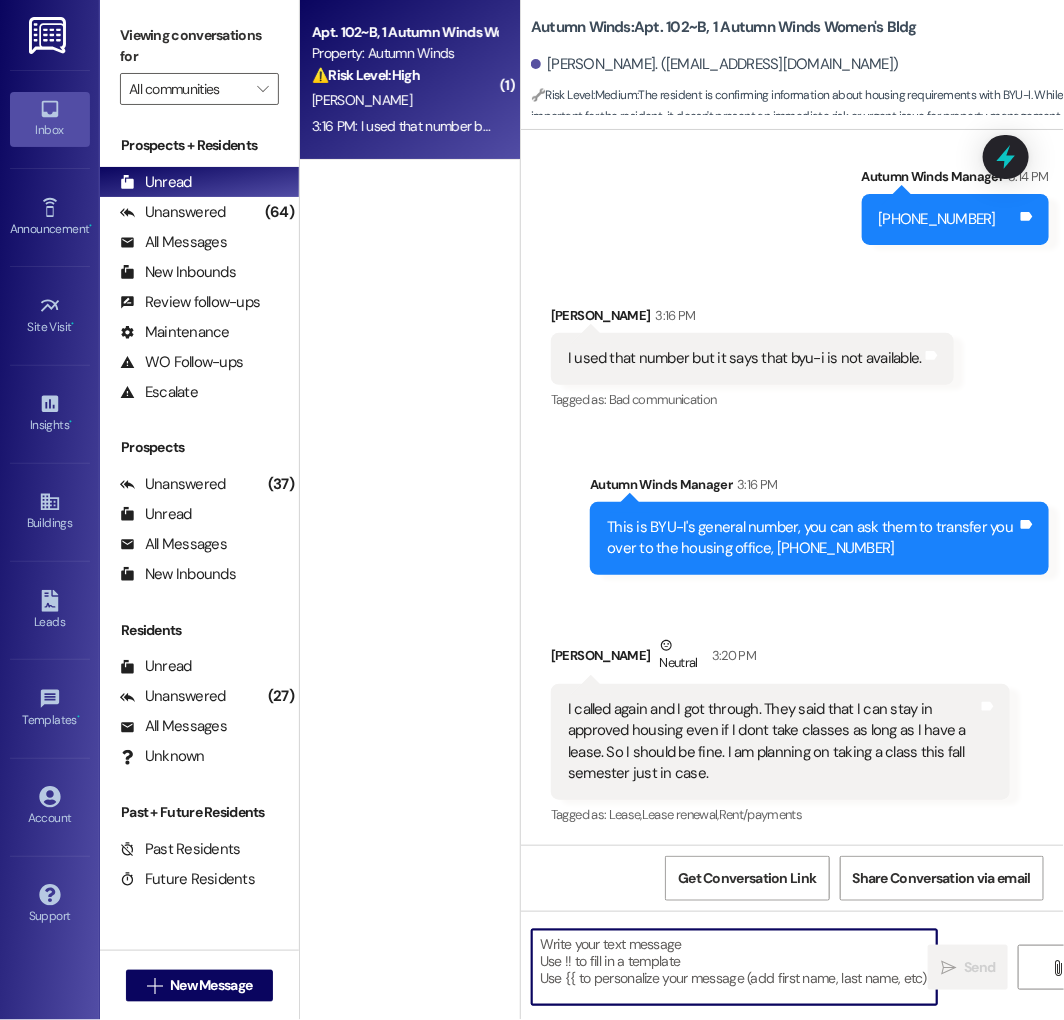 click at bounding box center (734, 967) 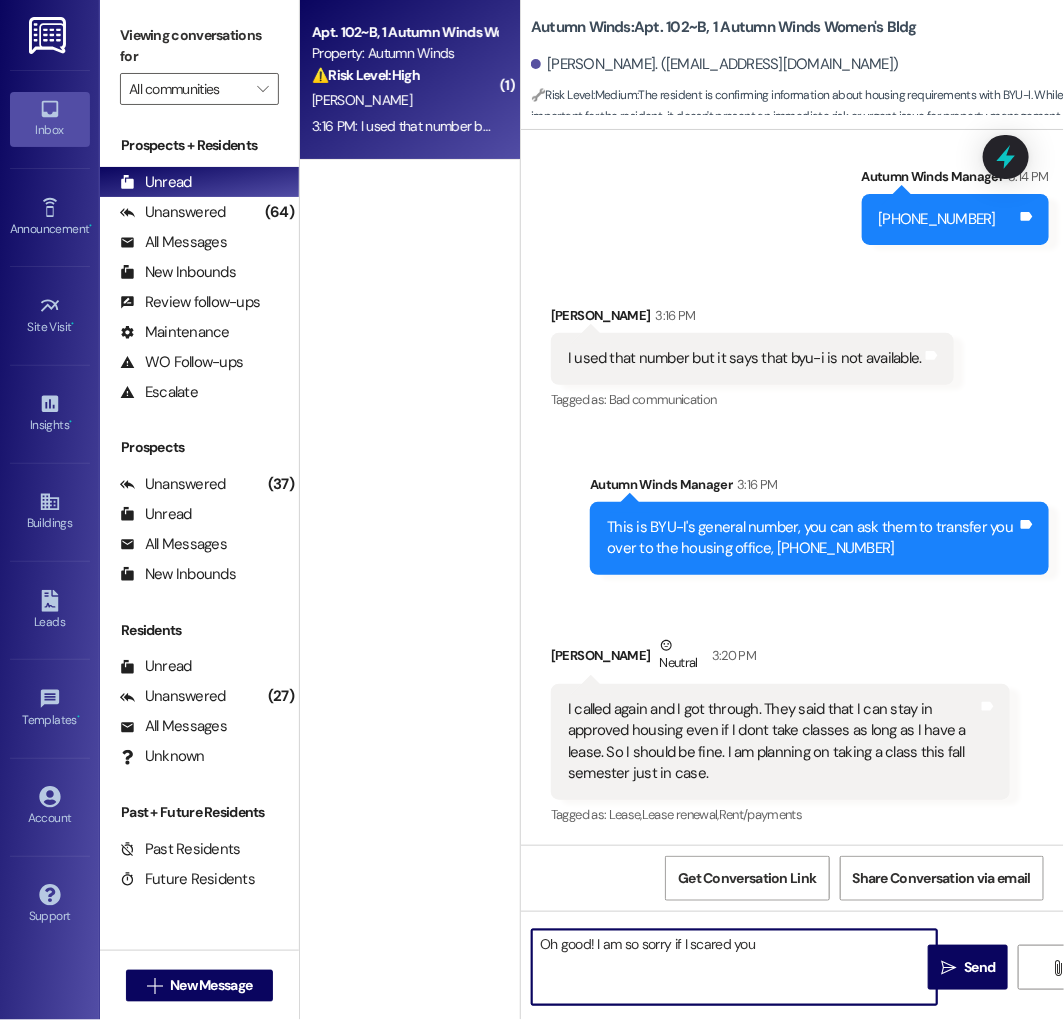 type on "Oh good! I am so sorry if I scared you!" 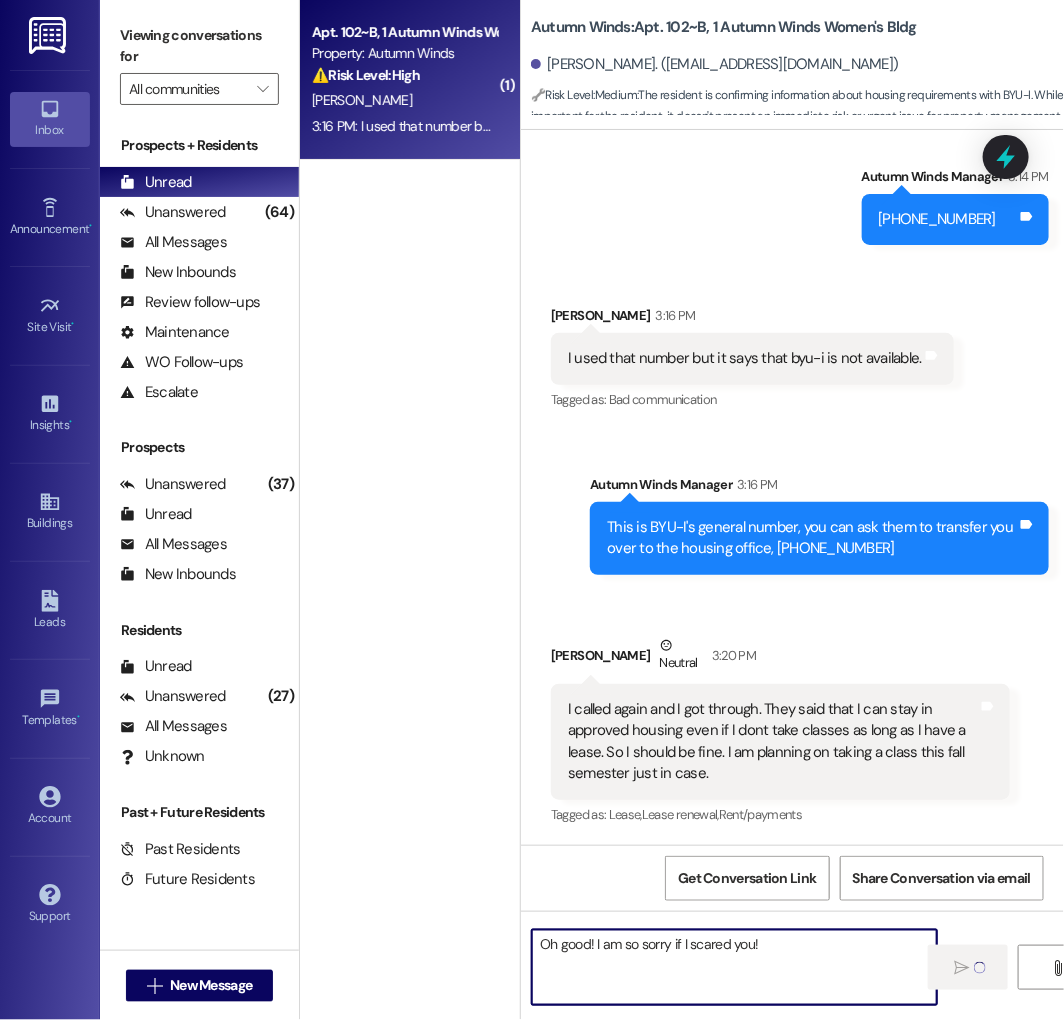 type 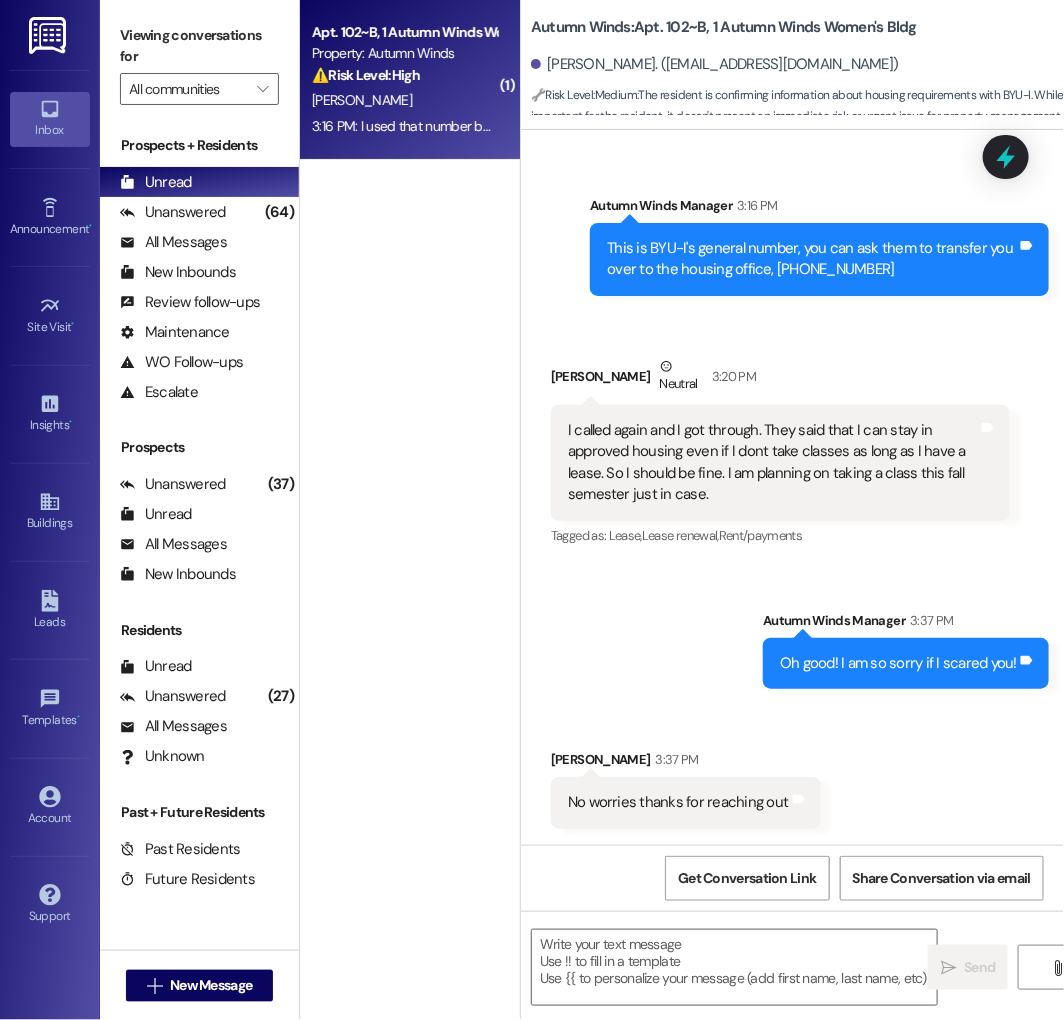 scroll, scrollTop: 15617, scrollLeft: 0, axis: vertical 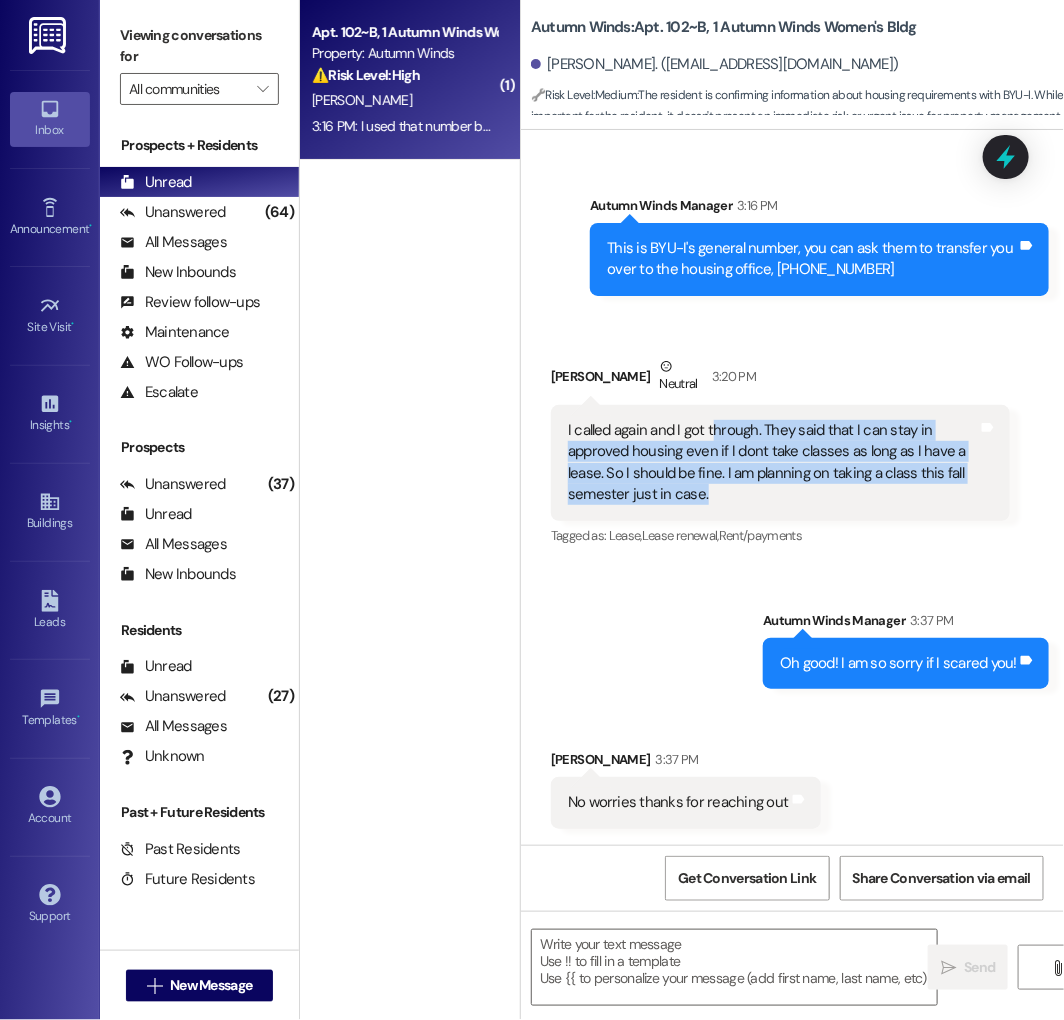 drag, startPoint x: 740, startPoint y: 508, endPoint x: 758, endPoint y: 436, distance: 74.215904 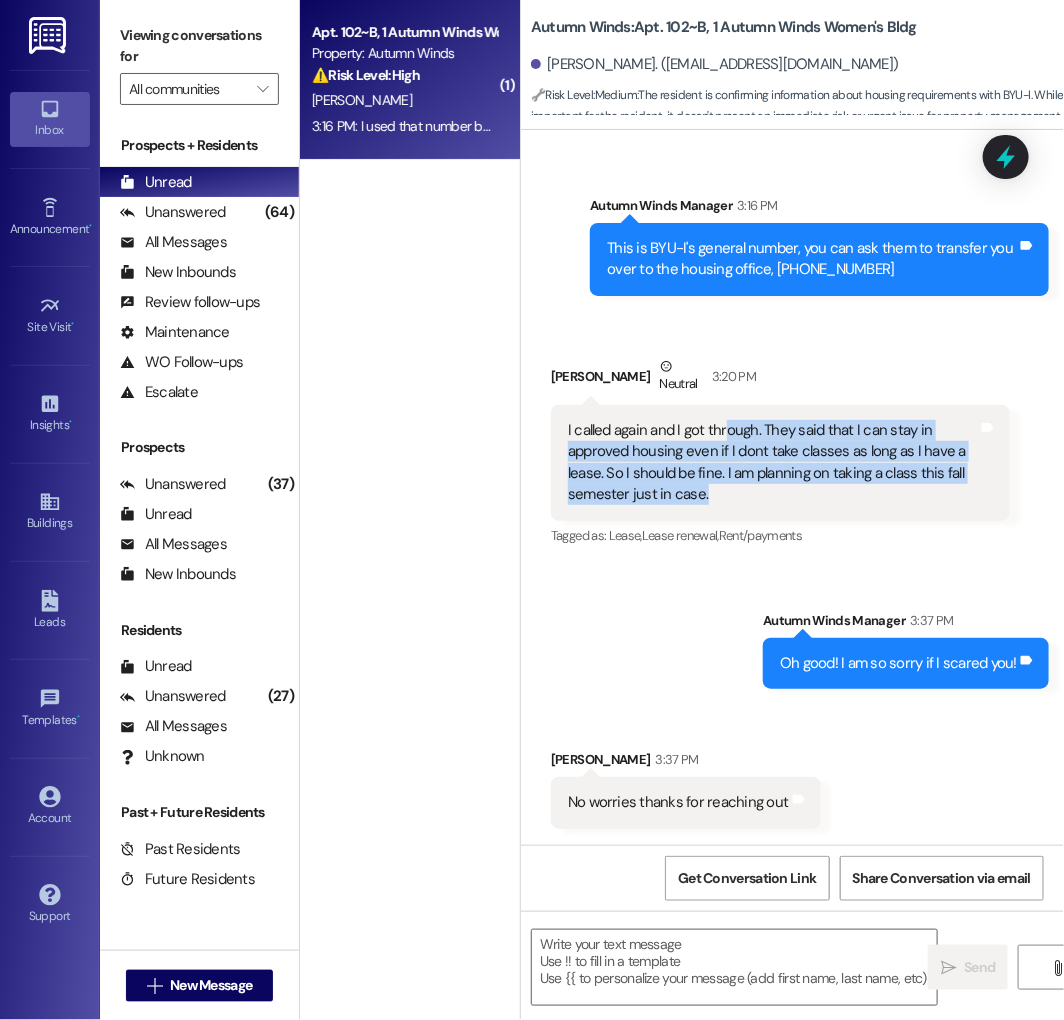 click on "I called again and I got through. They said that I can stay in approved housing even if I dont take classes as long as I have a lease. So I should be fine. I am planning on taking a class this fall semester just in case." at bounding box center [773, 463] 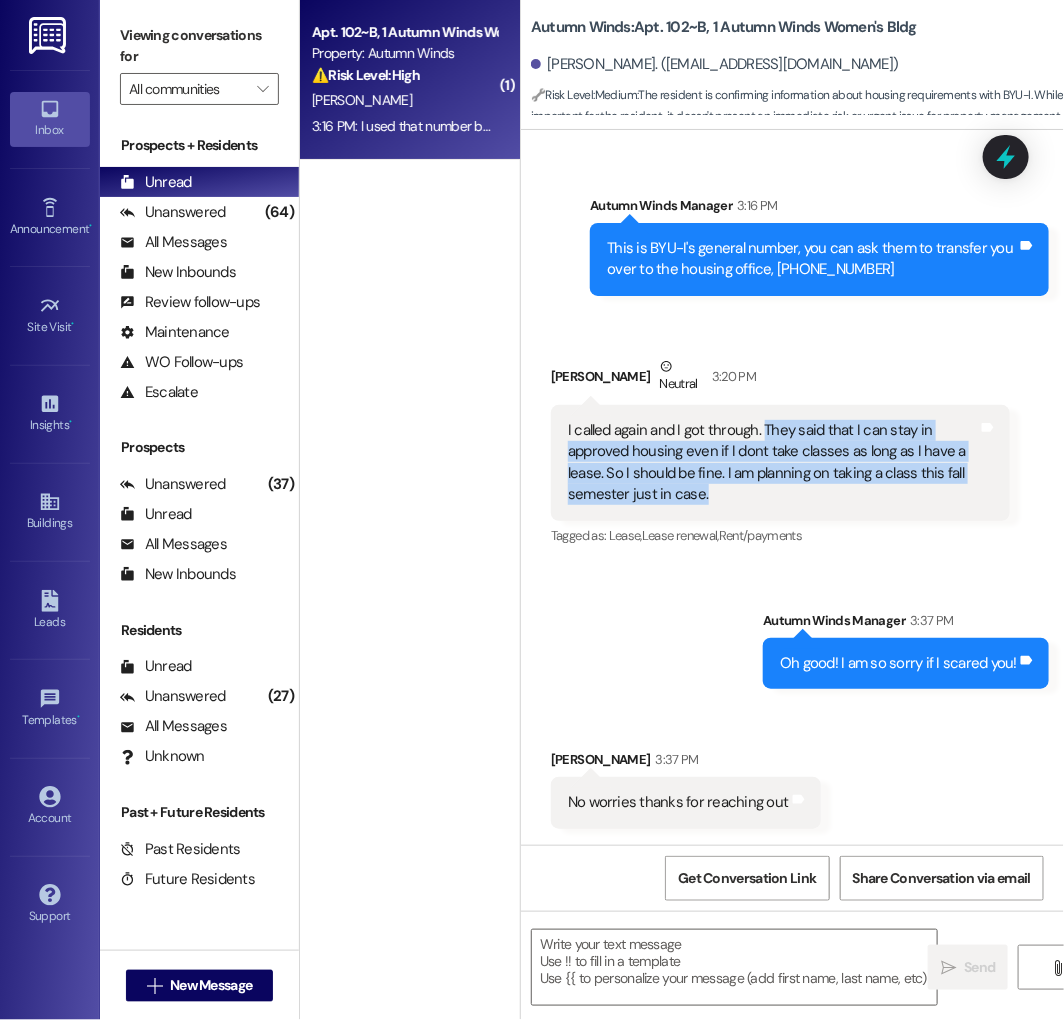 drag, startPoint x: 742, startPoint y: 496, endPoint x: 761, endPoint y: 435, distance: 63.89053 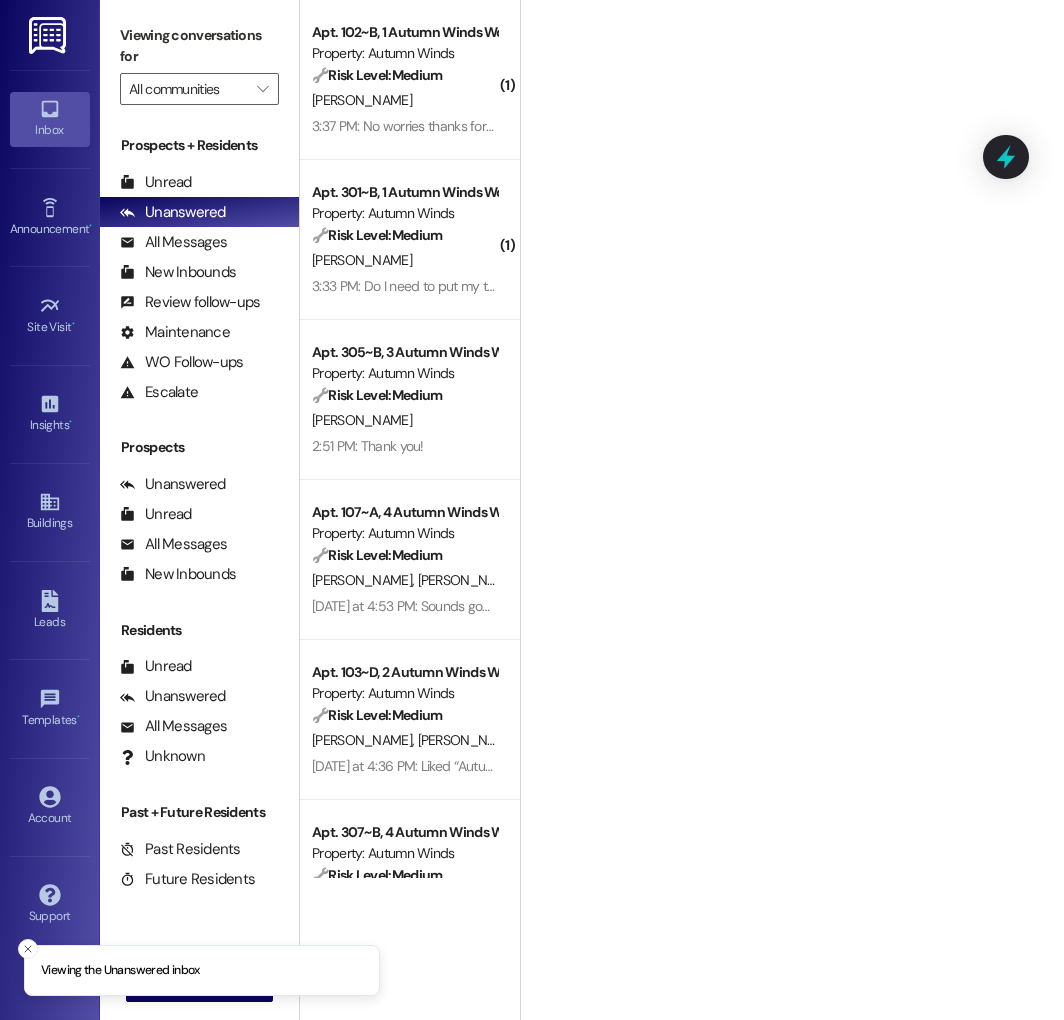 scroll, scrollTop: 0, scrollLeft: 0, axis: both 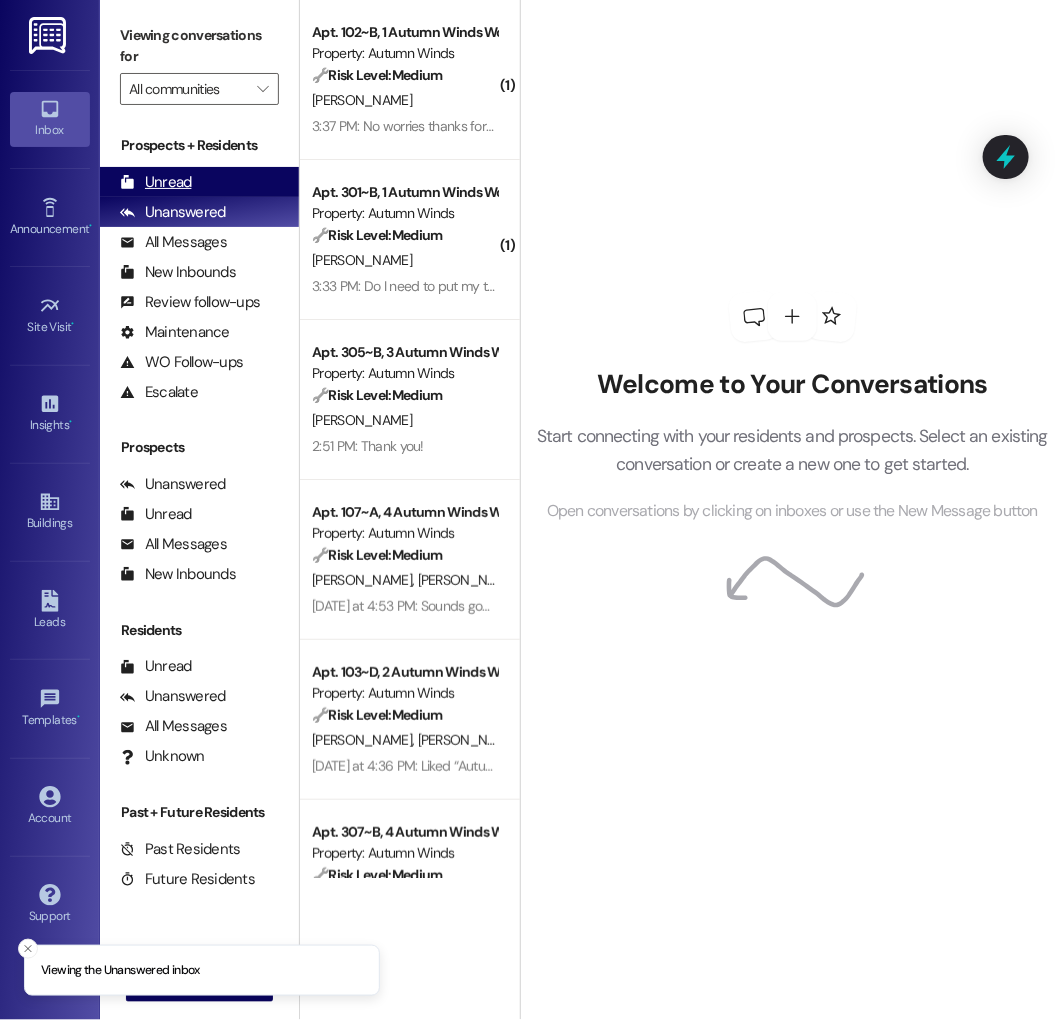 click on "Unread (0)" at bounding box center (199, 182) 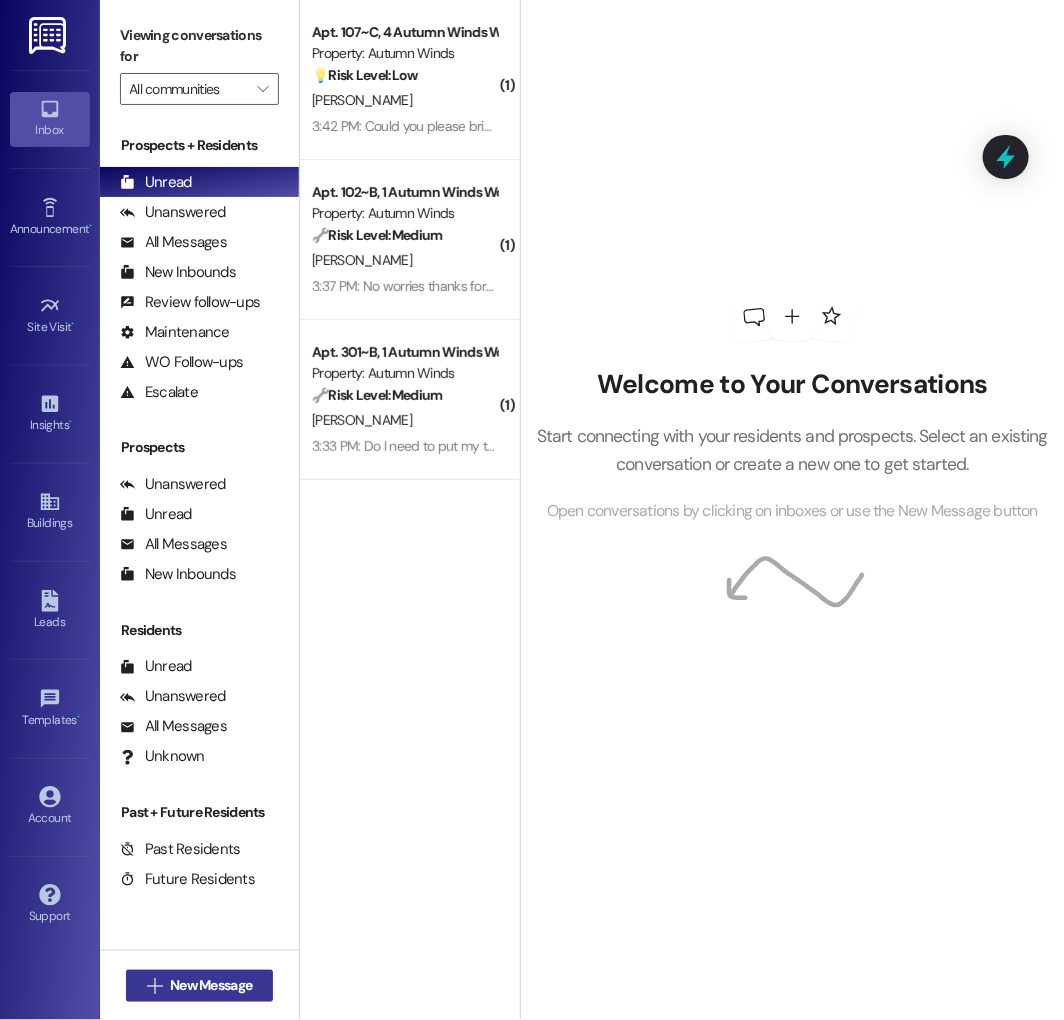 click on "New Message" at bounding box center [211, 985] 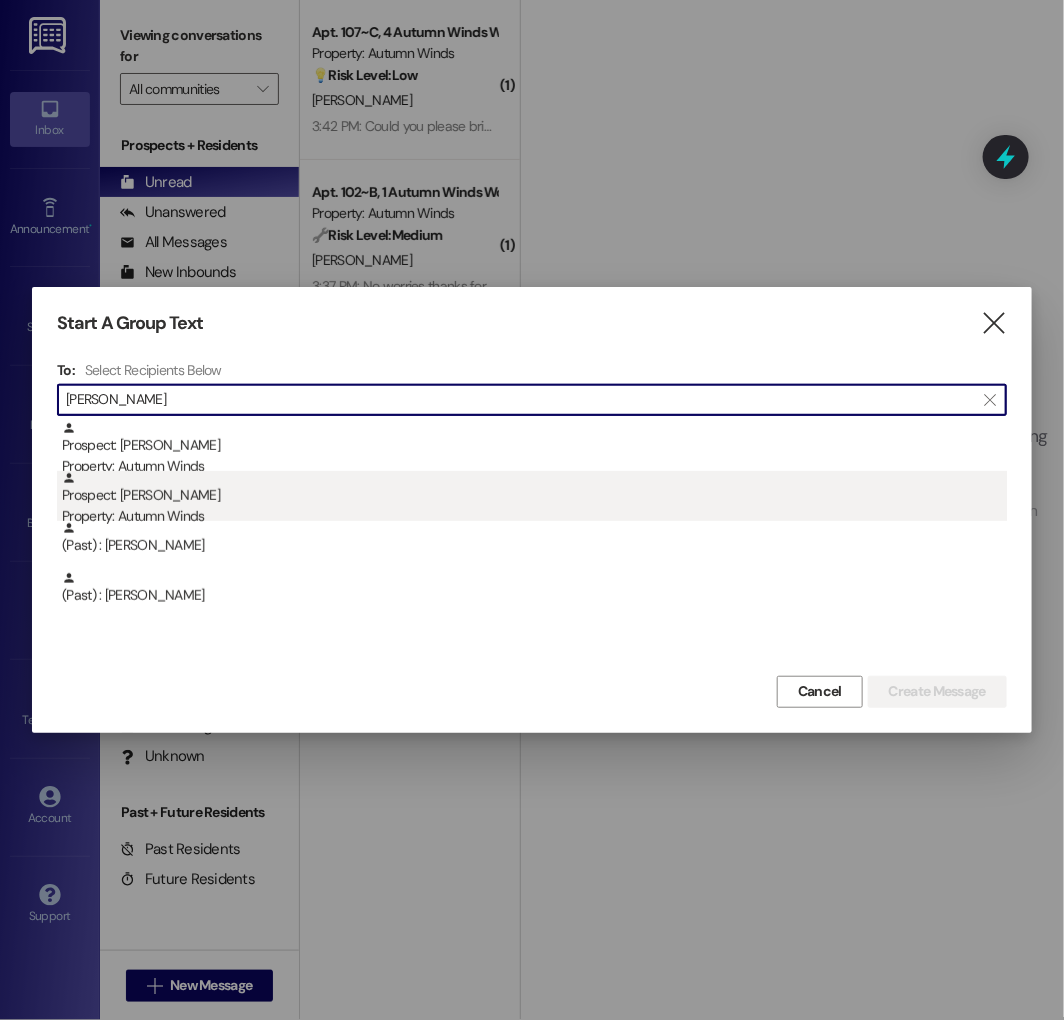 type on "[PERSON_NAME]" 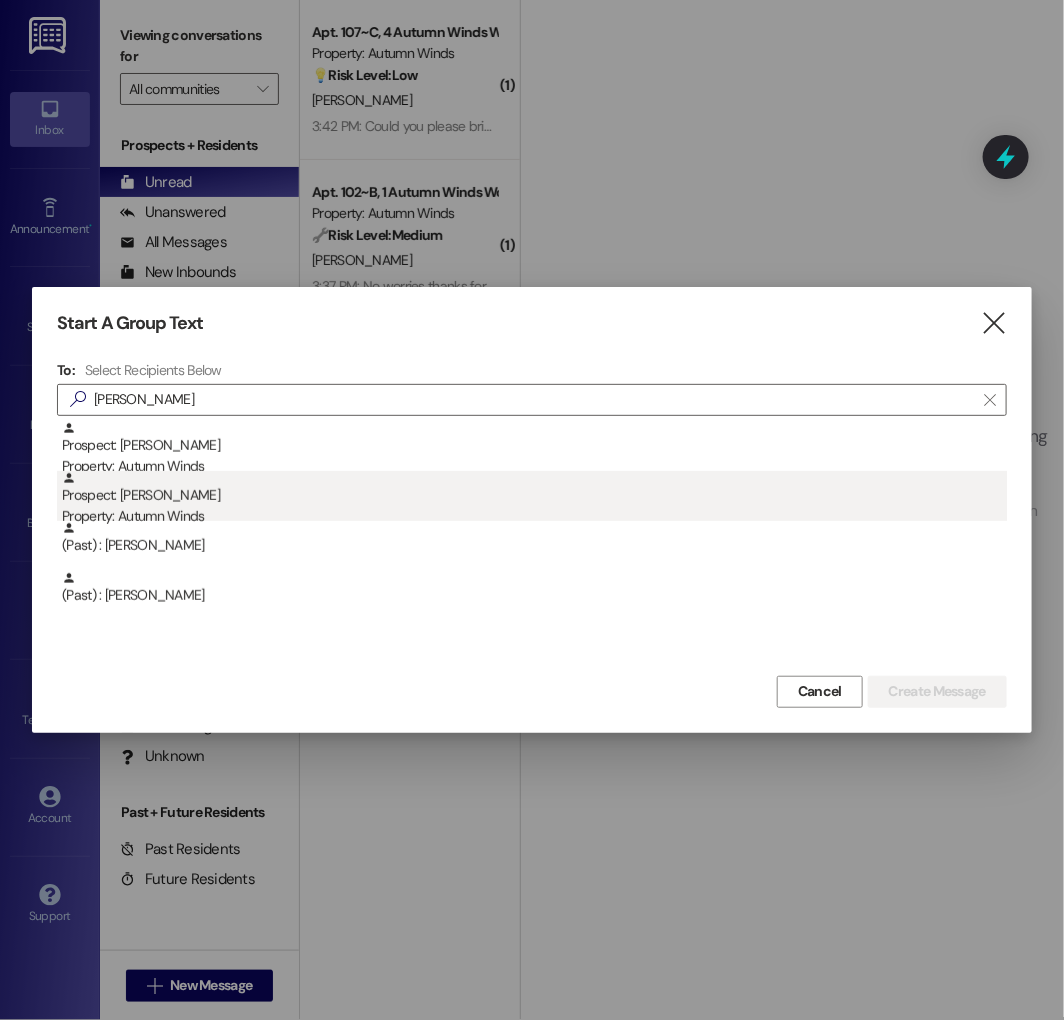 click on "Property: Autumn Winds" at bounding box center (534, 516) 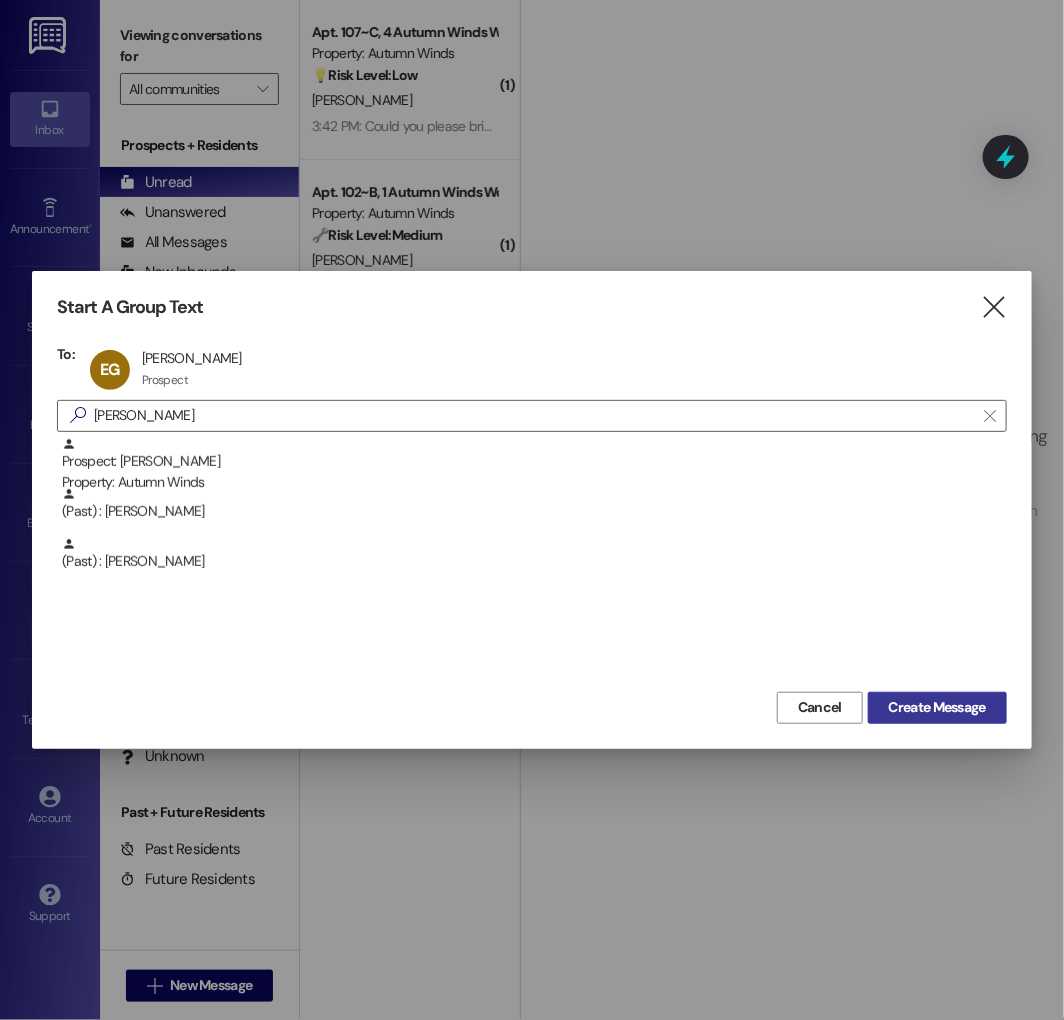 click on "Create Message" at bounding box center [937, 708] 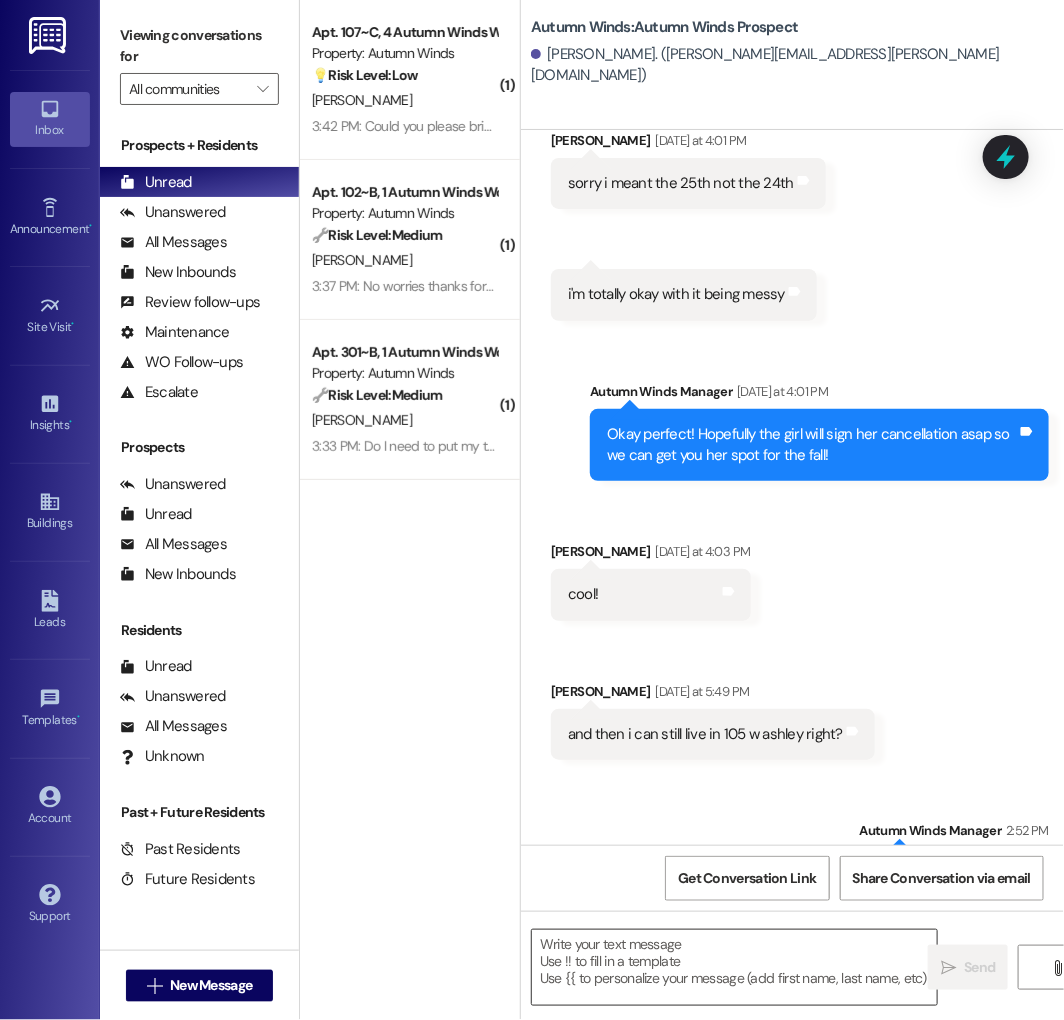 scroll, scrollTop: 9201, scrollLeft: 0, axis: vertical 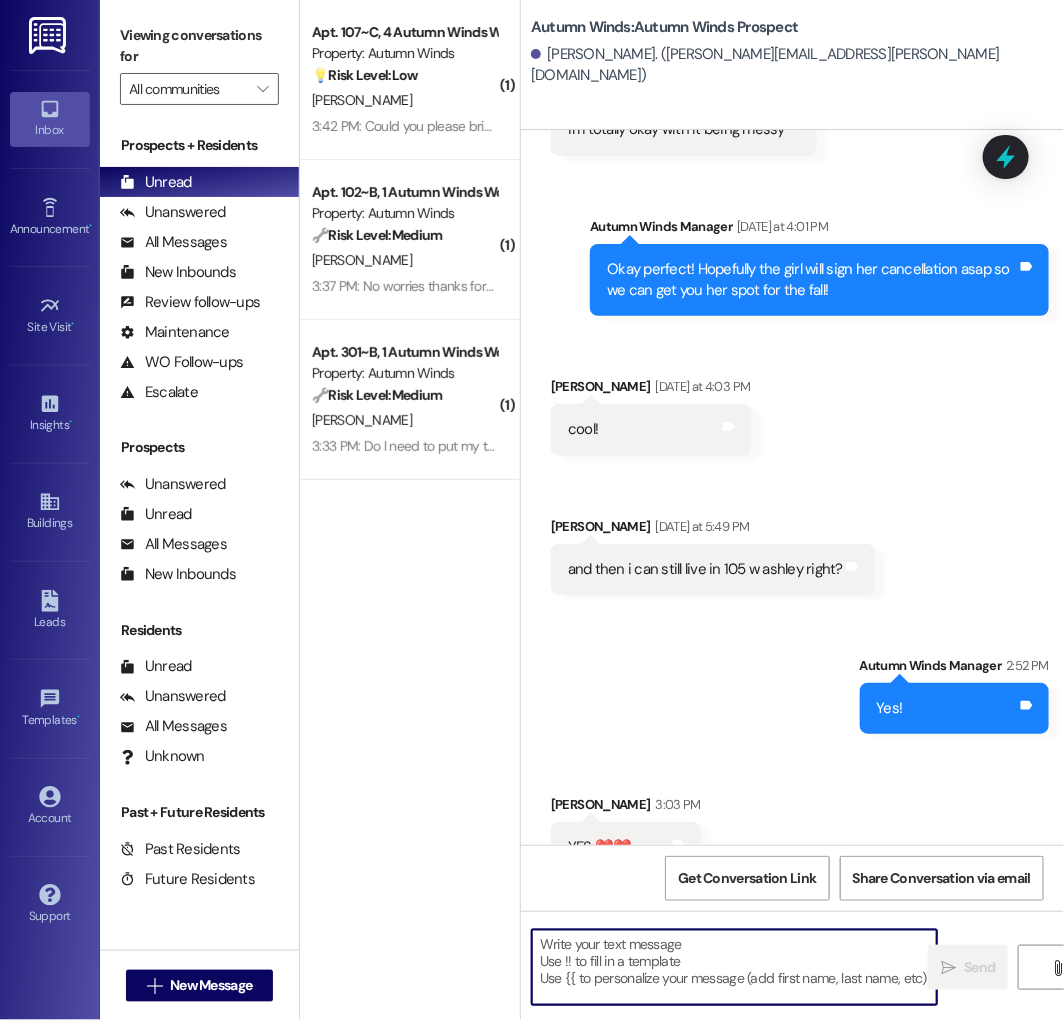 click at bounding box center [734, 967] 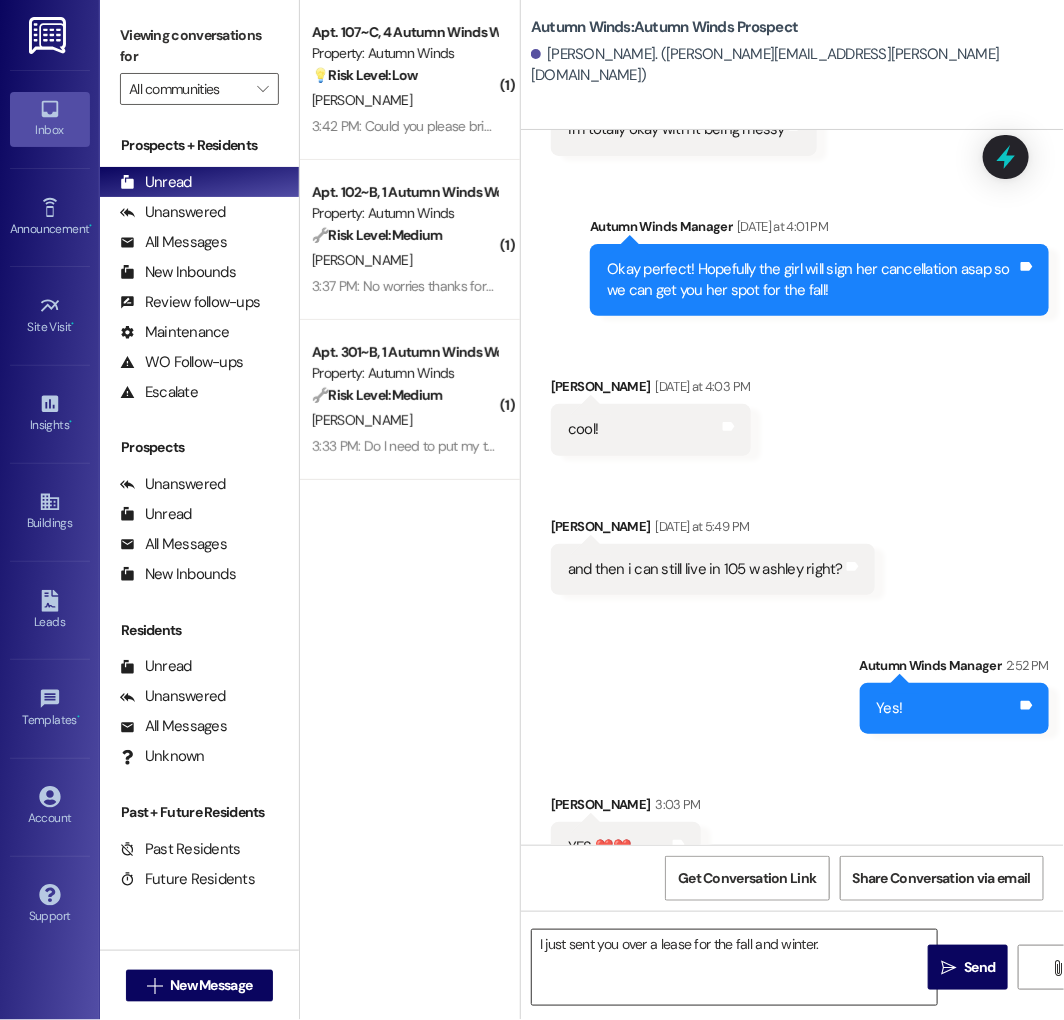 click on "I just sent you over a lease for the fall and winter." at bounding box center (734, 967) 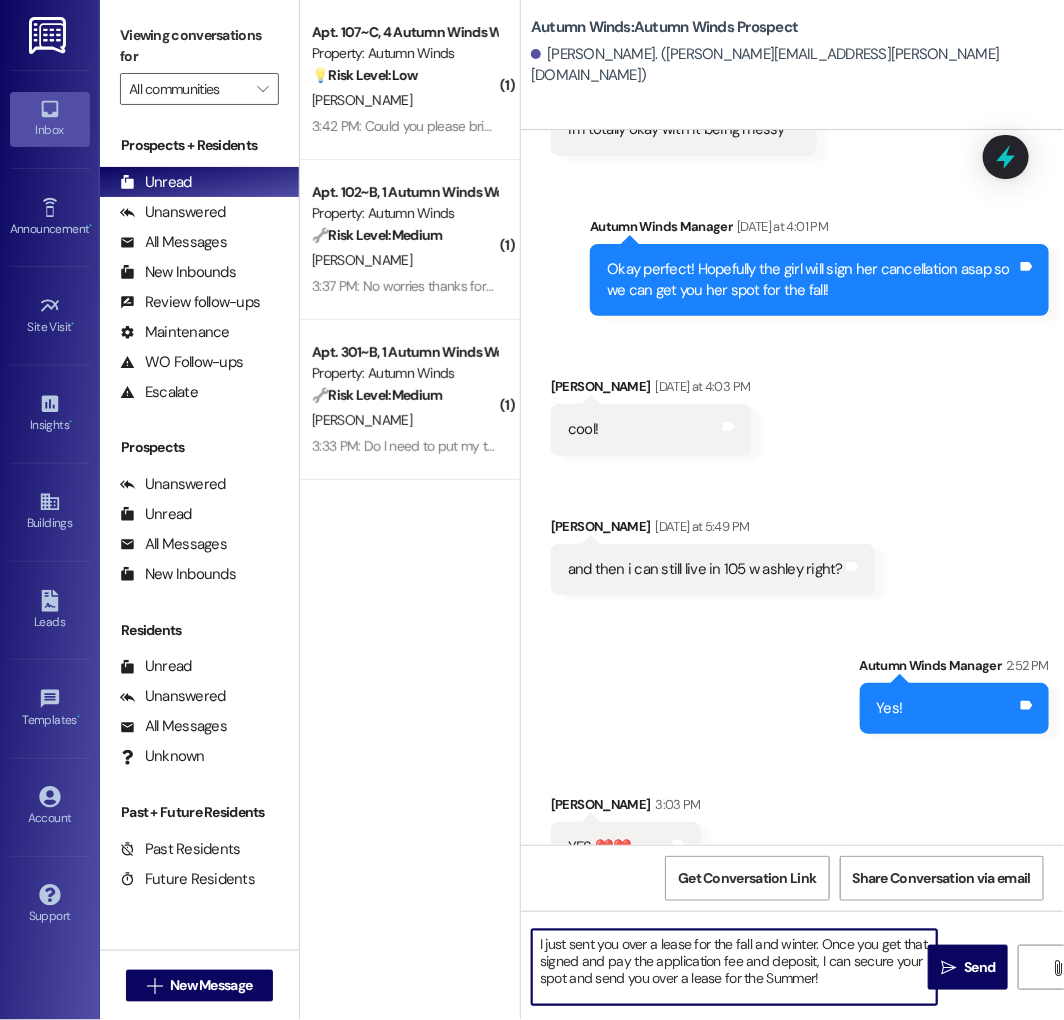 type on "I just sent you over a lease for the fall and winter. Once you get that signed and pay the application fee and deposit, I can secure your spot and send you over a lease for the Summer!" 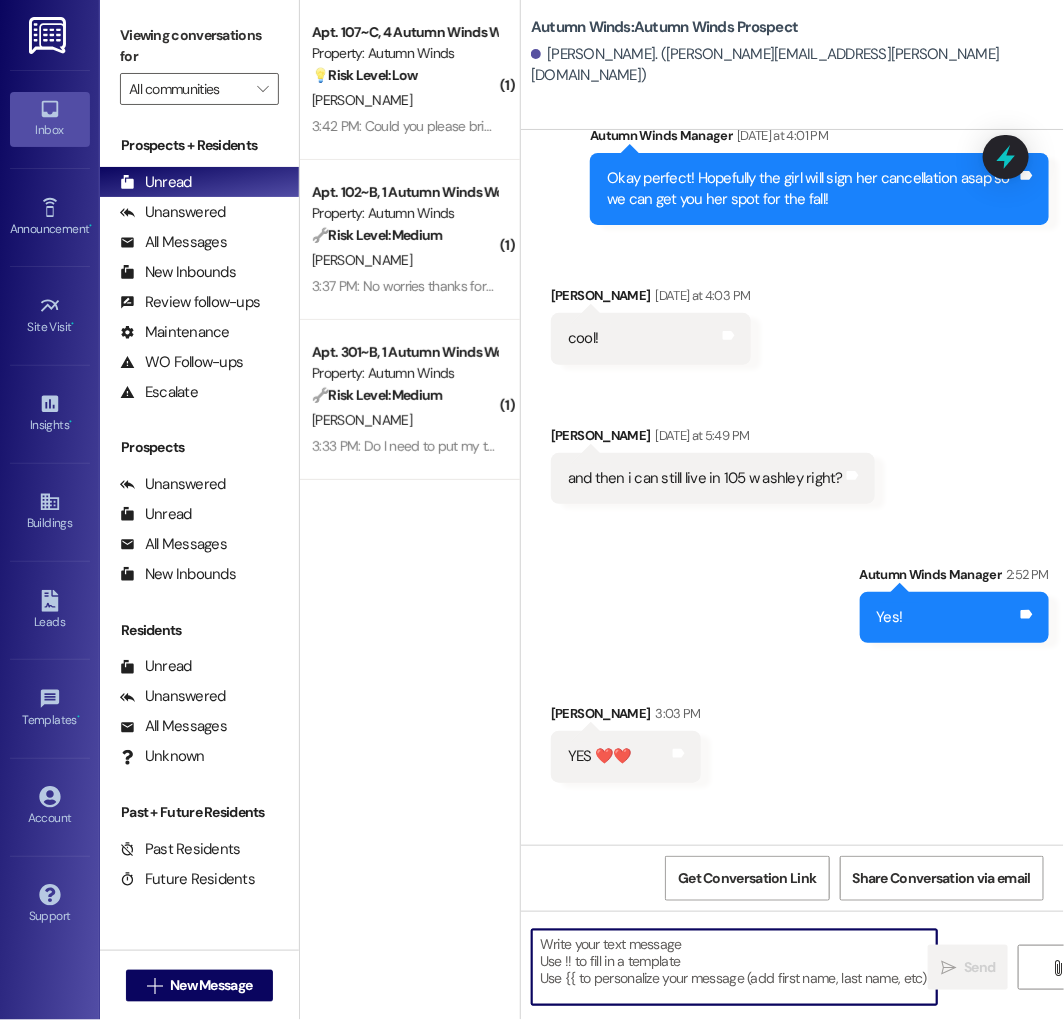 scroll, scrollTop: 9384, scrollLeft: 0, axis: vertical 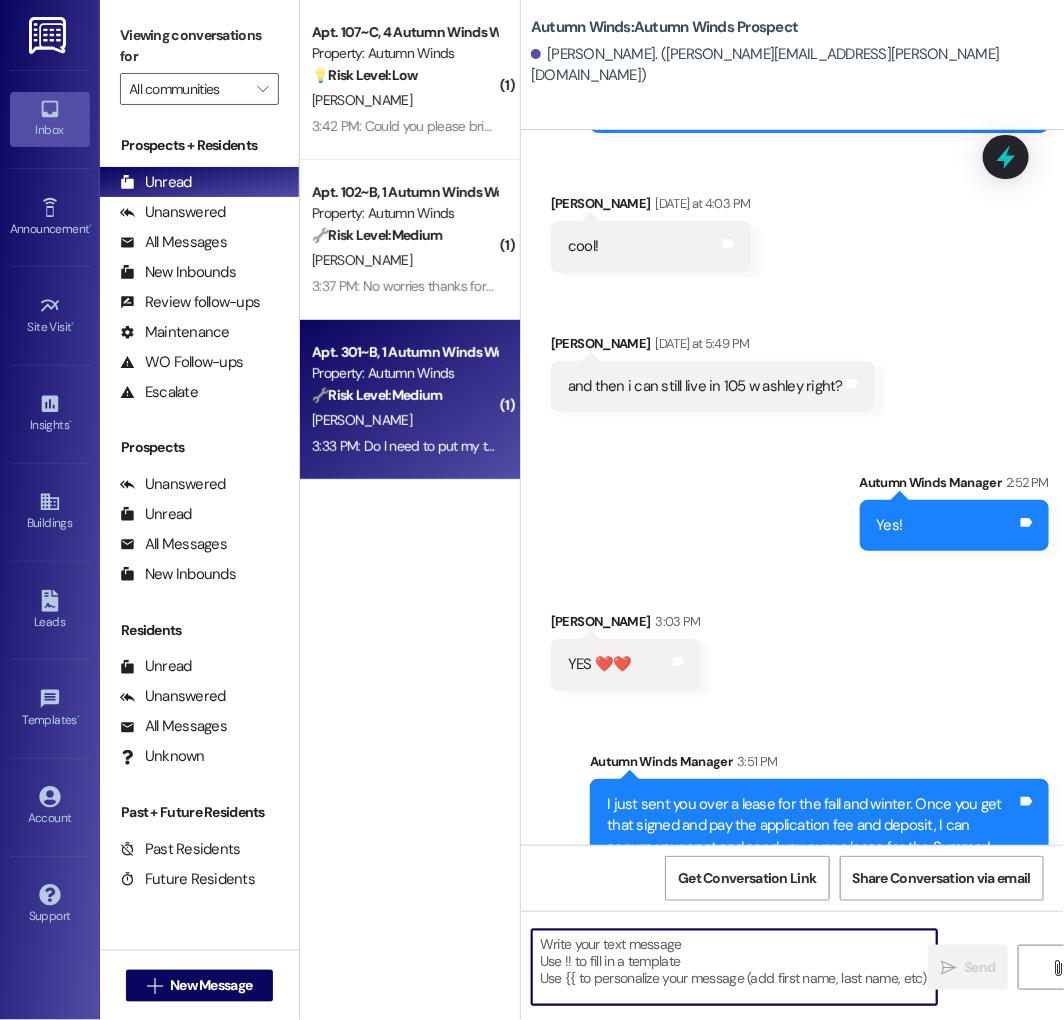 type 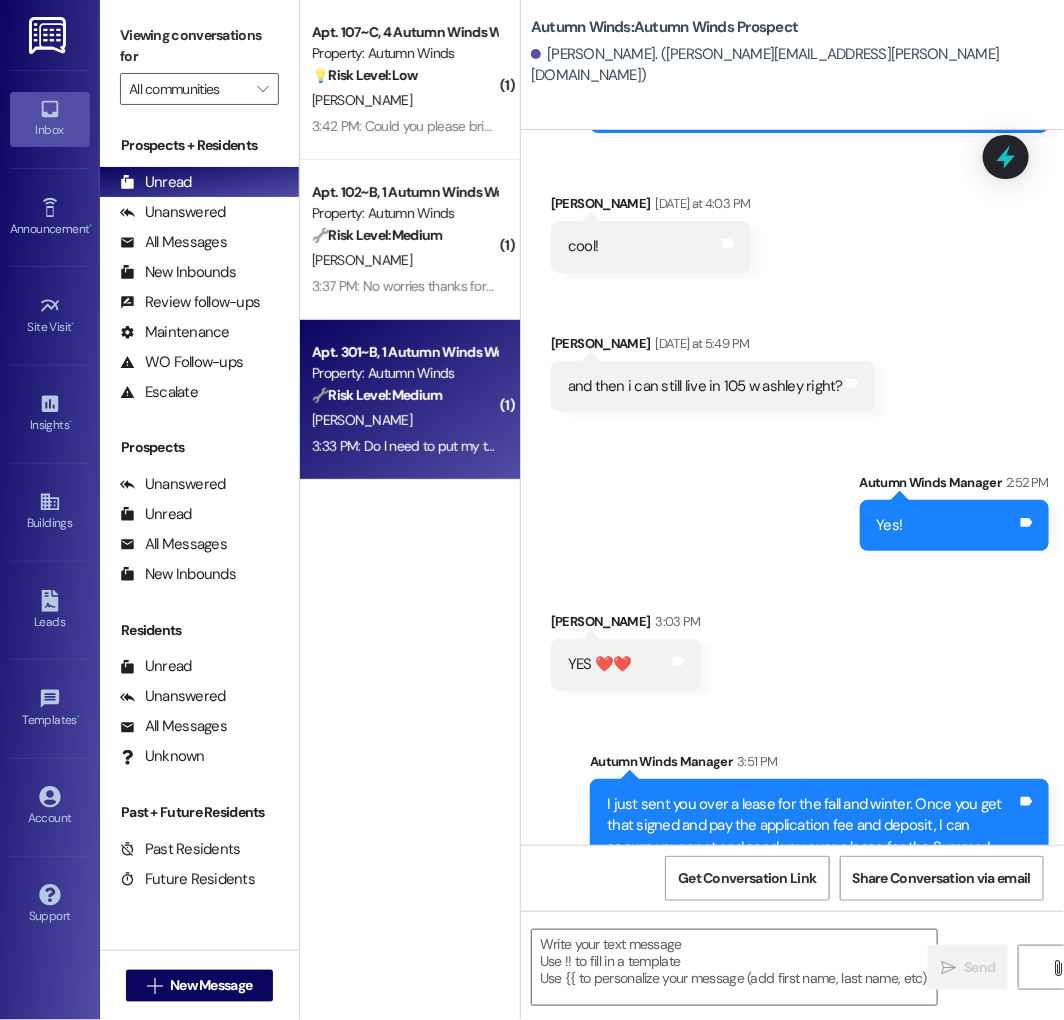 click on "Apt. 301~B, 1 Autumn Winds Women's Bldg Property: Autumn Winds 🔧  Risk Level:  Medium The resident is asking about storage access related to an upcoming white glove inspection. This is a non-urgent request for information related to community procedures." at bounding box center (404, 374) 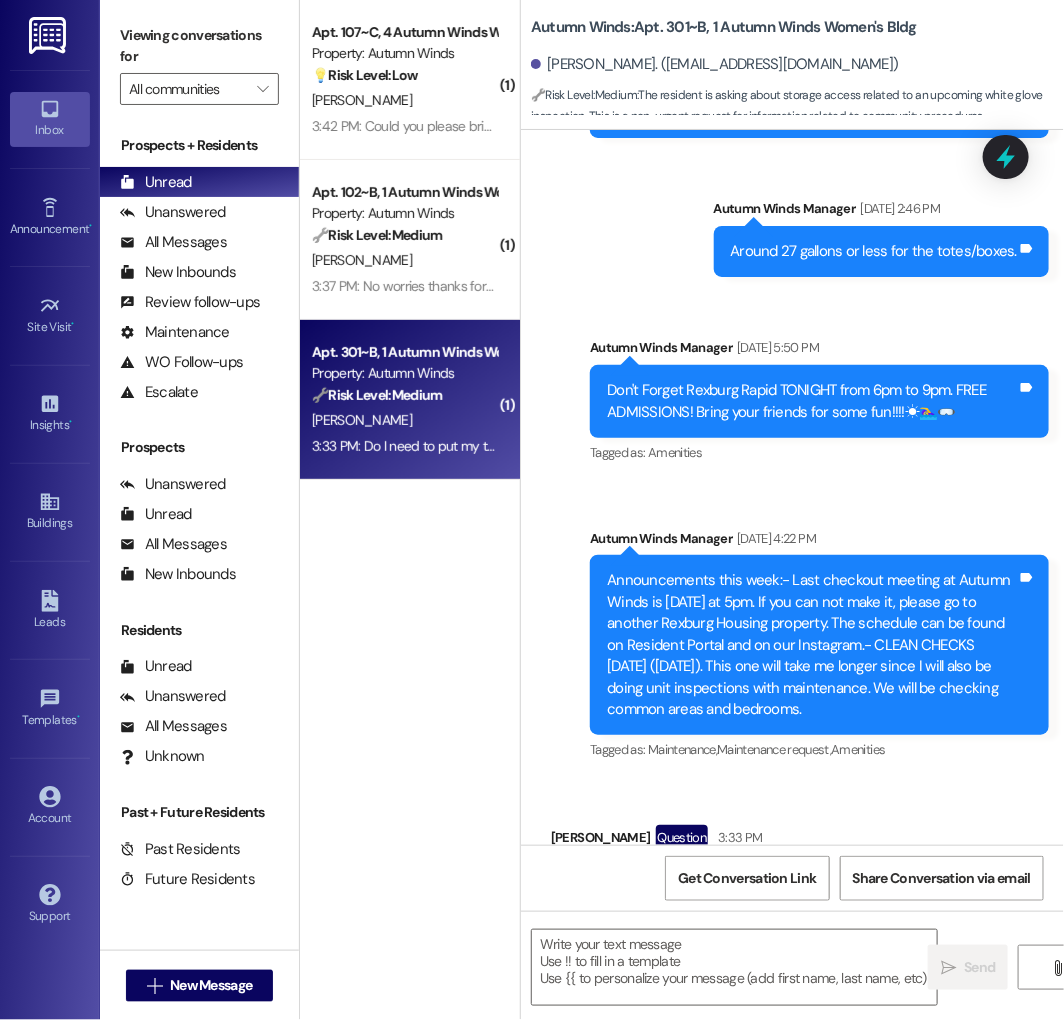scroll, scrollTop: 58066, scrollLeft: 0, axis: vertical 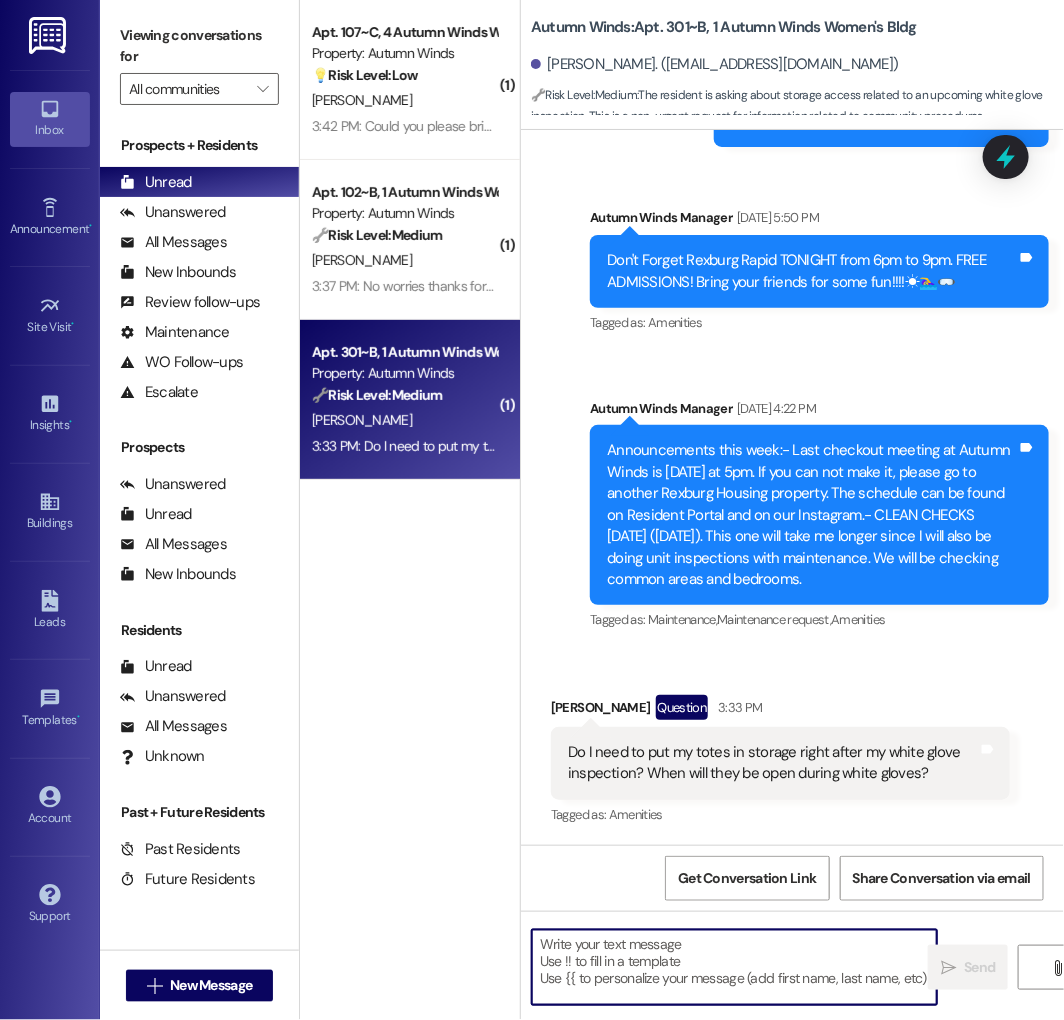 click at bounding box center [734, 967] 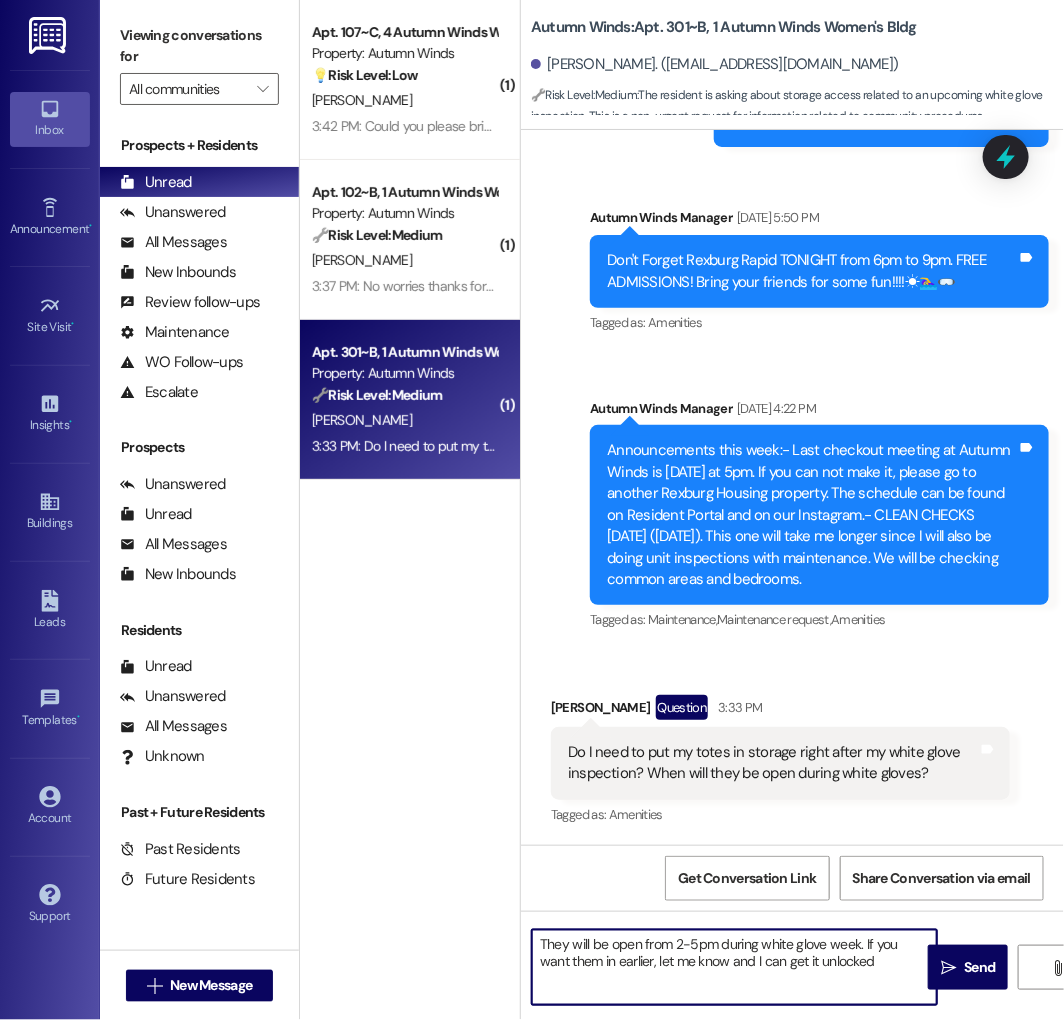 type on "They will be open from 2-5pm during white glove week. If you want them in earlier, let me know and I can get it unlocked!" 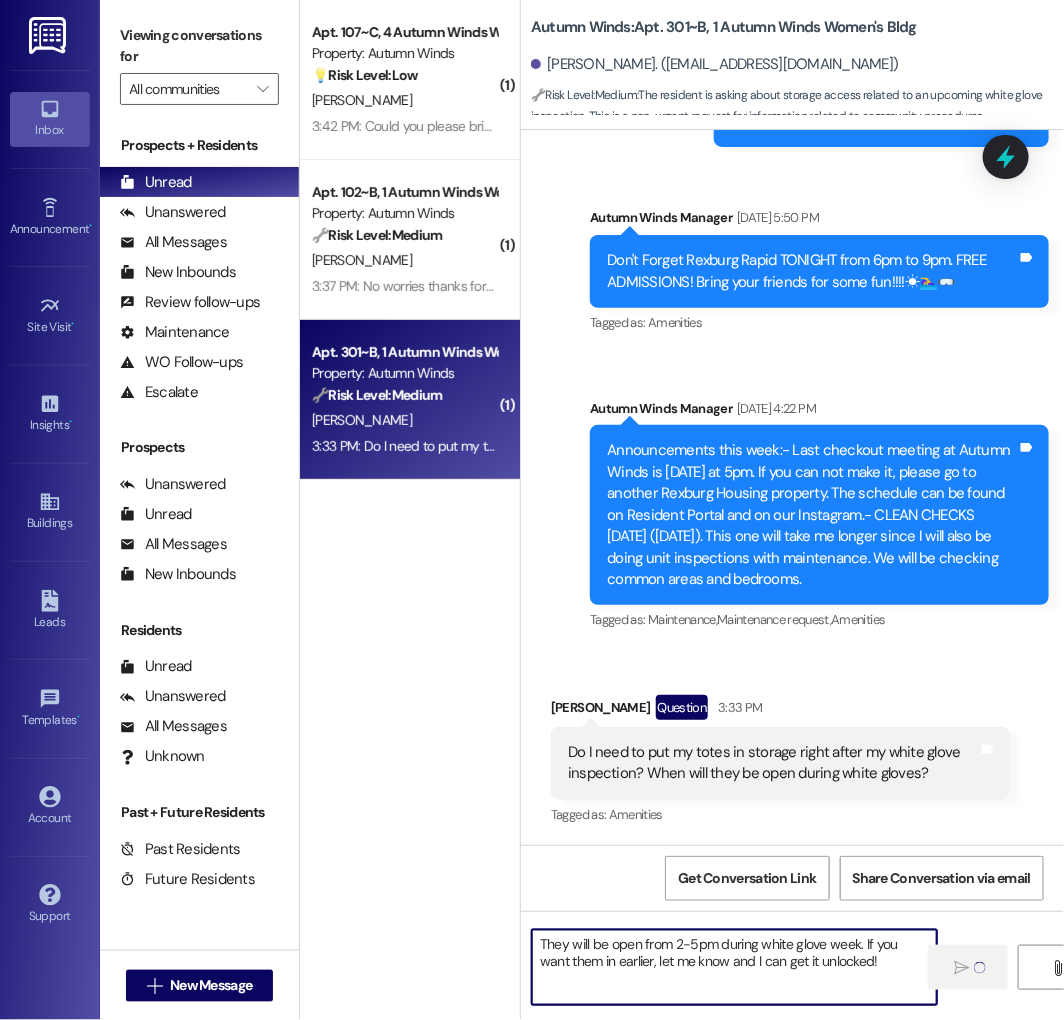 type 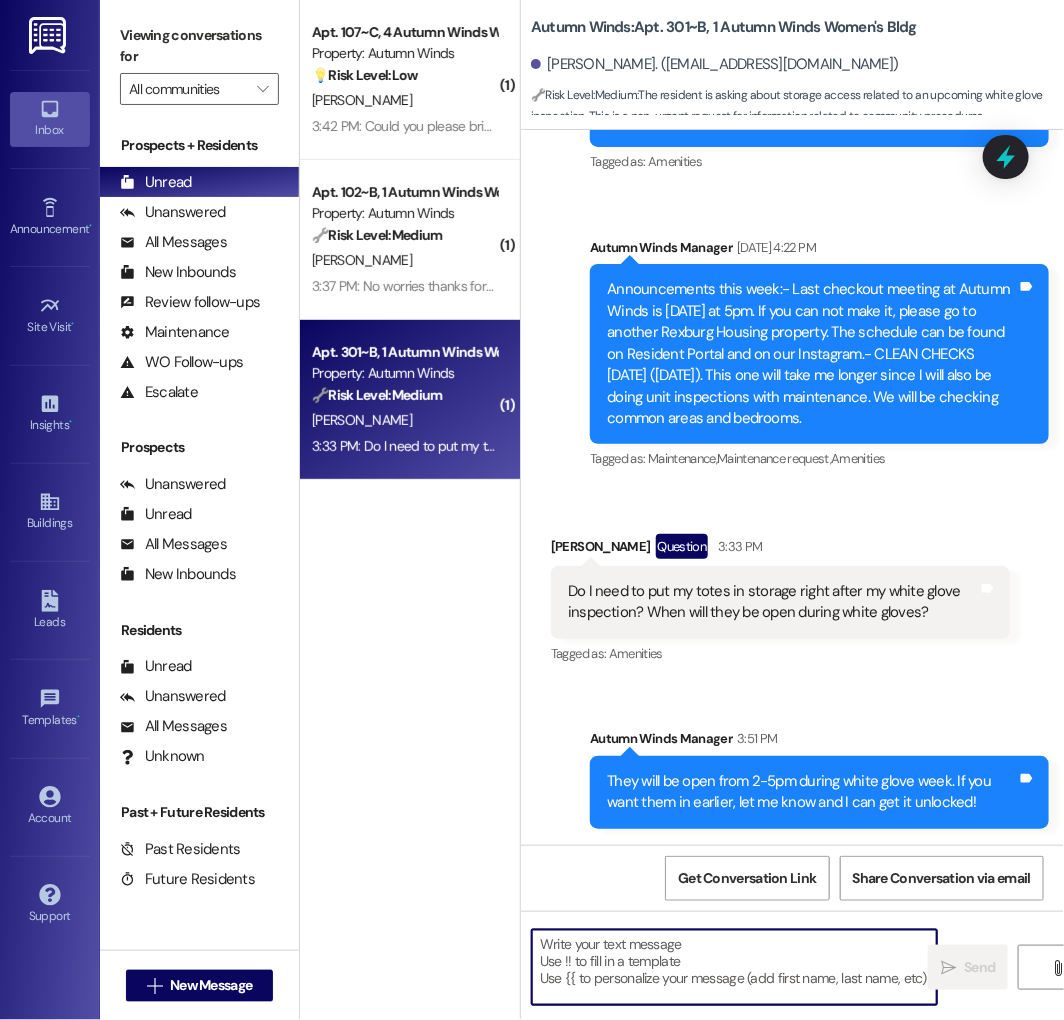 scroll, scrollTop: 58227, scrollLeft: 0, axis: vertical 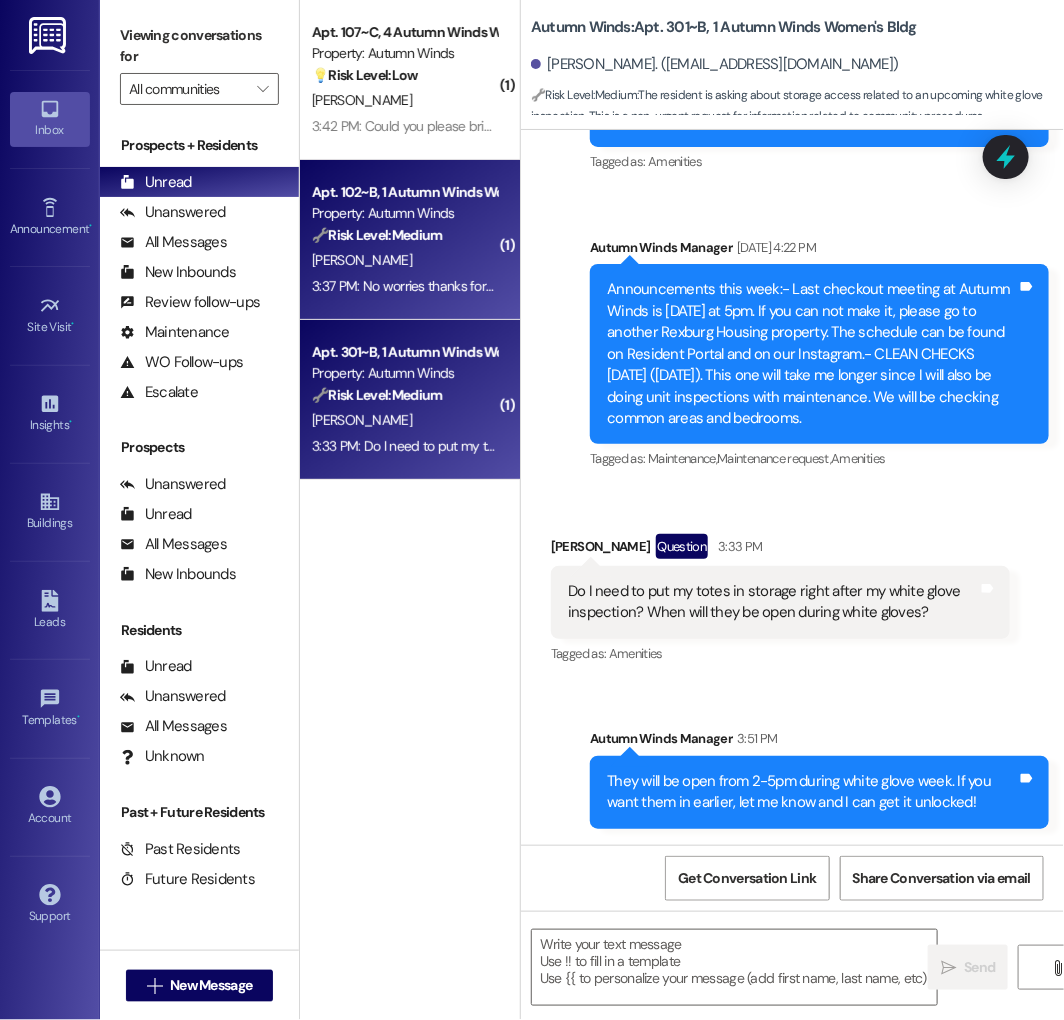 click on "[PERSON_NAME]" at bounding box center [404, 260] 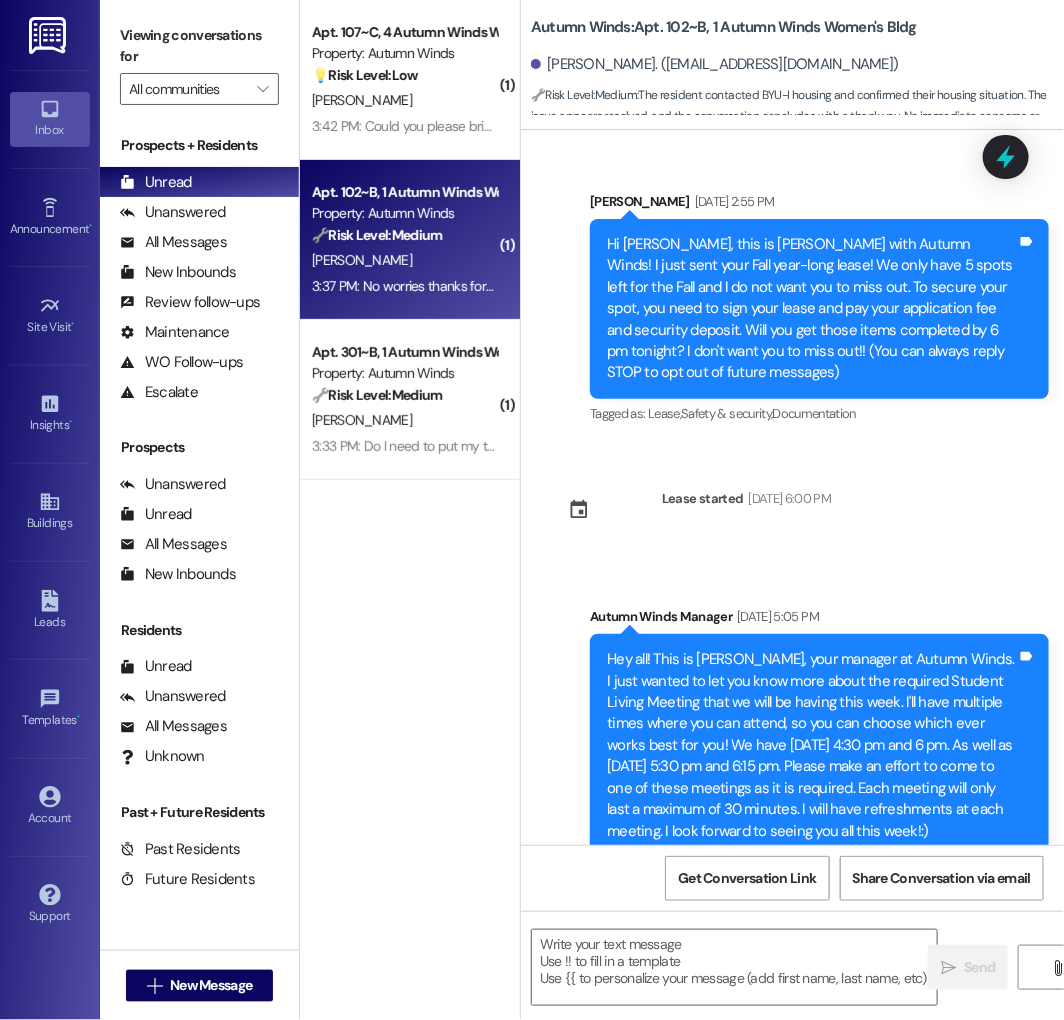 scroll, scrollTop: 15646, scrollLeft: 0, axis: vertical 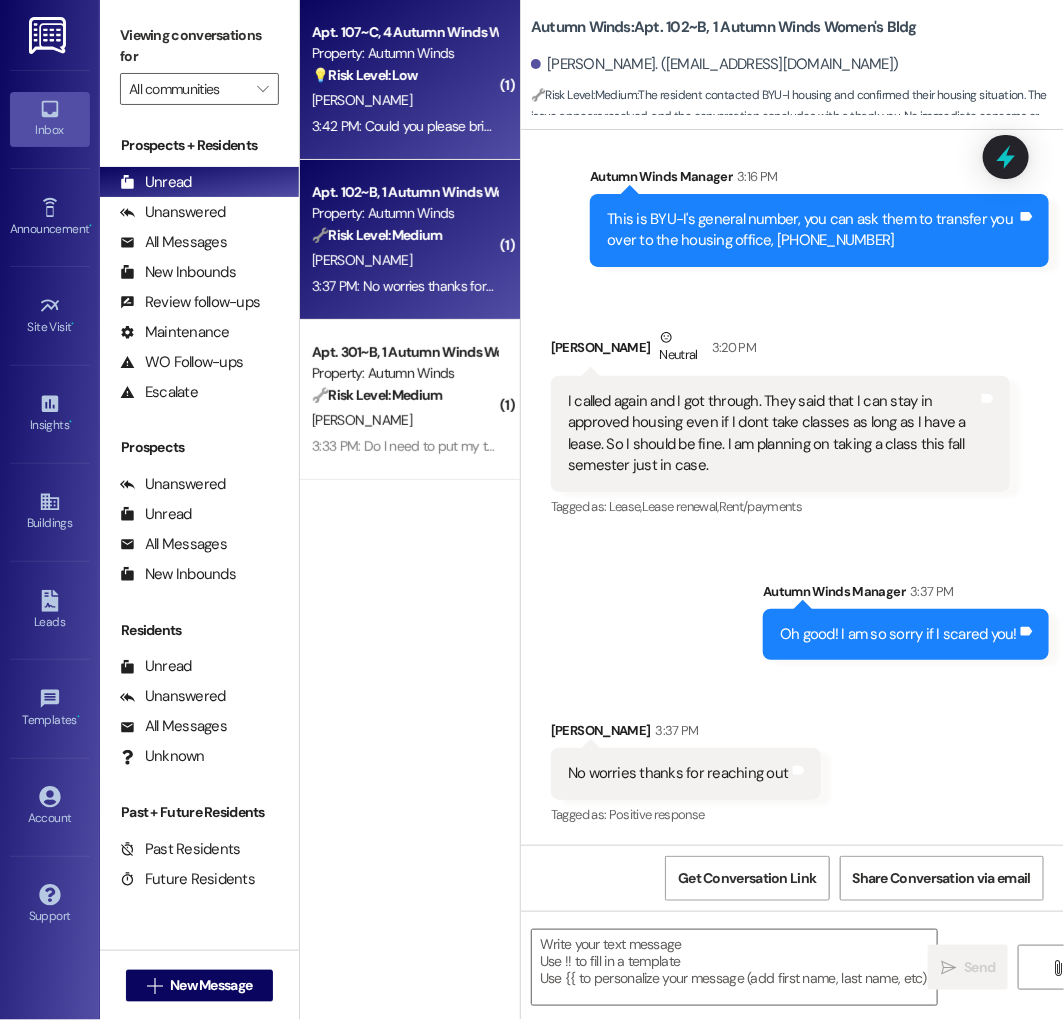 click on "Property: Autumn Winds" at bounding box center (404, 53) 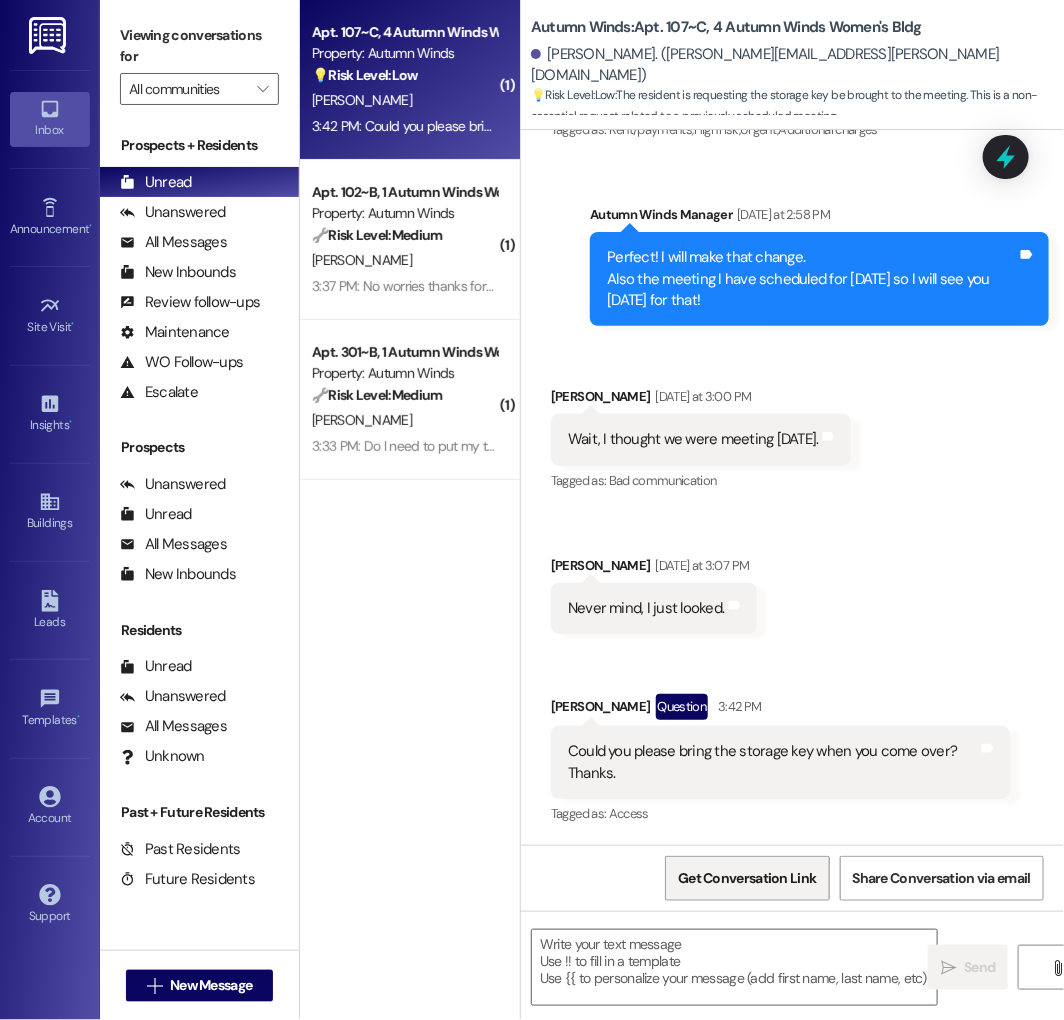 scroll, scrollTop: 8626, scrollLeft: 0, axis: vertical 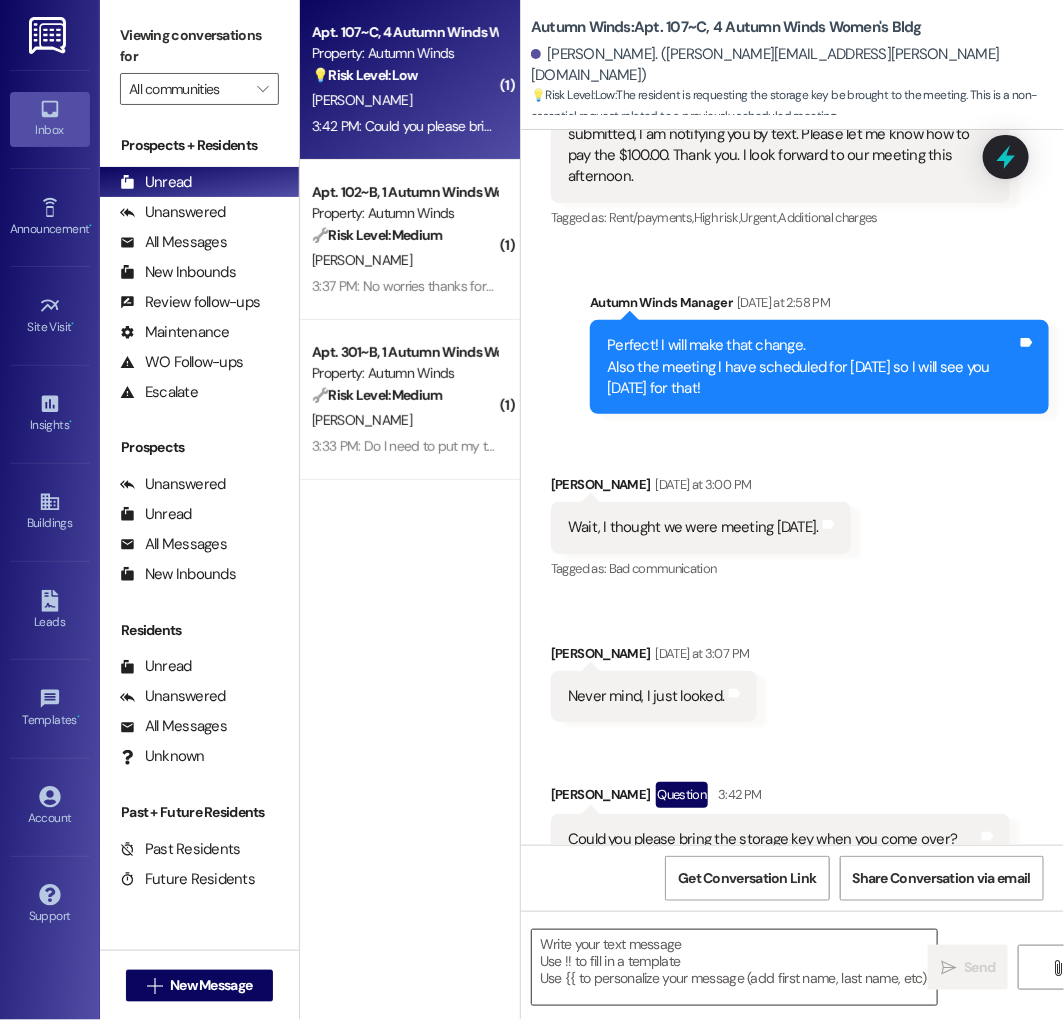 click at bounding box center [734, 967] 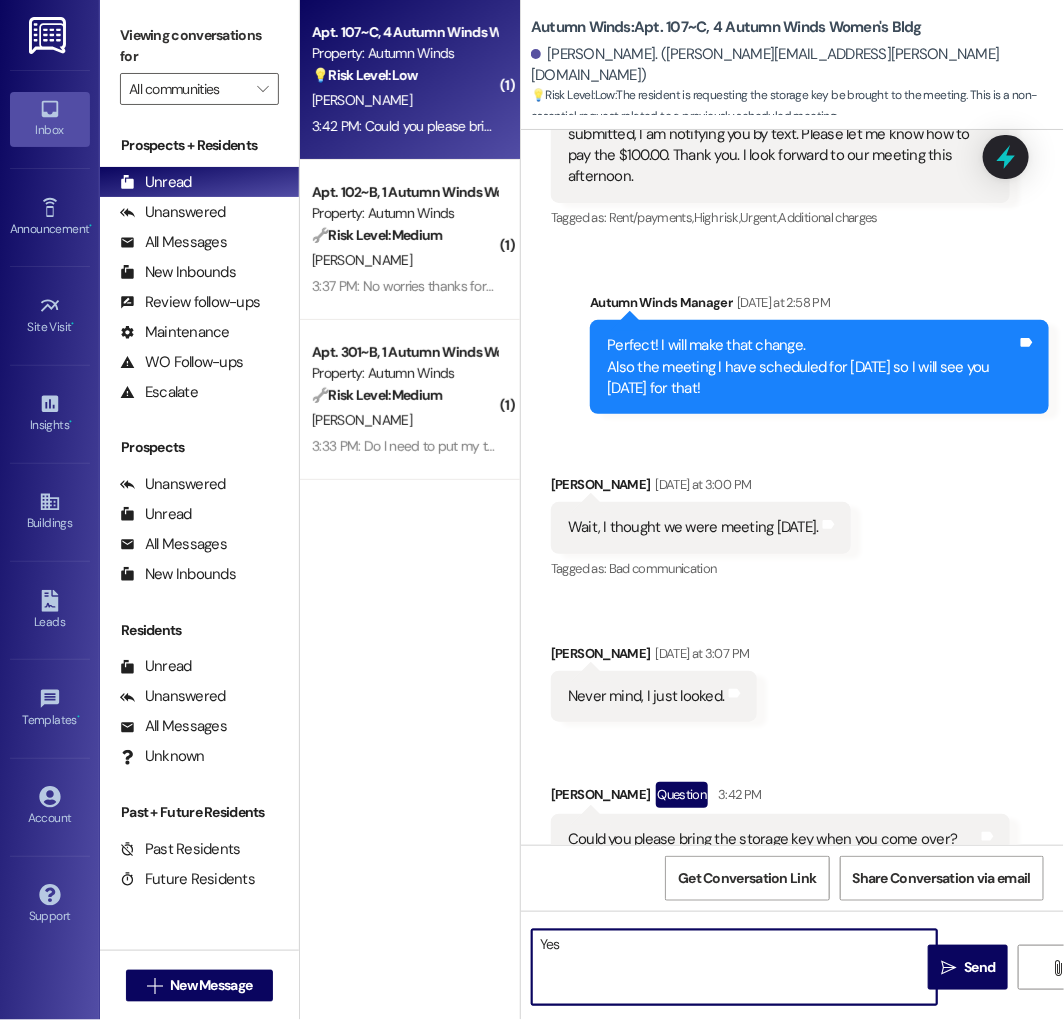 type on "Yes!" 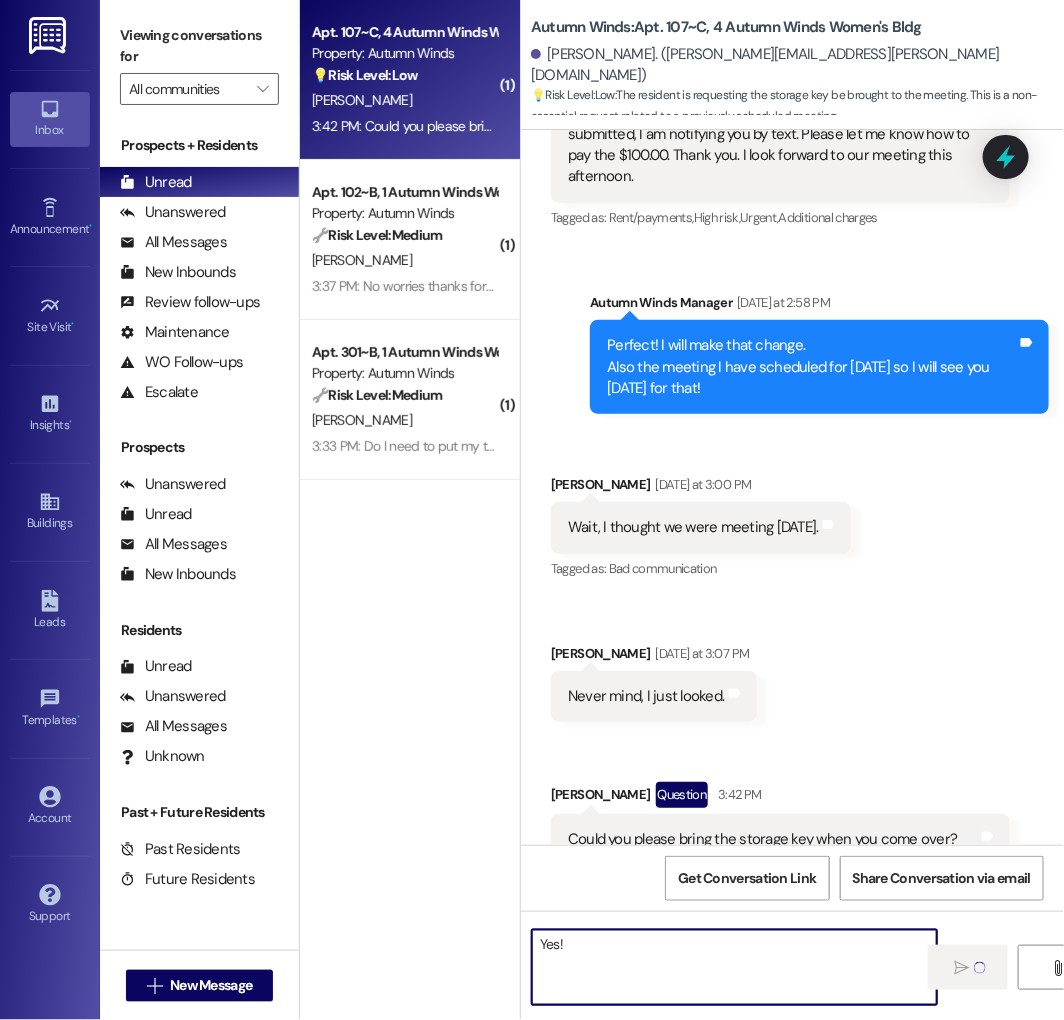 type 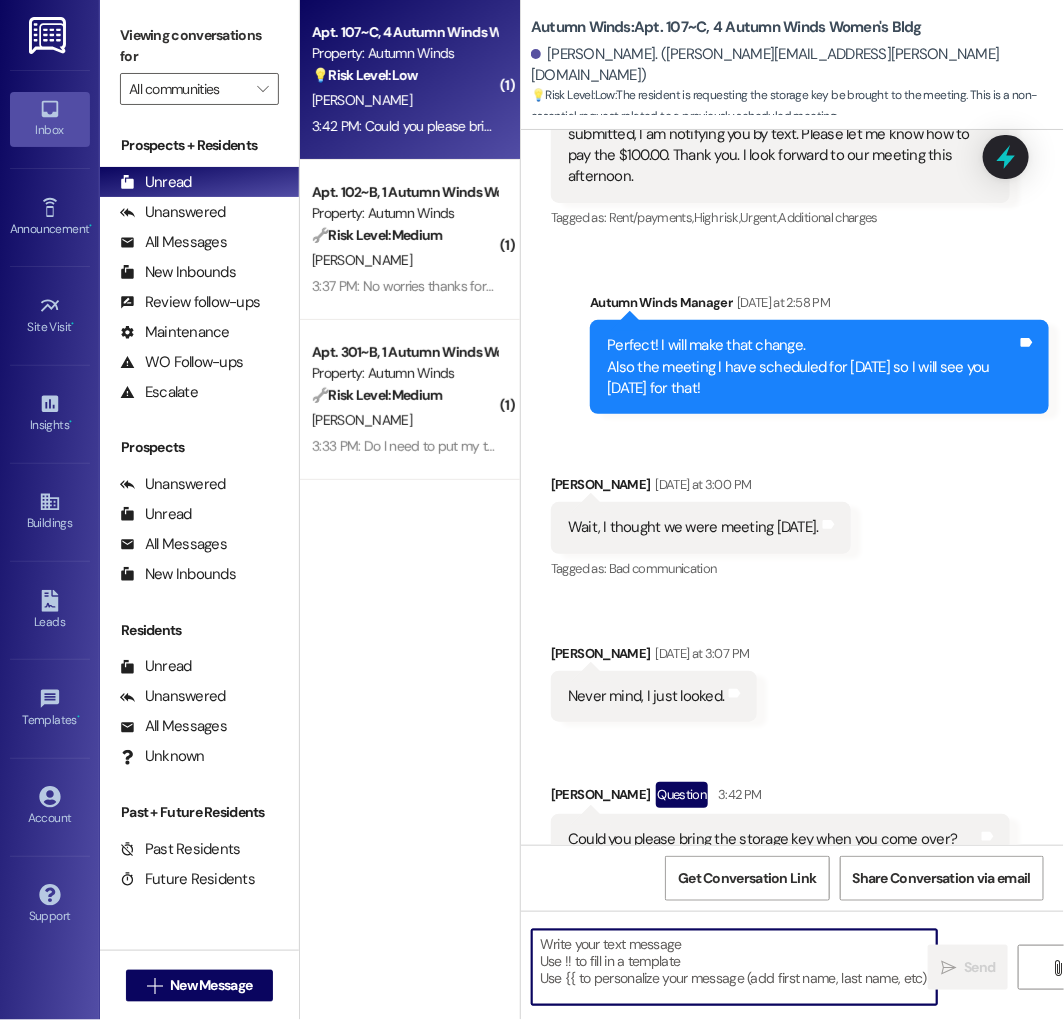 scroll, scrollTop: 8765, scrollLeft: 0, axis: vertical 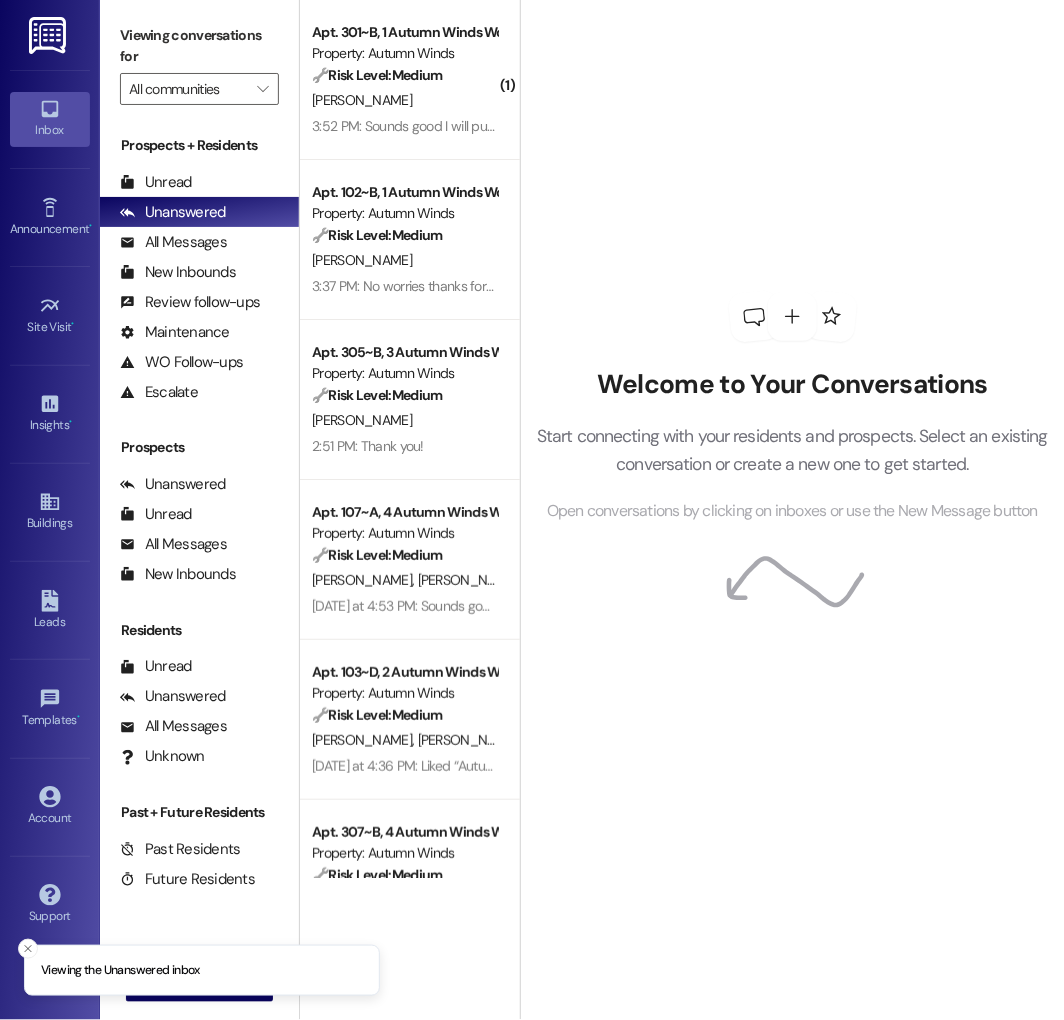 drag, startPoint x: 213, startPoint y: 172, endPoint x: 821, endPoint y: 543, distance: 712.2535 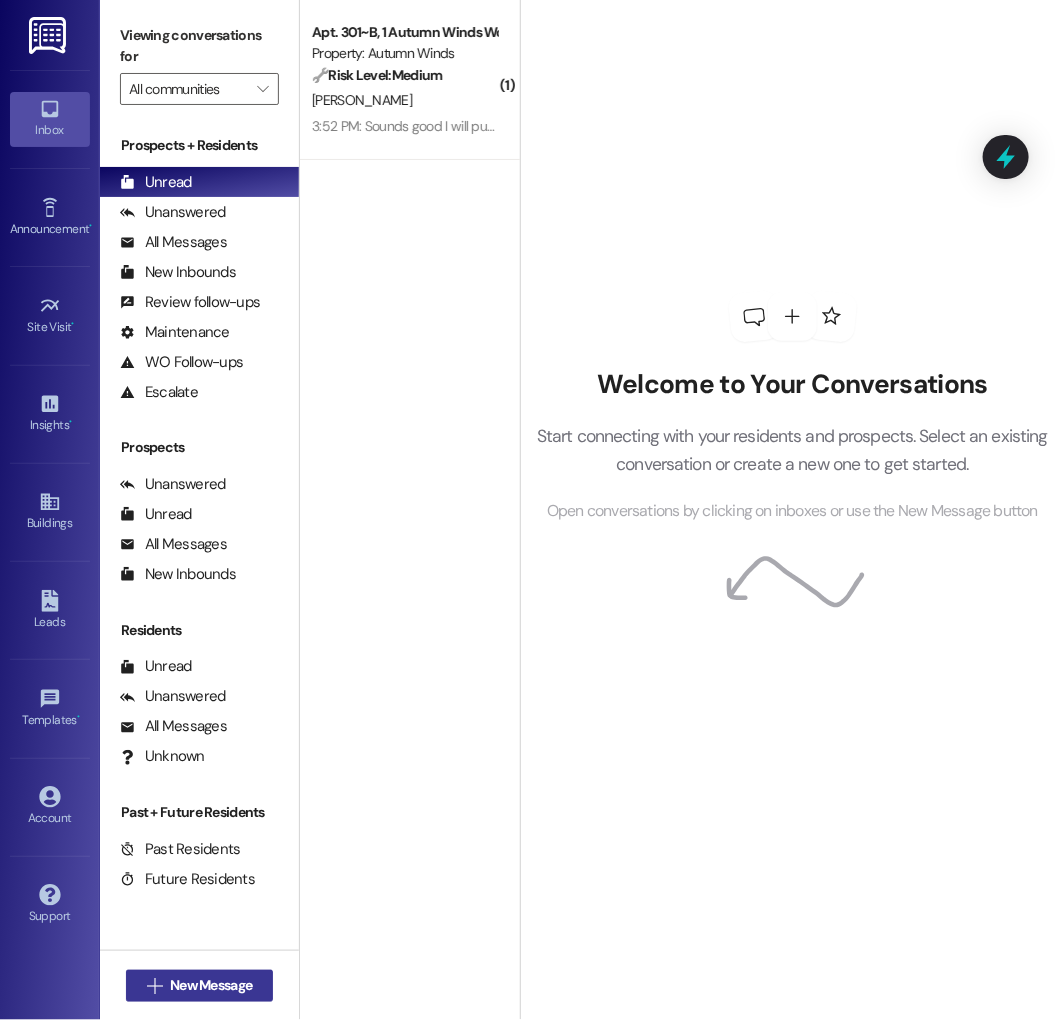 click on "New Message" at bounding box center (211, 985) 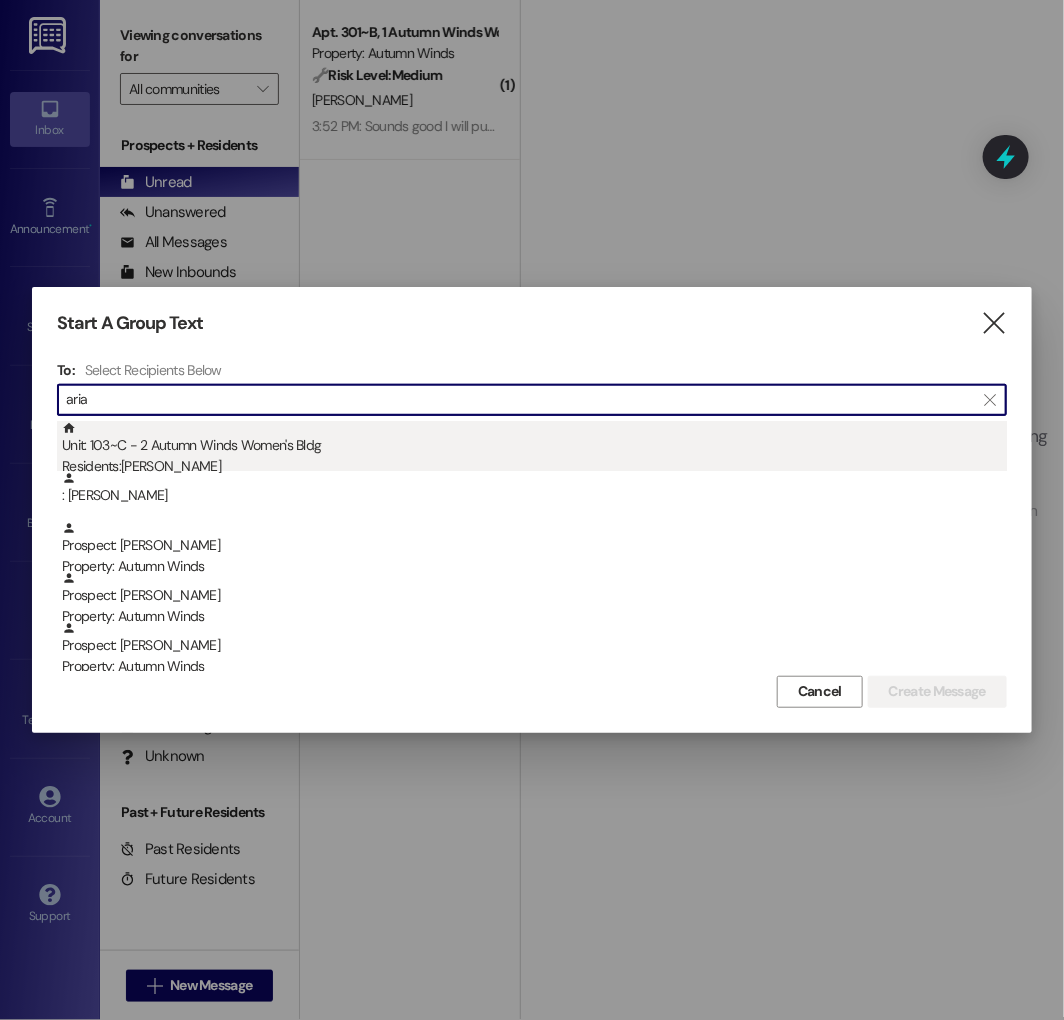 type on "aria" 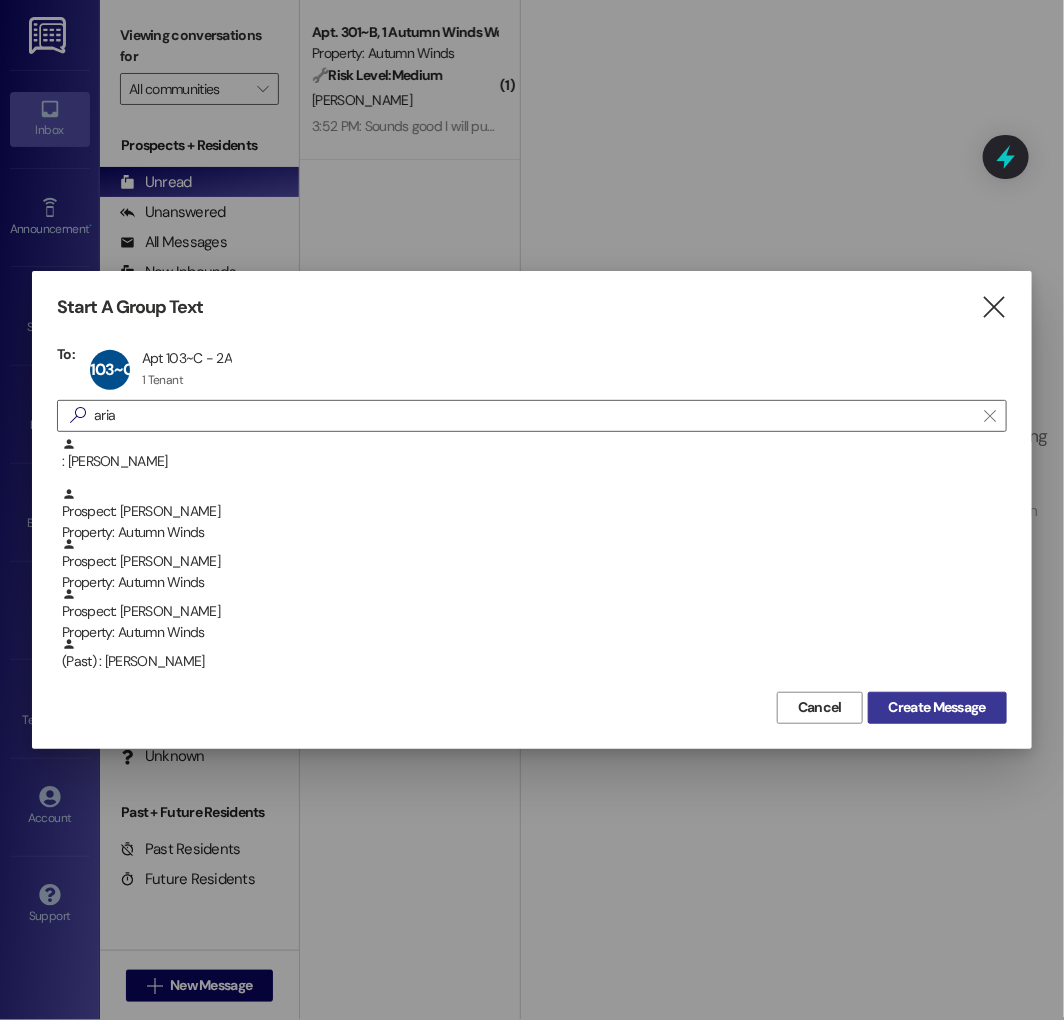 click on "Create Message" at bounding box center [937, 707] 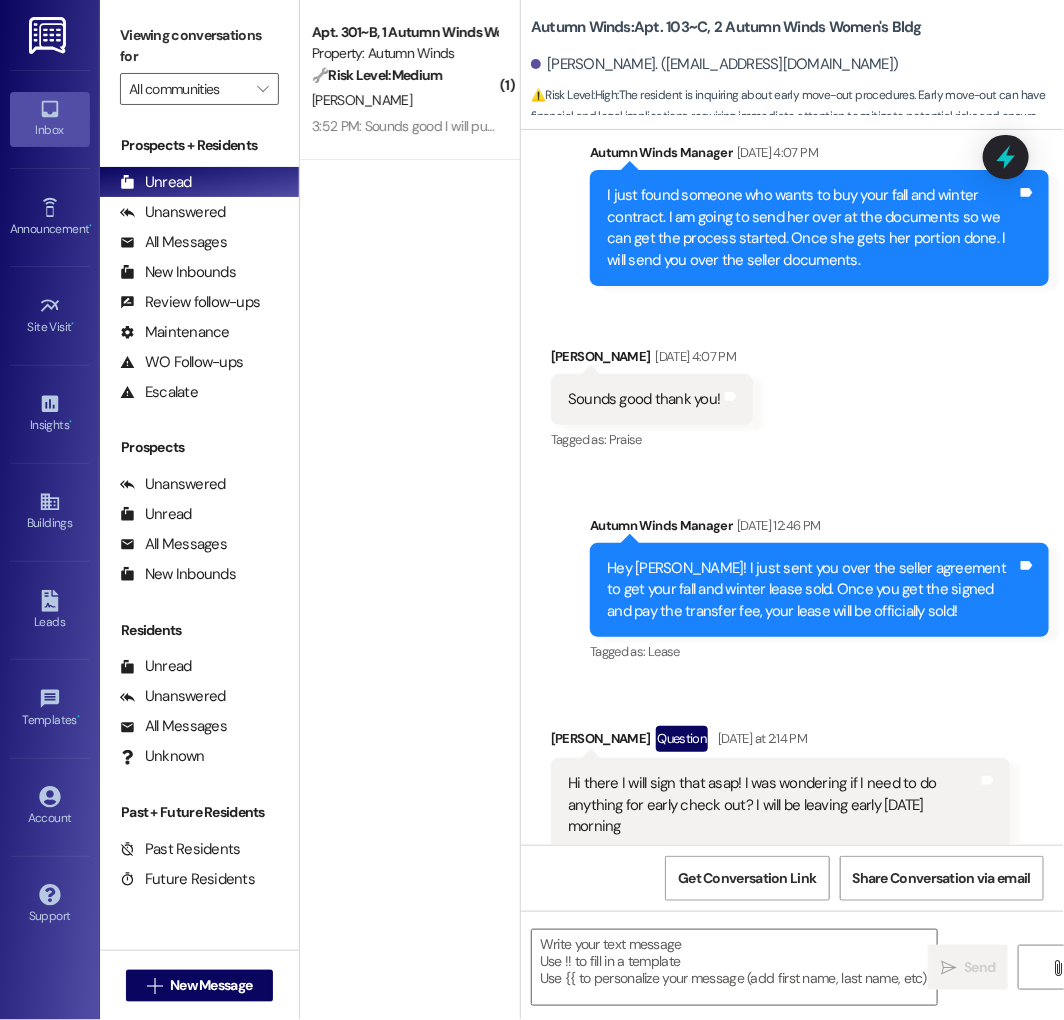 scroll, scrollTop: 8501, scrollLeft: 0, axis: vertical 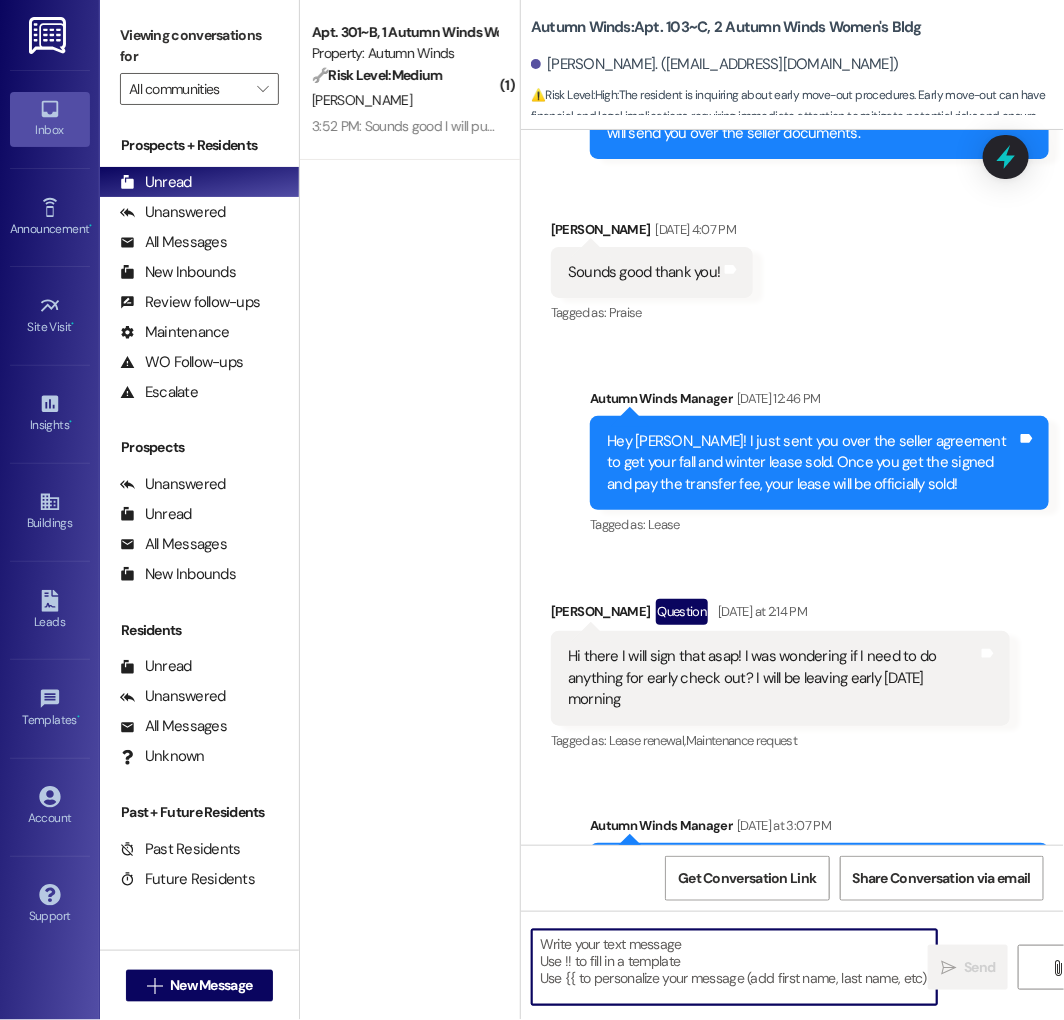 click at bounding box center [734, 967] 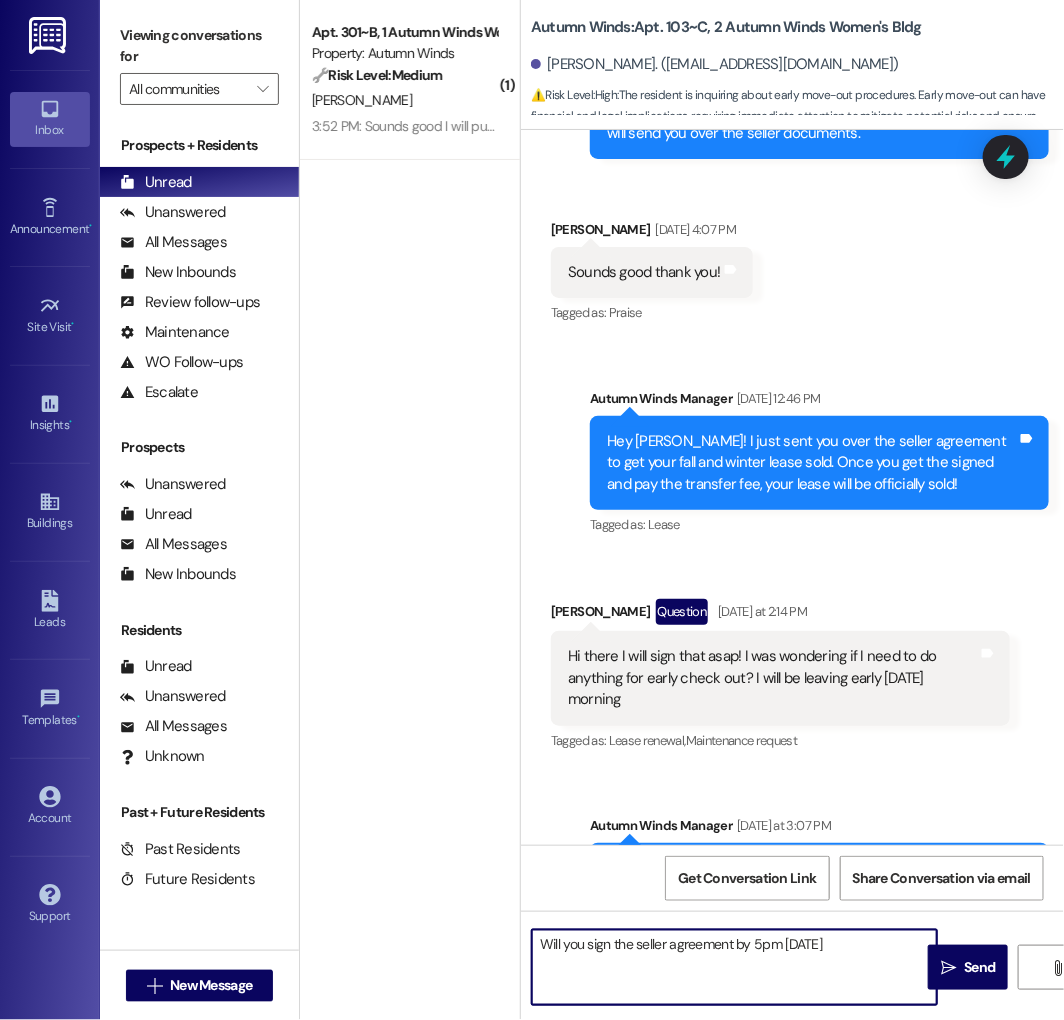 click on "Will you sign the seller agreement by 5pm [DATE]" at bounding box center (734, 967) 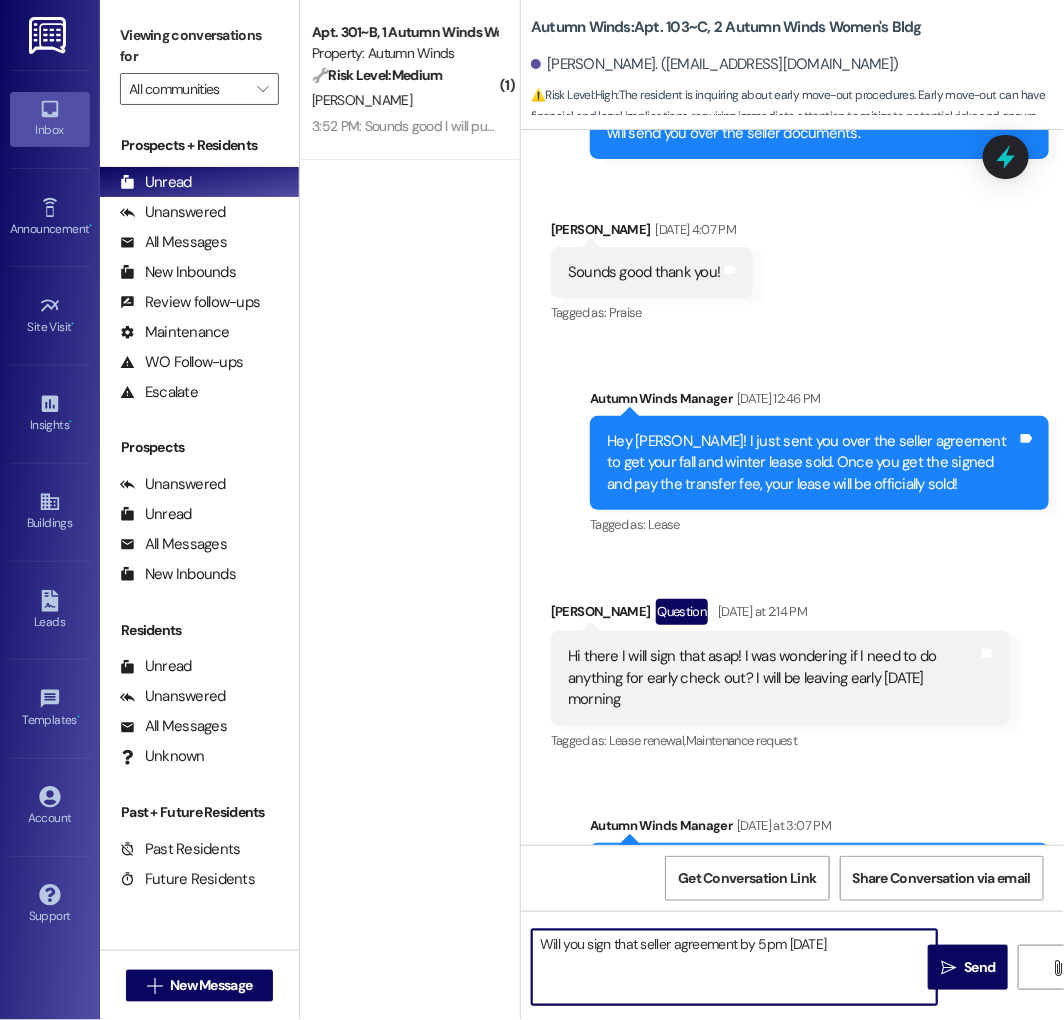 click on "Will you sign that seller agreement by 5pm [DATE]" at bounding box center [734, 967] 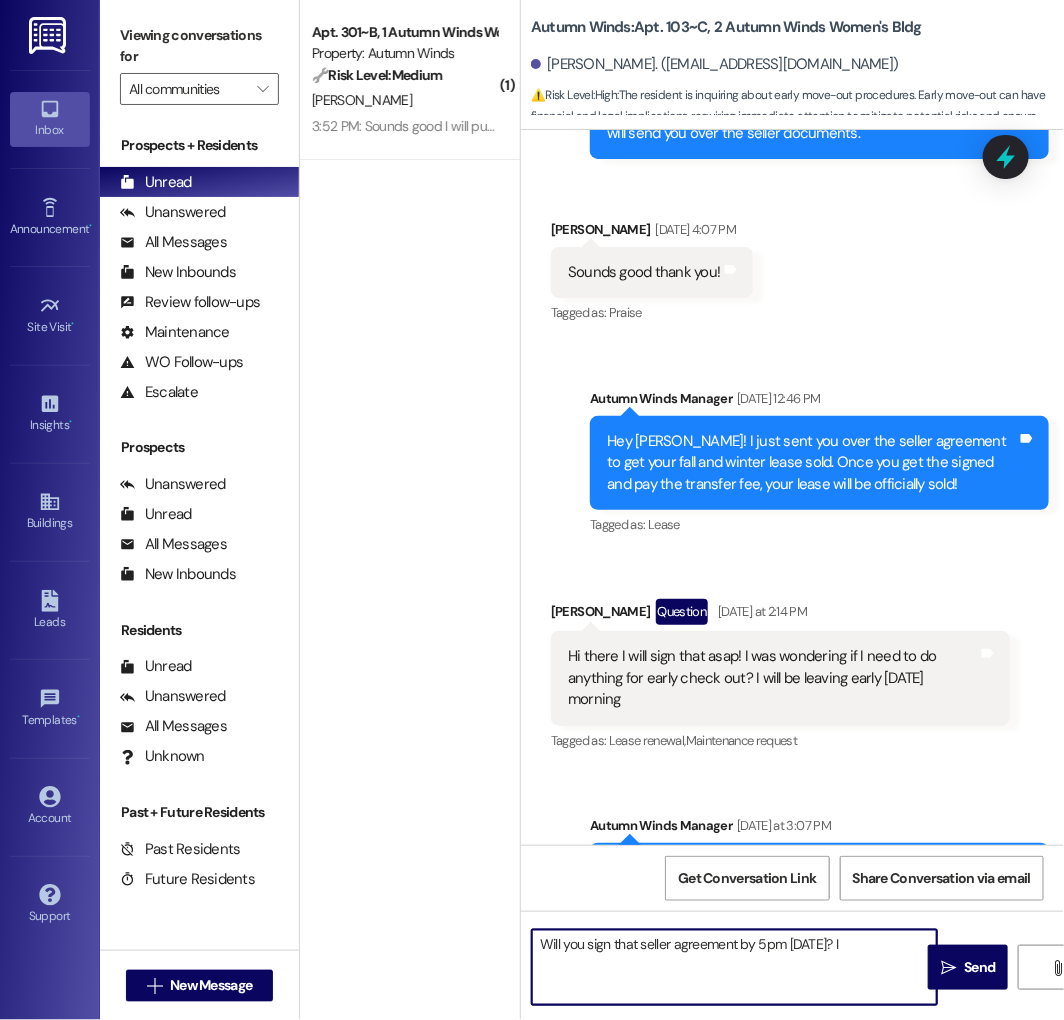 type on "Will you sign that seller agreement by 5pm [DATE]?" 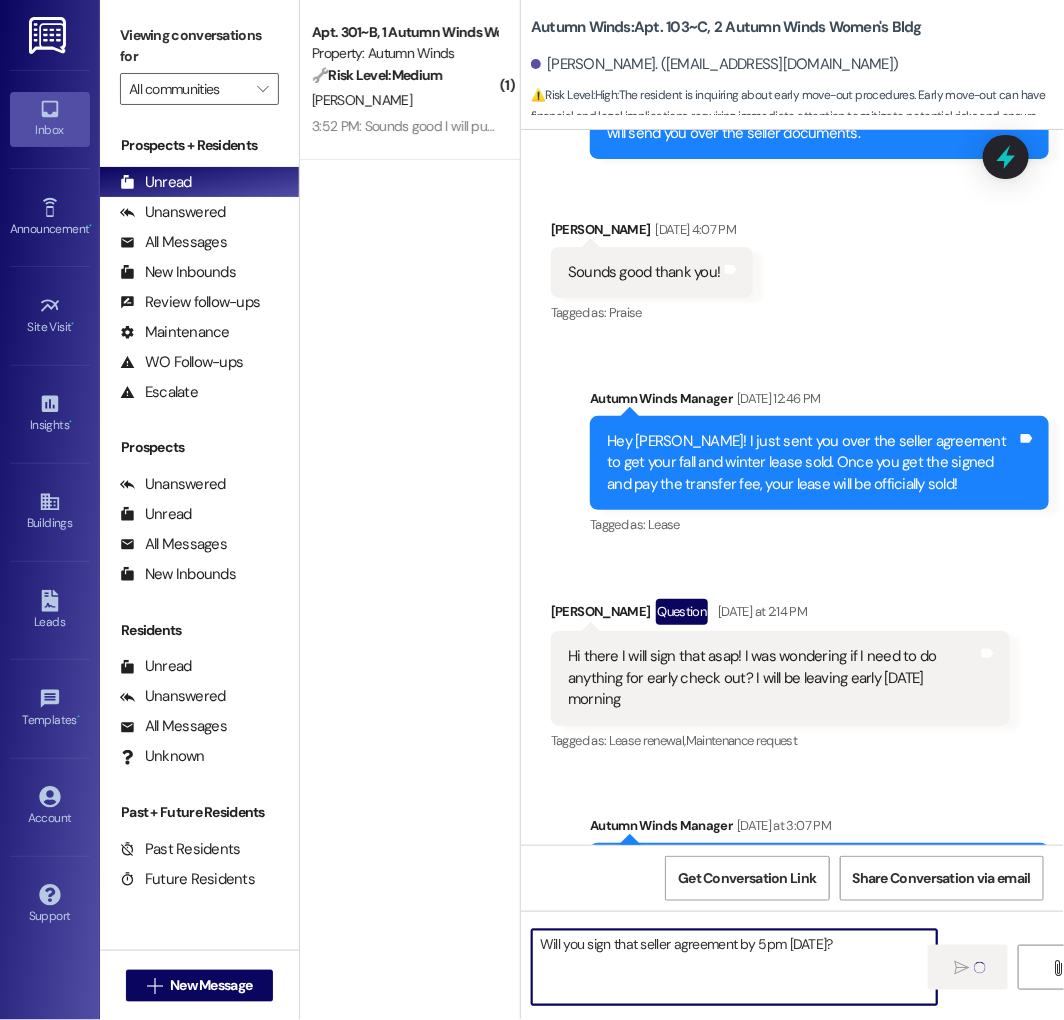 type 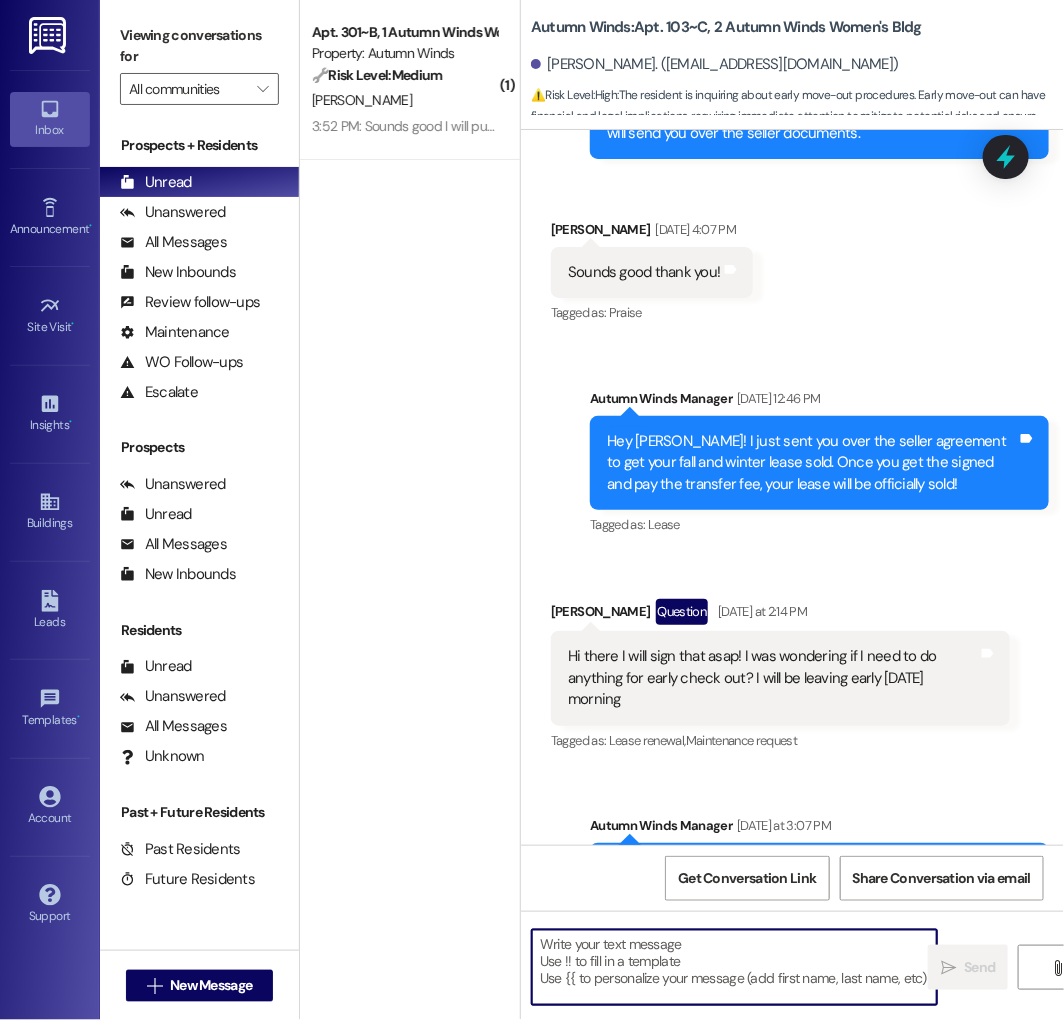 scroll, scrollTop: 8296, scrollLeft: 0, axis: vertical 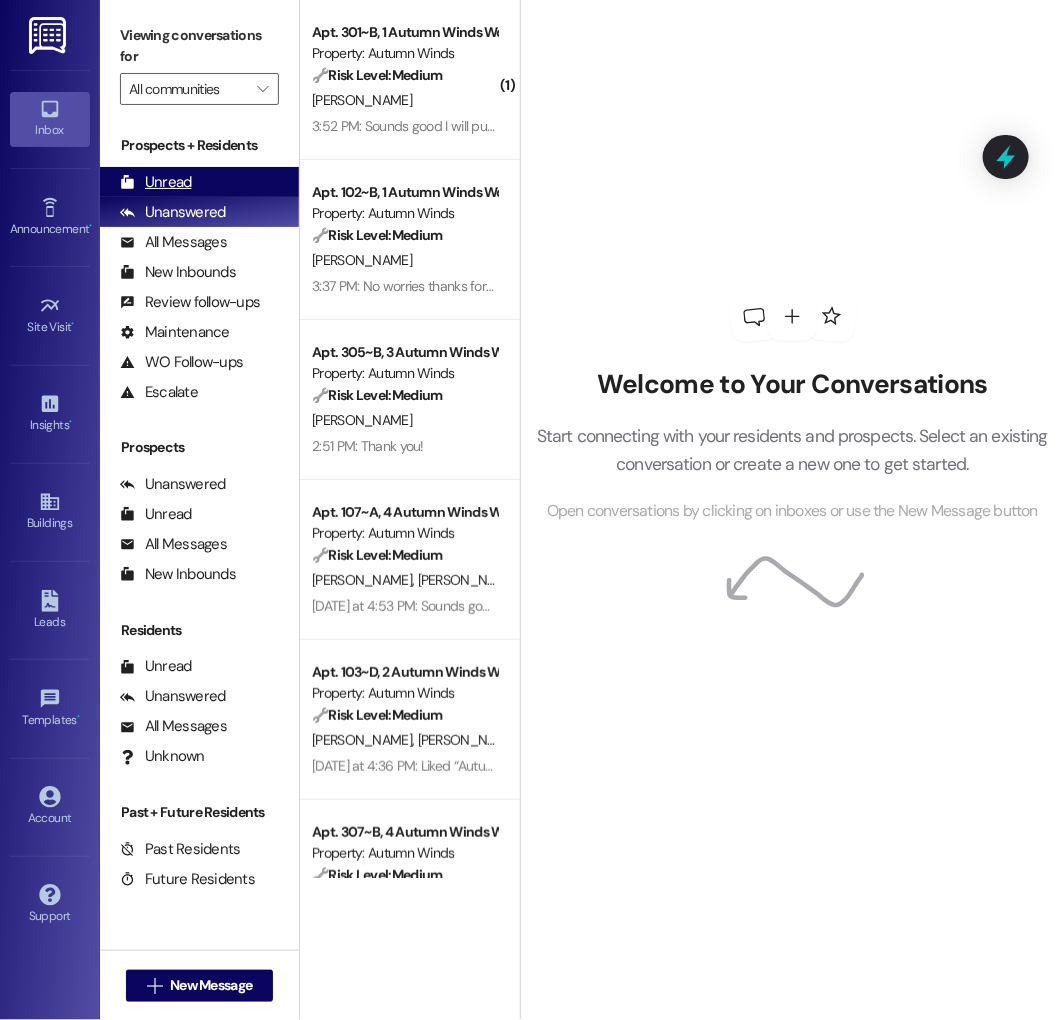 click on "Unread (0)" at bounding box center (199, 182) 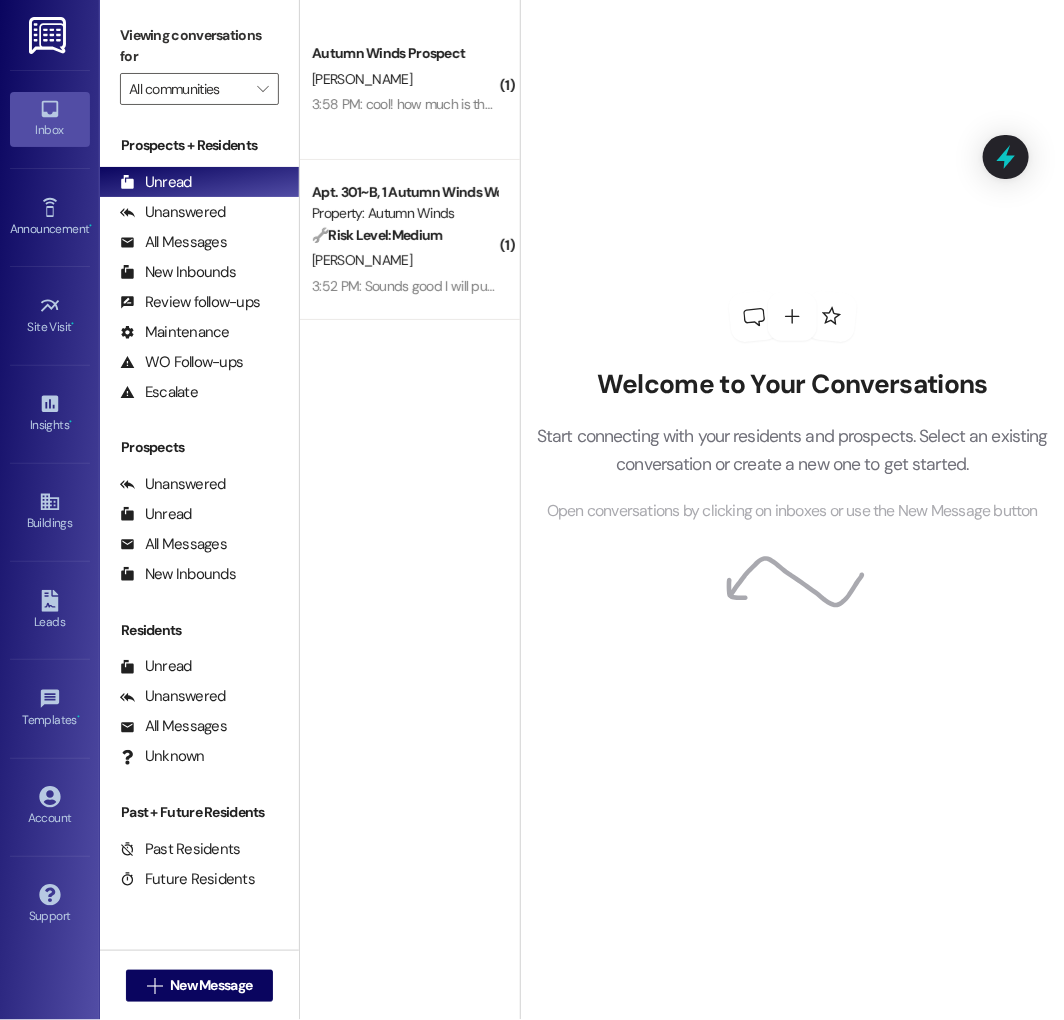 click on " New Message" at bounding box center [200, 986] 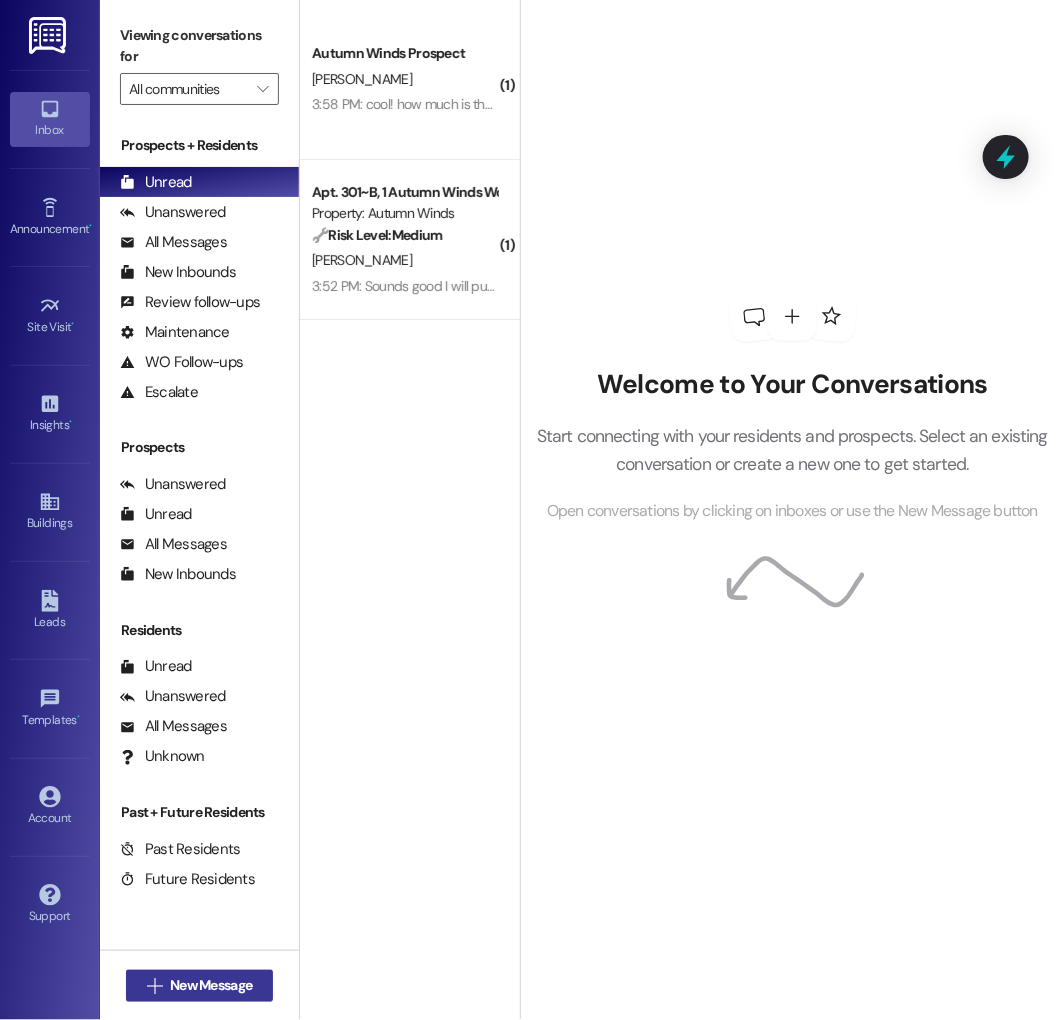 click on "New Message" at bounding box center [211, 985] 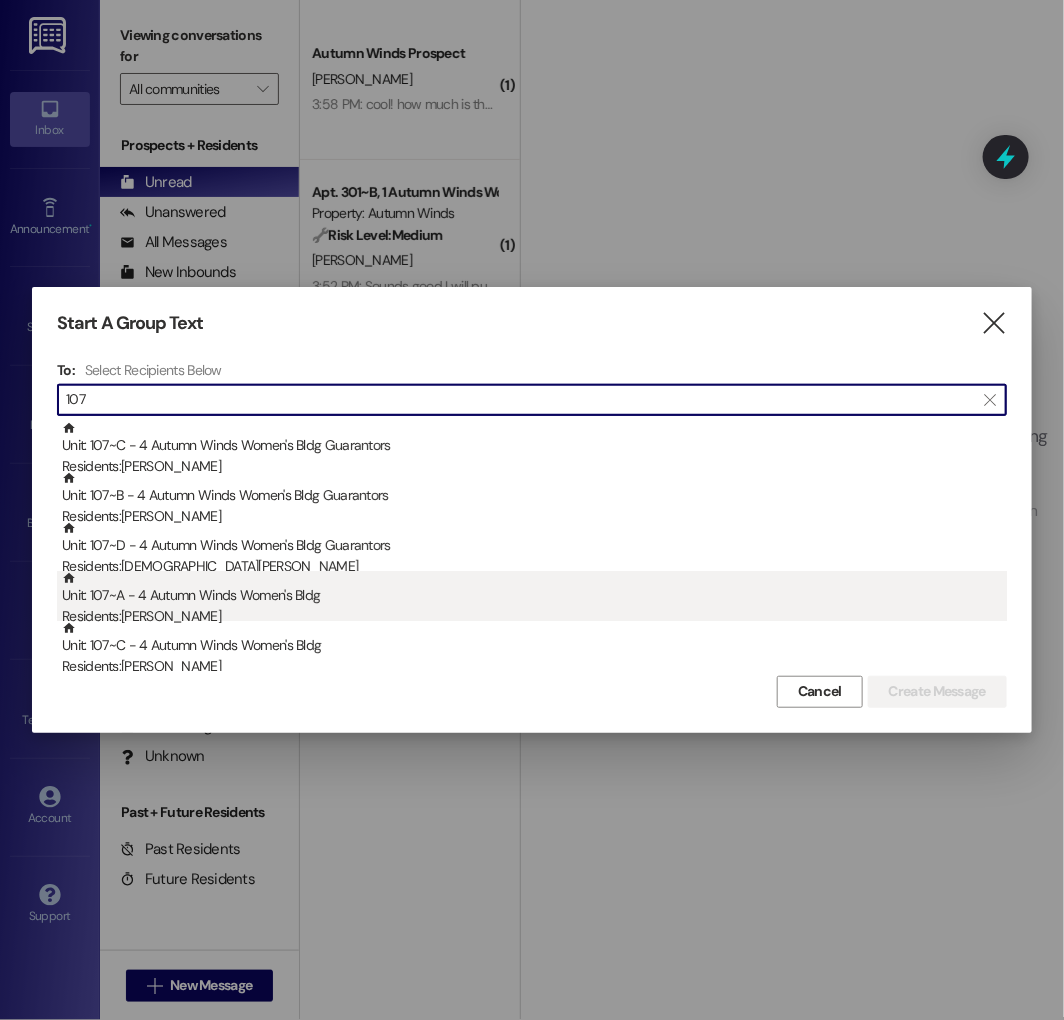 type on "107" 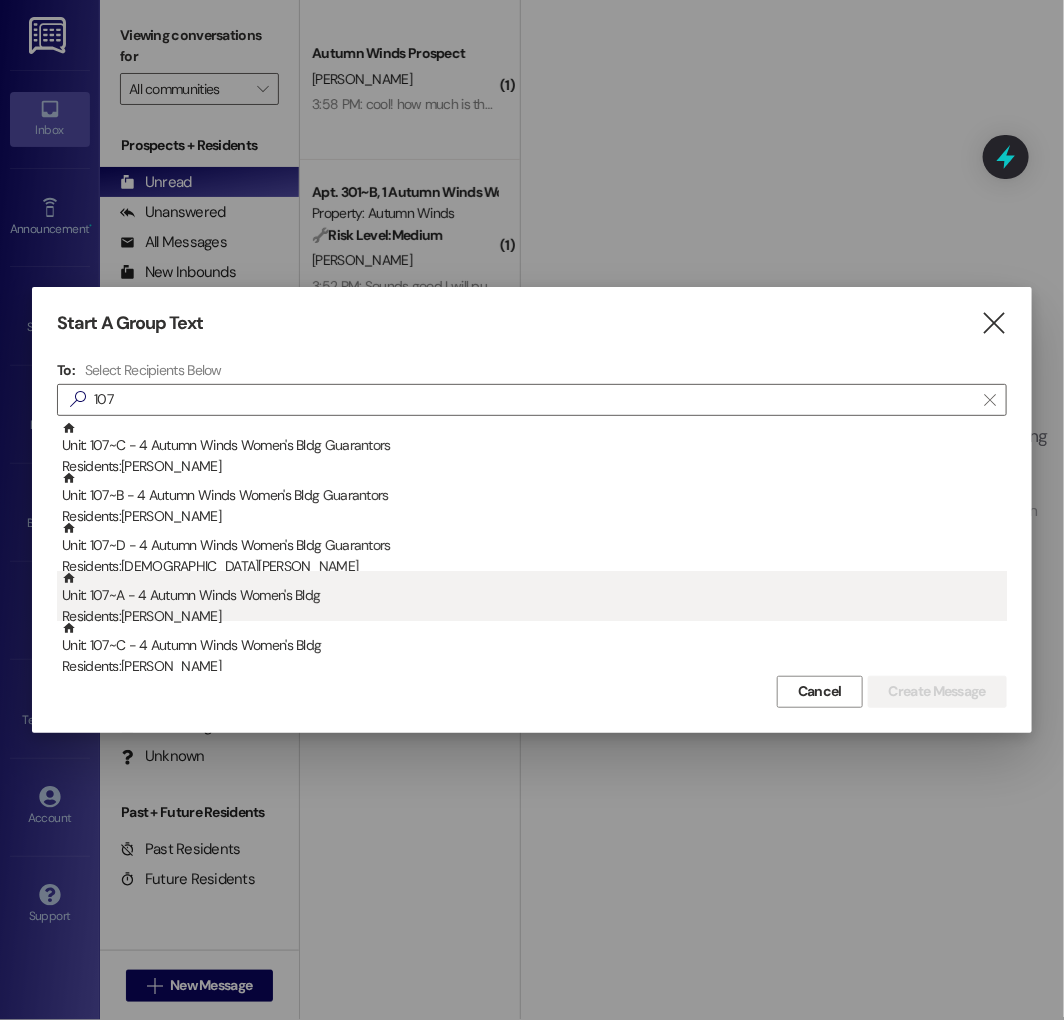 click on "Residents:  Shelby Ford" at bounding box center (534, 616) 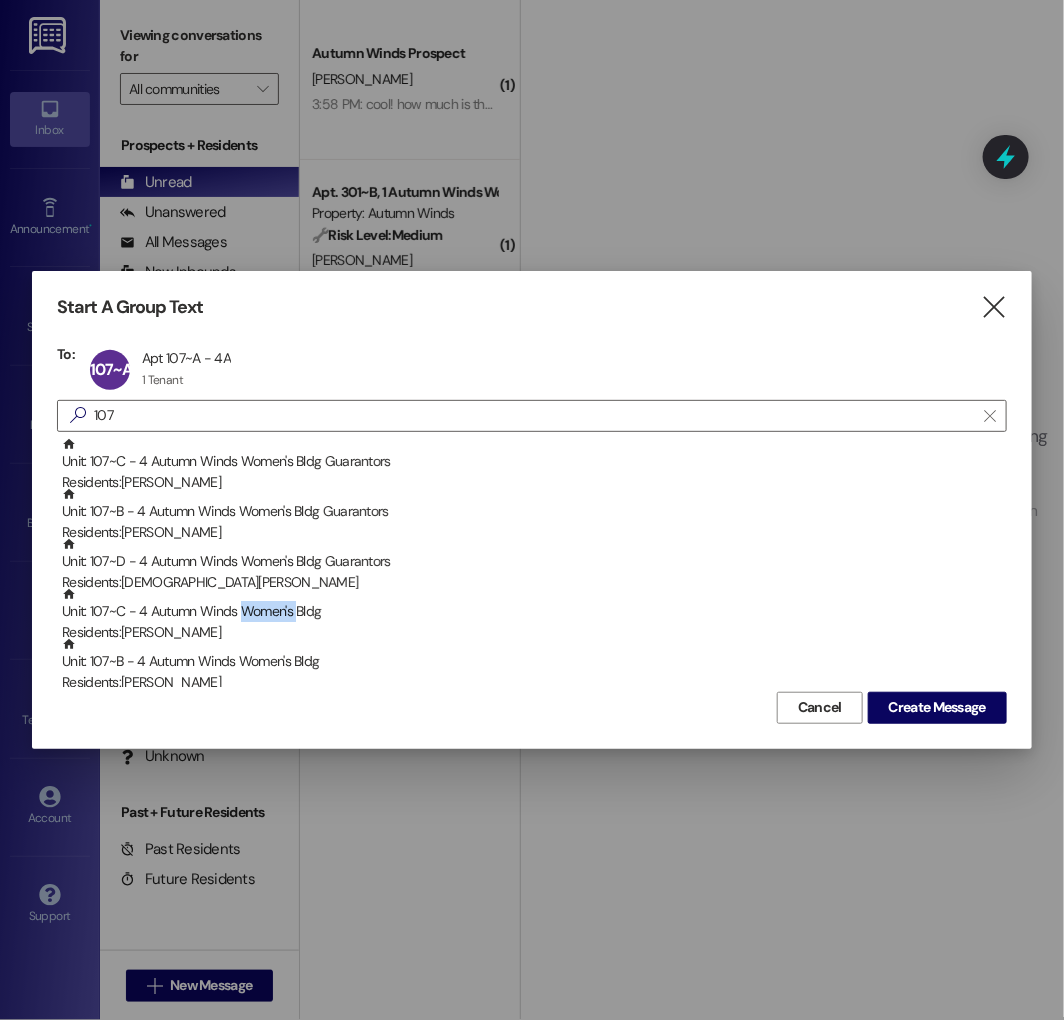 click on "Unit: 107~C - 4 Autumn Winds Women's Bldg Residents:  Genevieve Hanson" at bounding box center (534, 615) 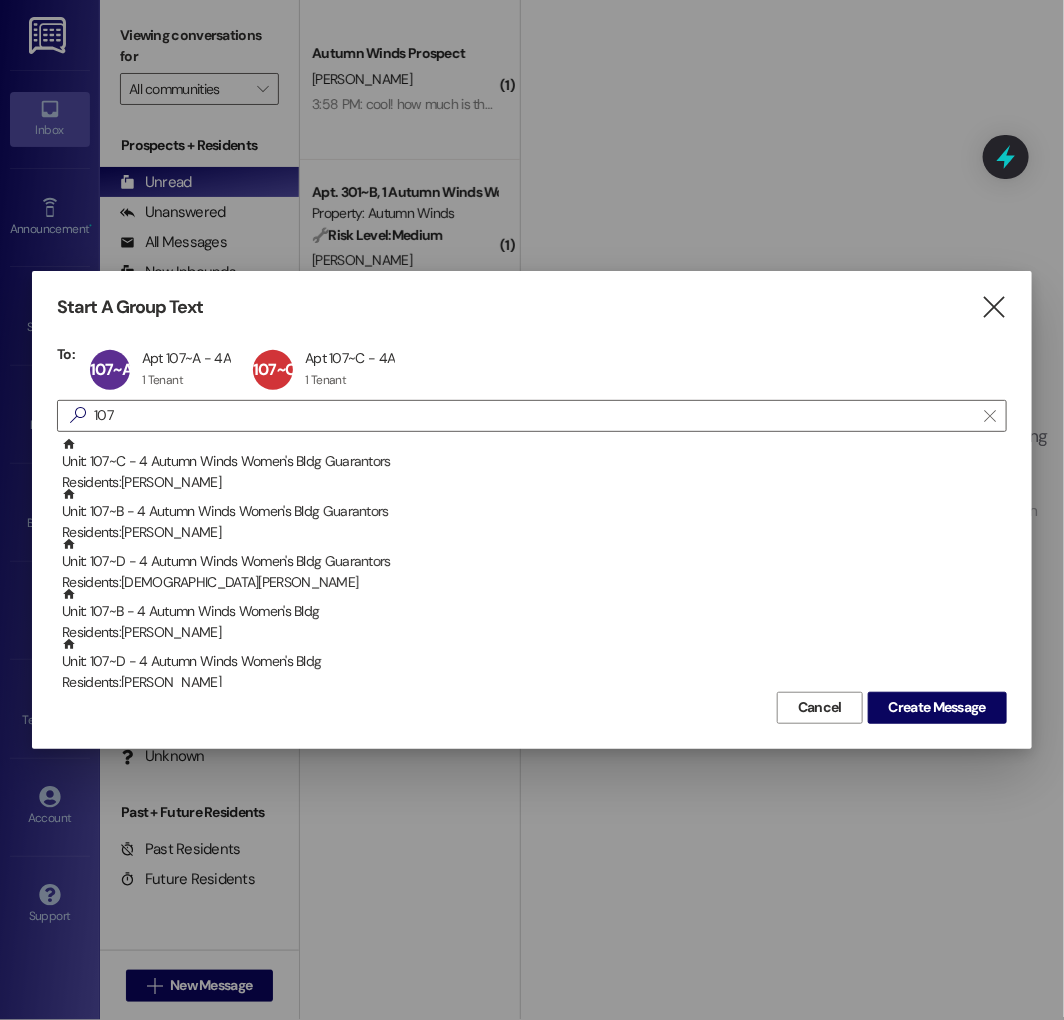 click on "Unit: 107~B - 4 Autumn Winds Women's Bldg Residents:  Shelby Winkel" at bounding box center (534, 615) 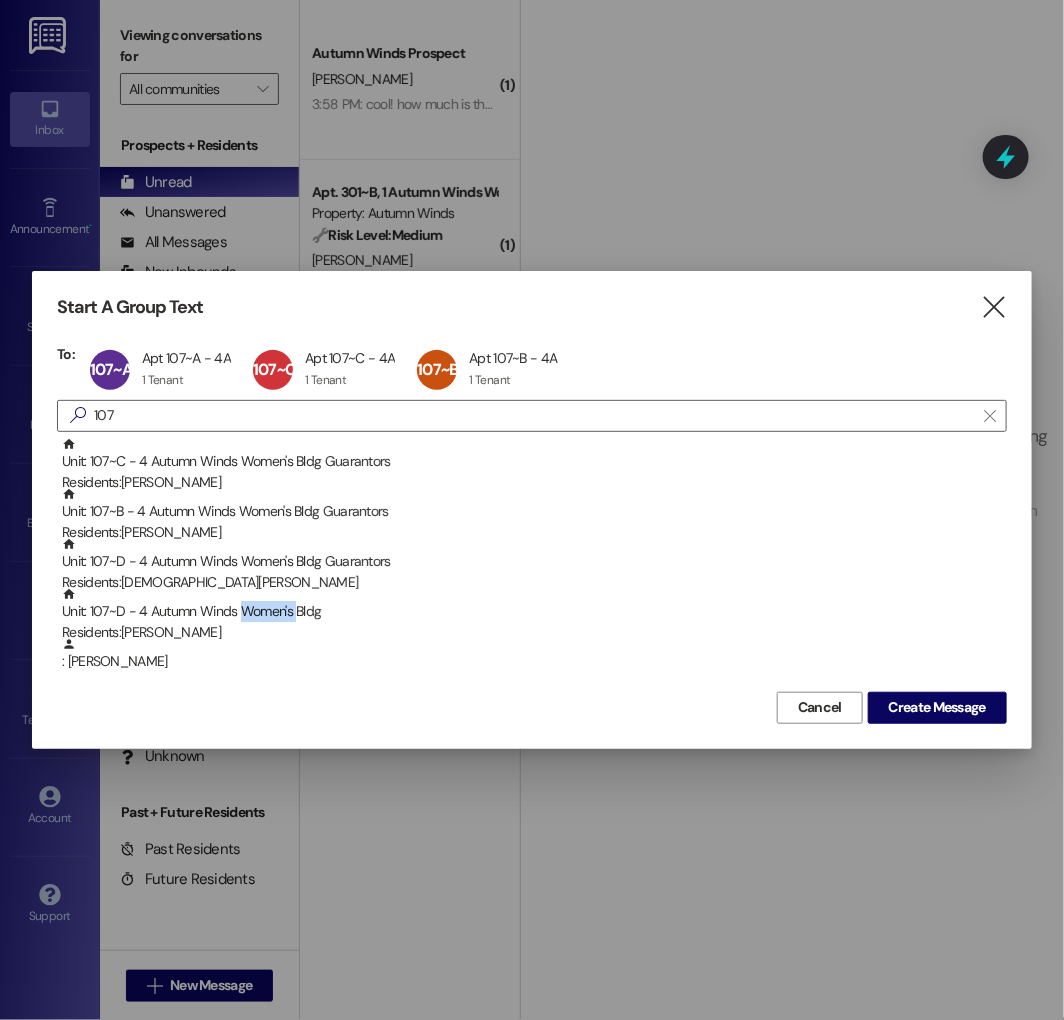 click on "Unit: 107~D - 4 Autumn Winds Women's Bldg Residents:  Madilyn Howlett" at bounding box center [534, 615] 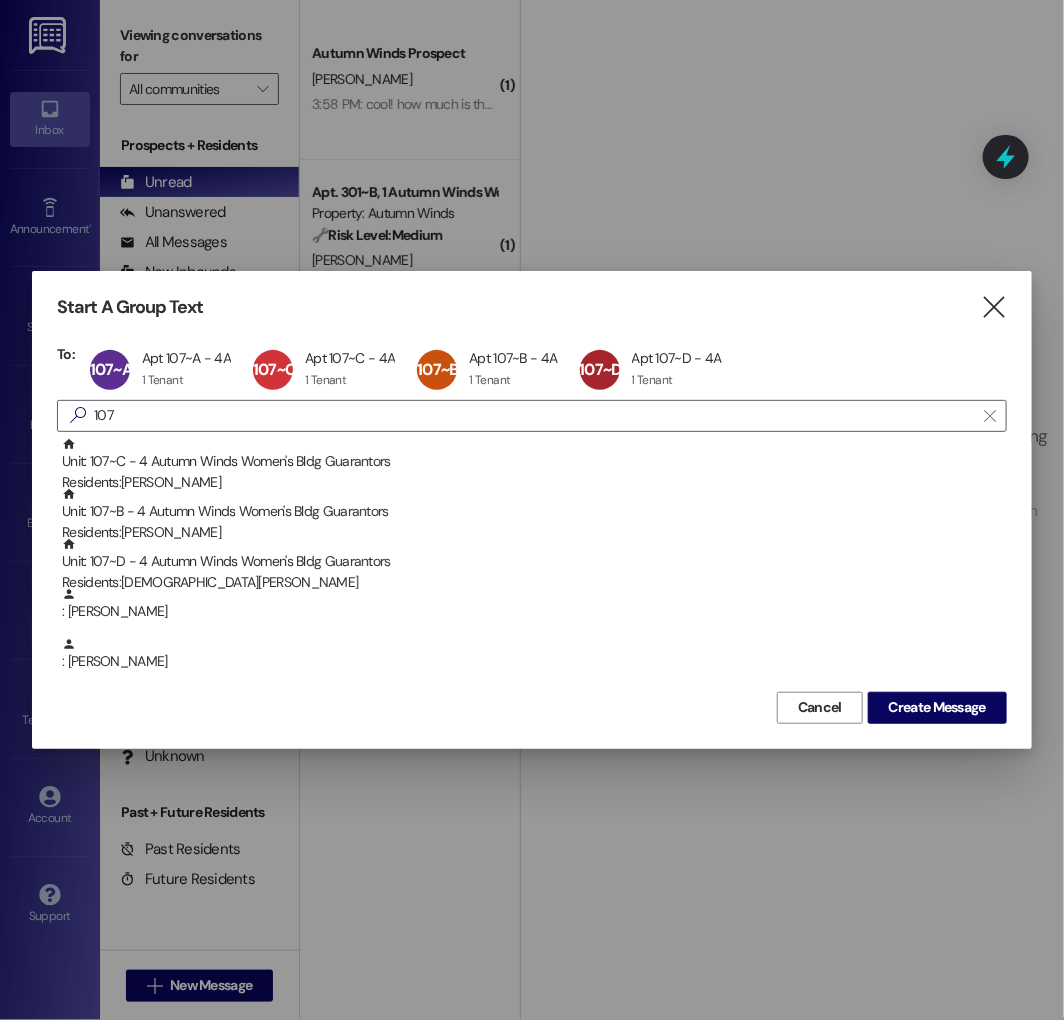 click on "Cancel Create Message" at bounding box center (532, 705) 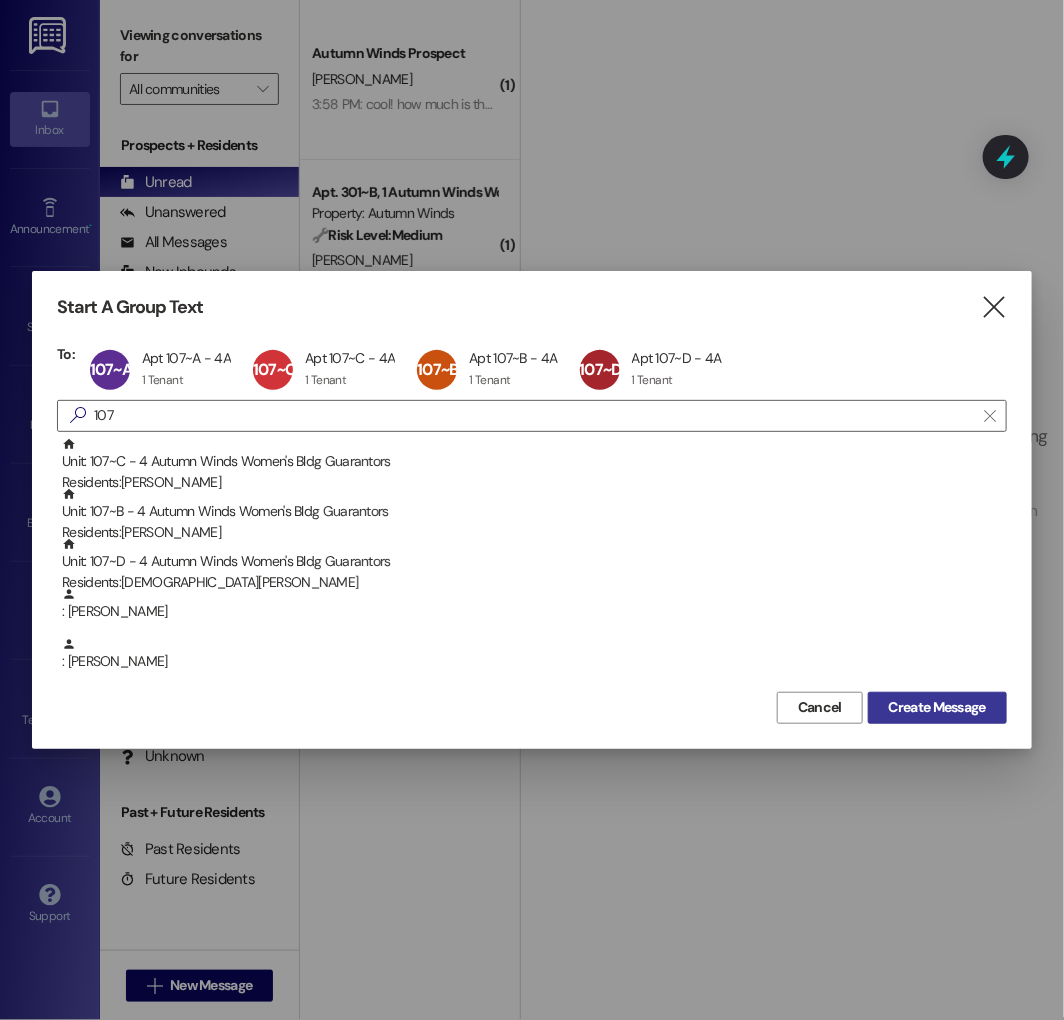 click on "Create Message" at bounding box center (937, 707) 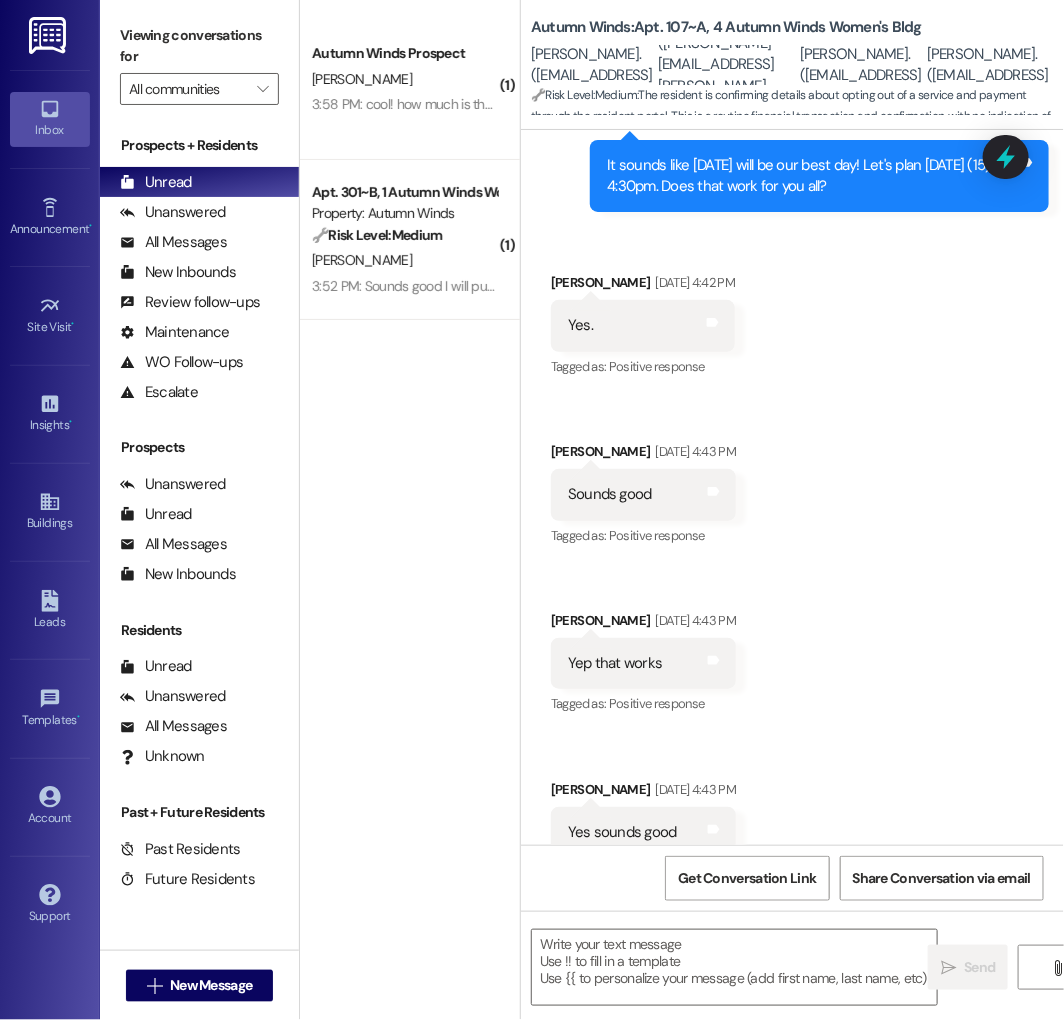 scroll, scrollTop: 1335, scrollLeft: 0, axis: vertical 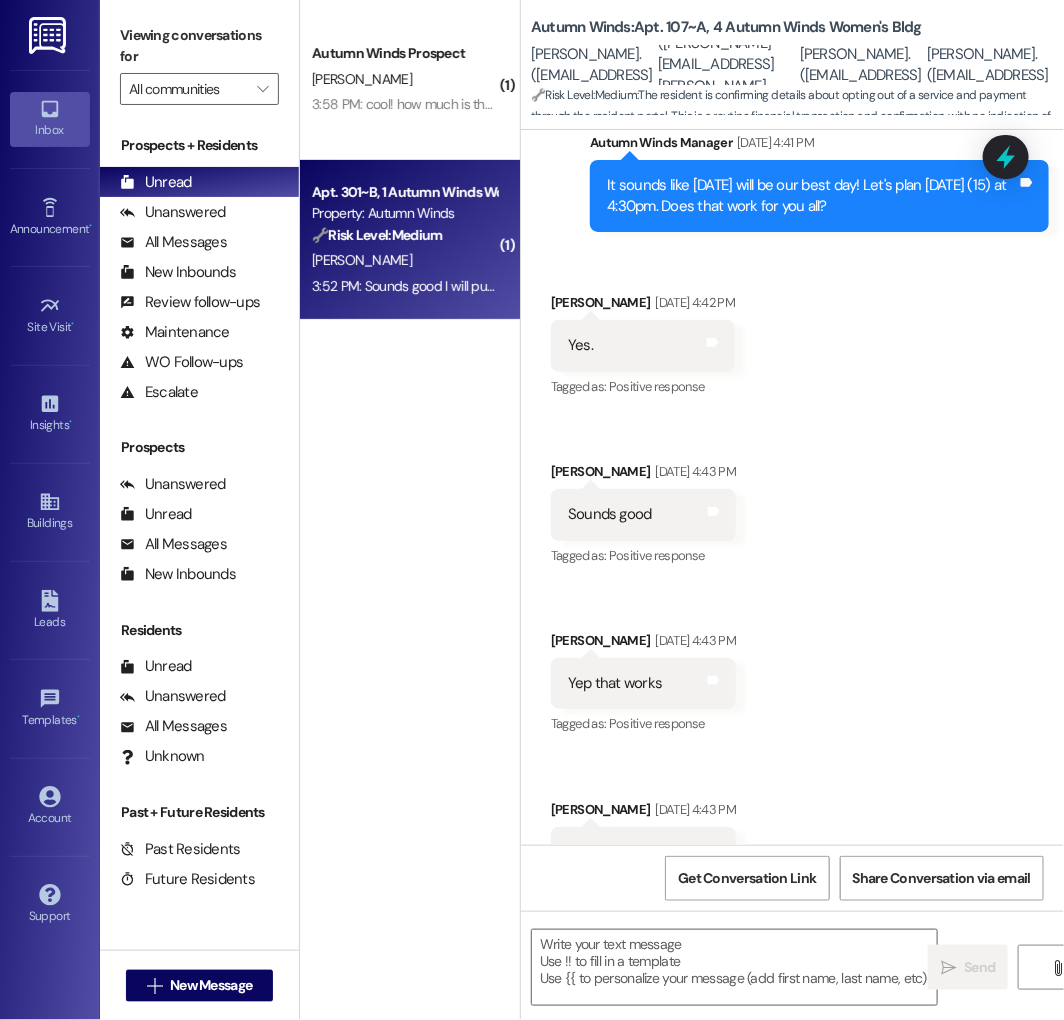 click on "🔧  Risk Level:  Medium" at bounding box center [377, 235] 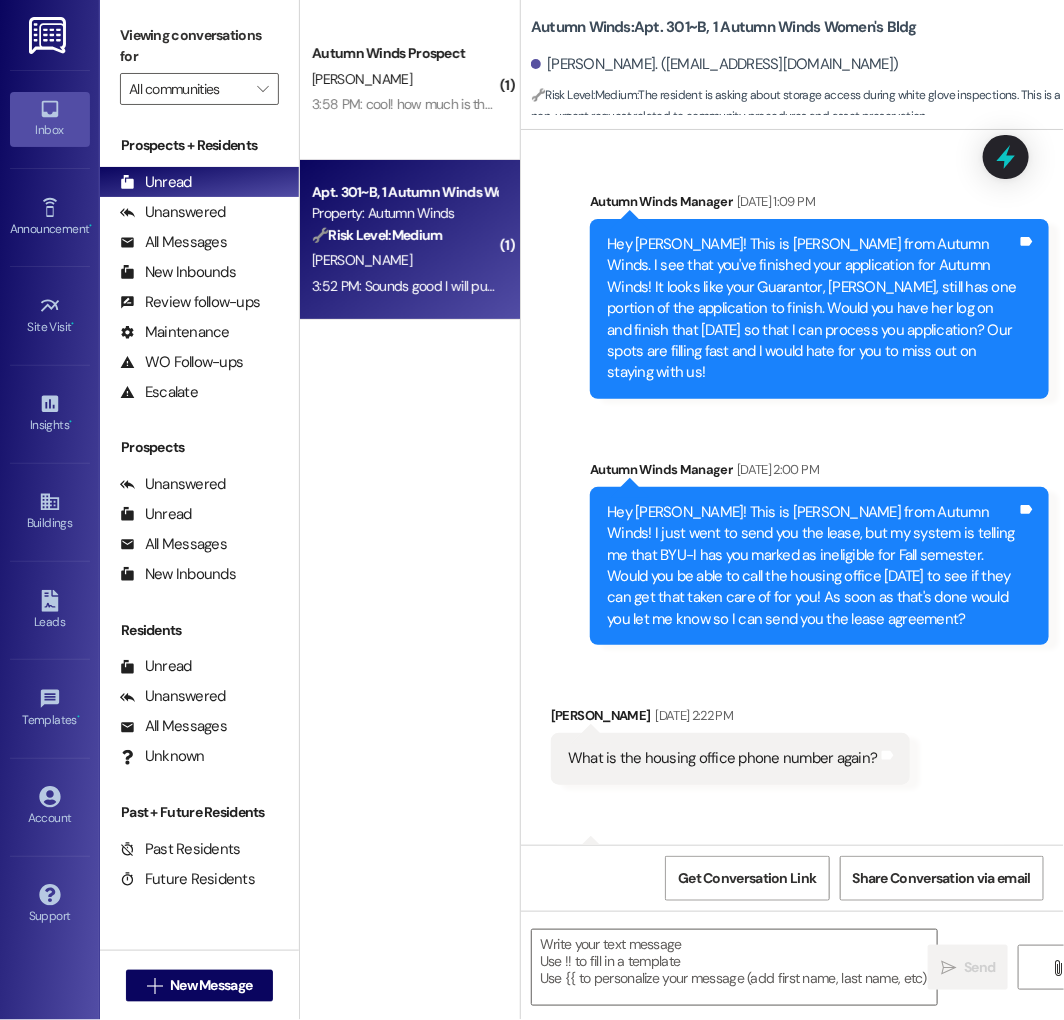 scroll, scrollTop: 58396, scrollLeft: 0, axis: vertical 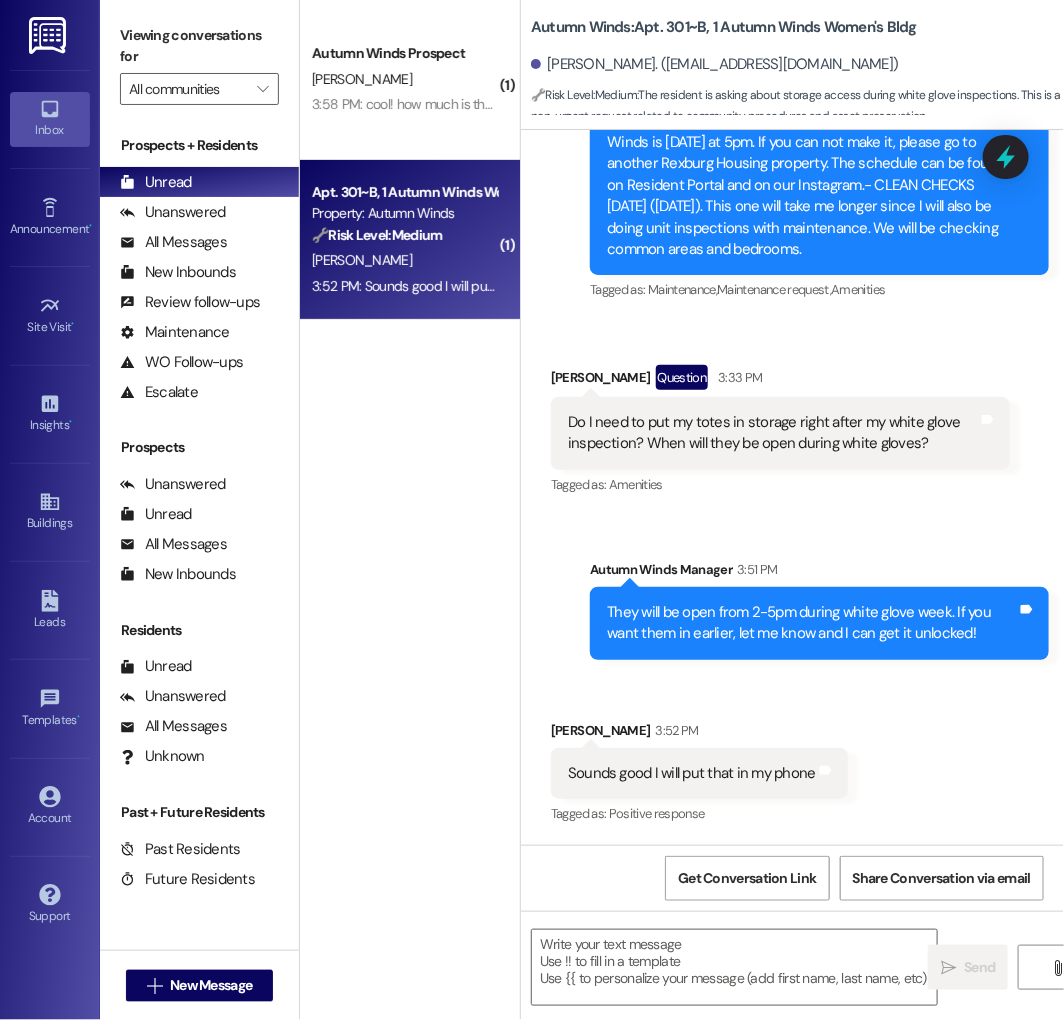 click on "Autumn Winds Prospect E. Garner 3:58 PM: cool! how much is the summer lease? 3:58 PM: cool! how much is the summer lease?" at bounding box center (410, 80) 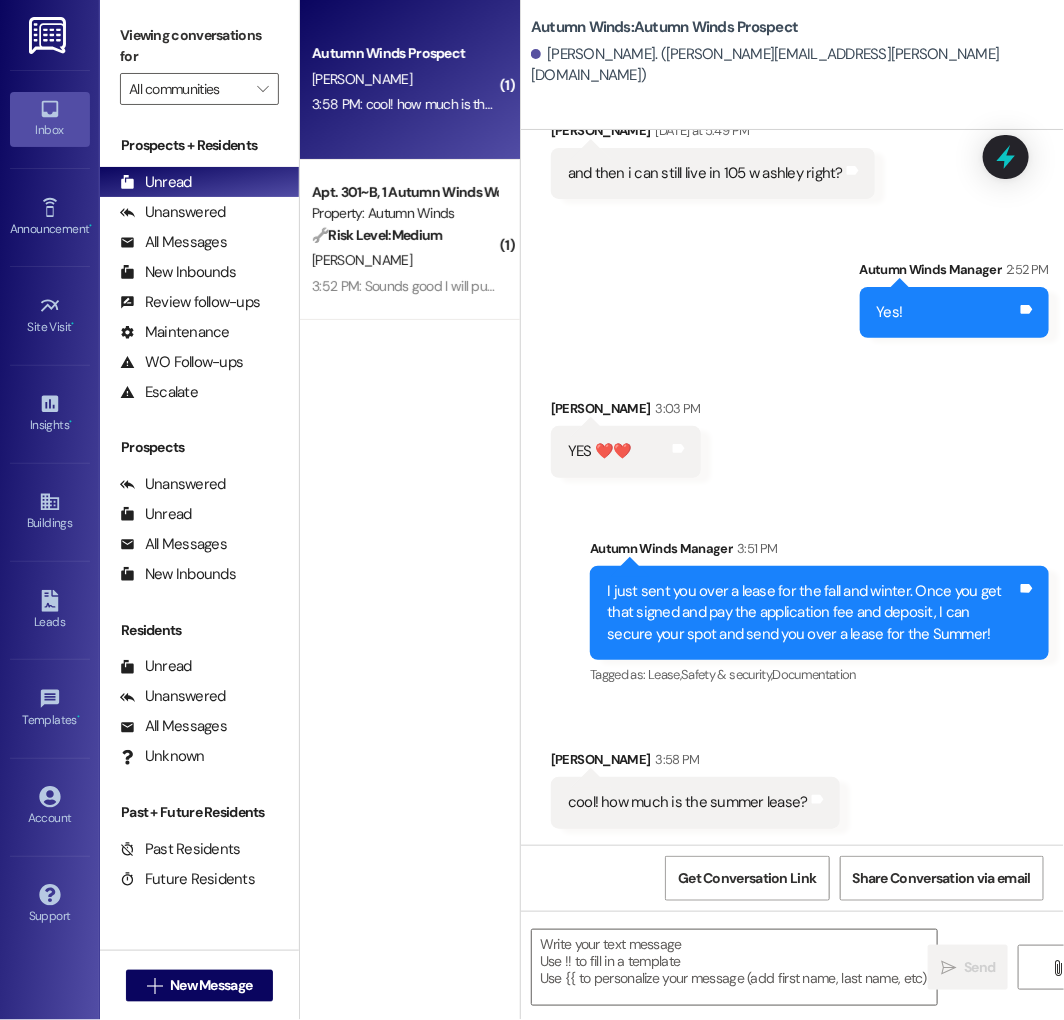 scroll, scrollTop: 9553, scrollLeft: 0, axis: vertical 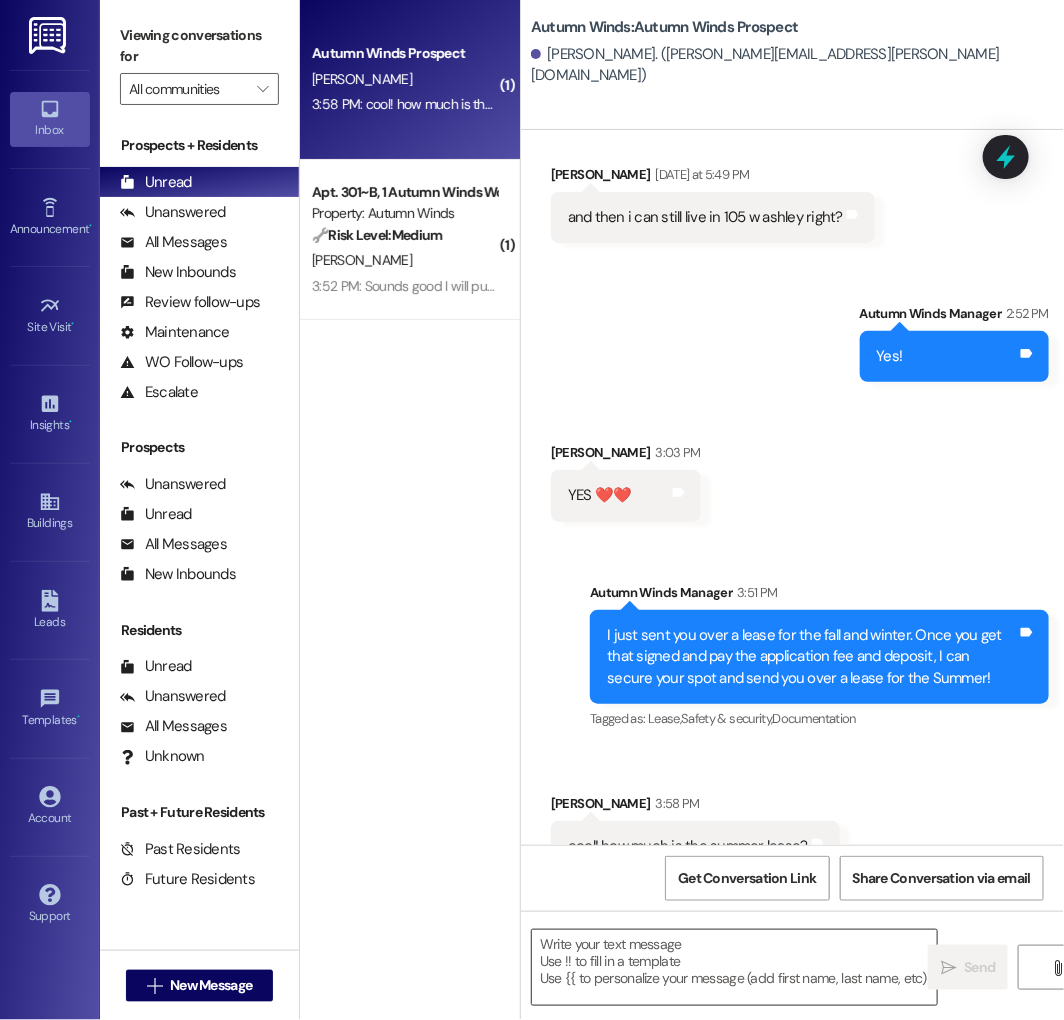 click at bounding box center [734, 967] 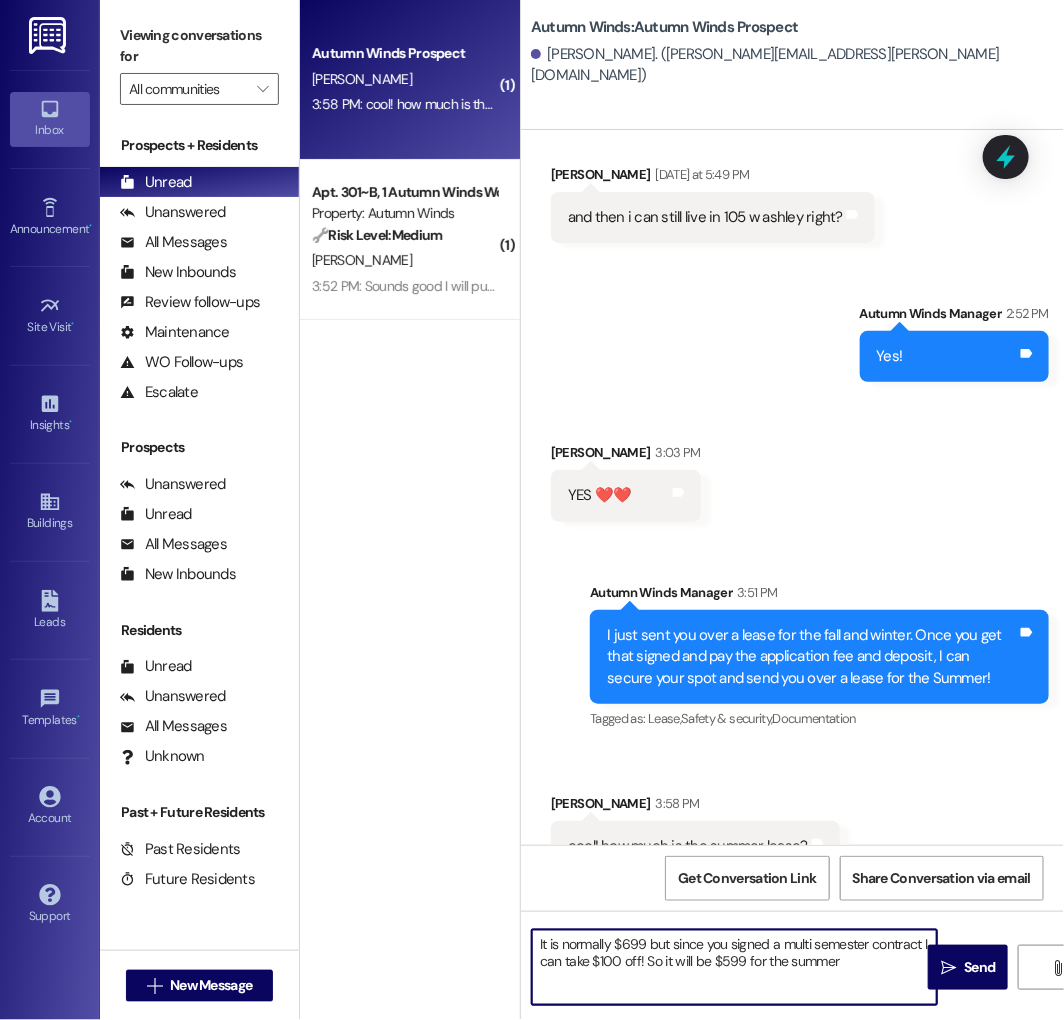 type on "It is normally $699 but since you signed a multi semester contract I can take $100 off! So it will be $599 for the summer." 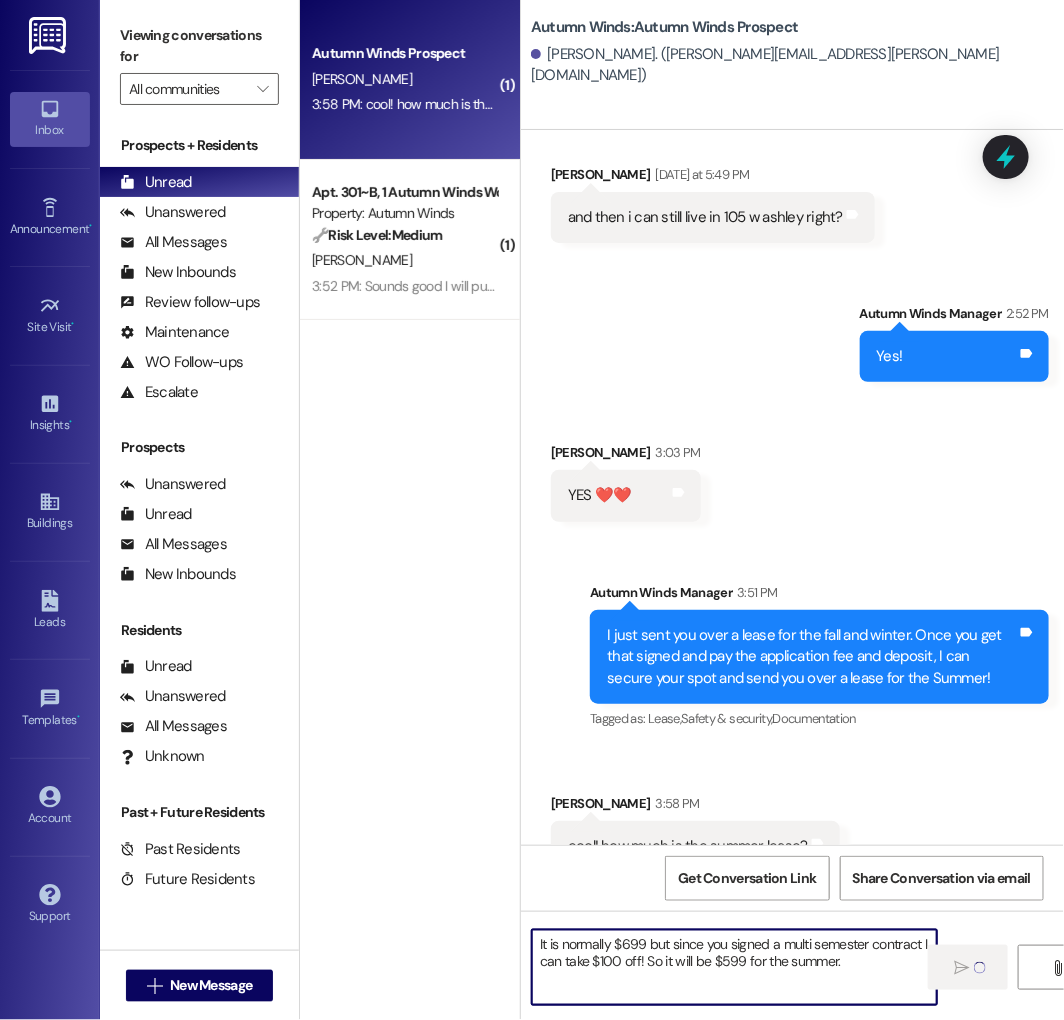 type 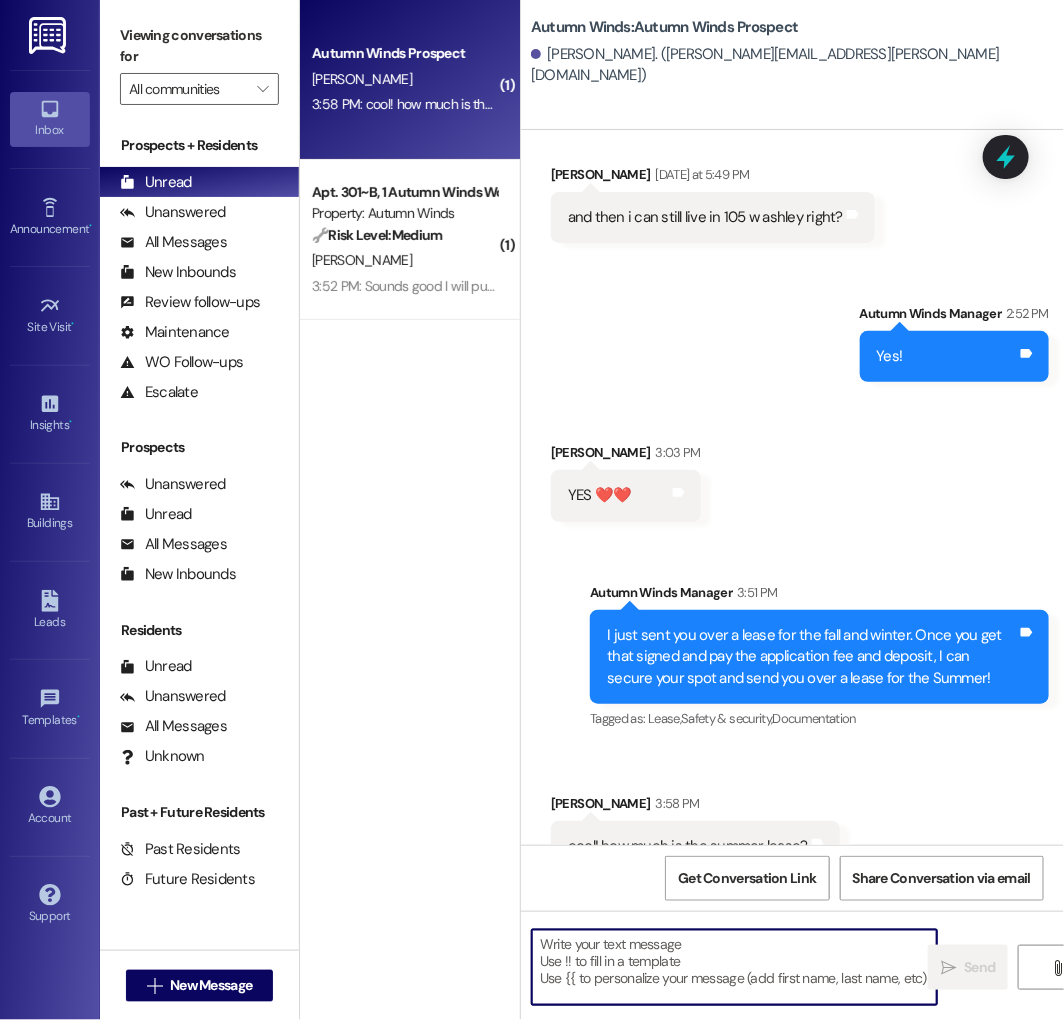 scroll, scrollTop: 9713, scrollLeft: 0, axis: vertical 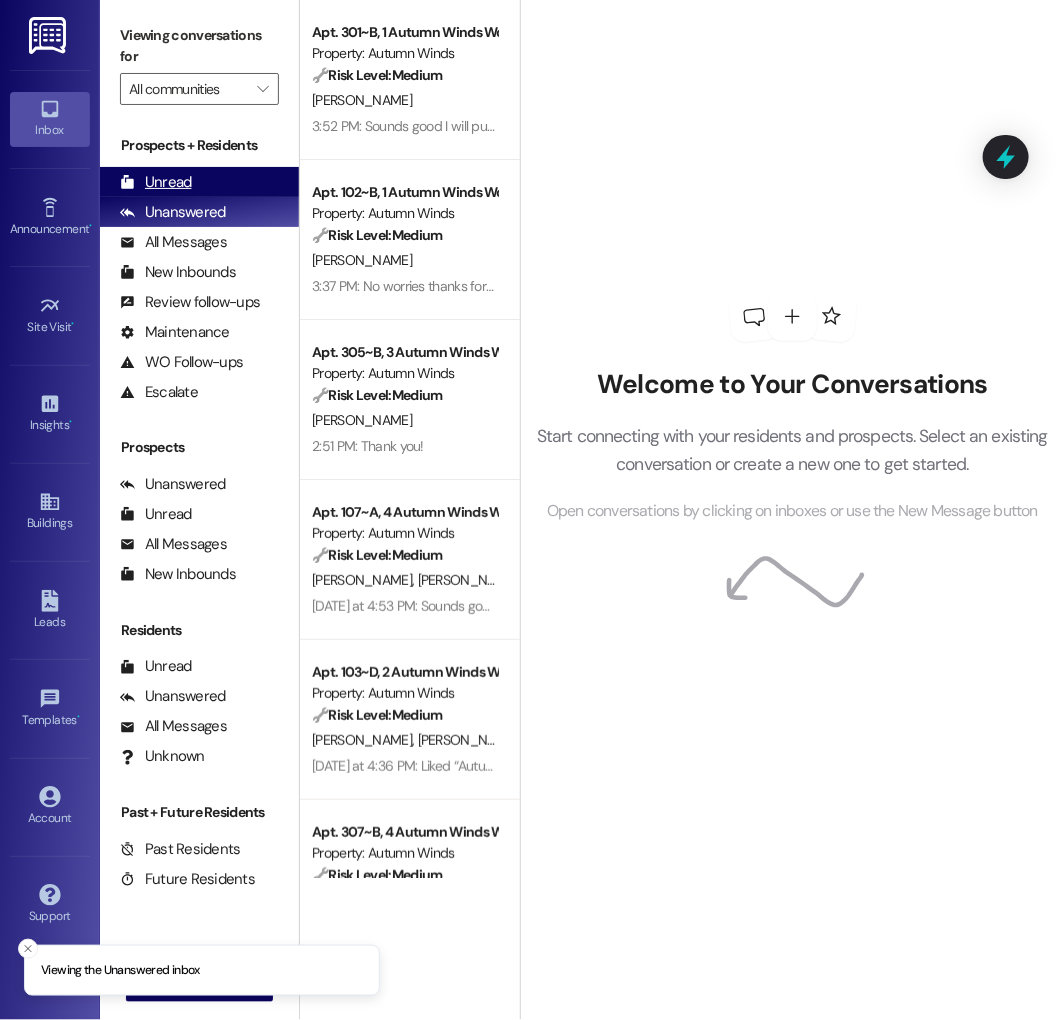 click on "Unread (0)" at bounding box center (199, 182) 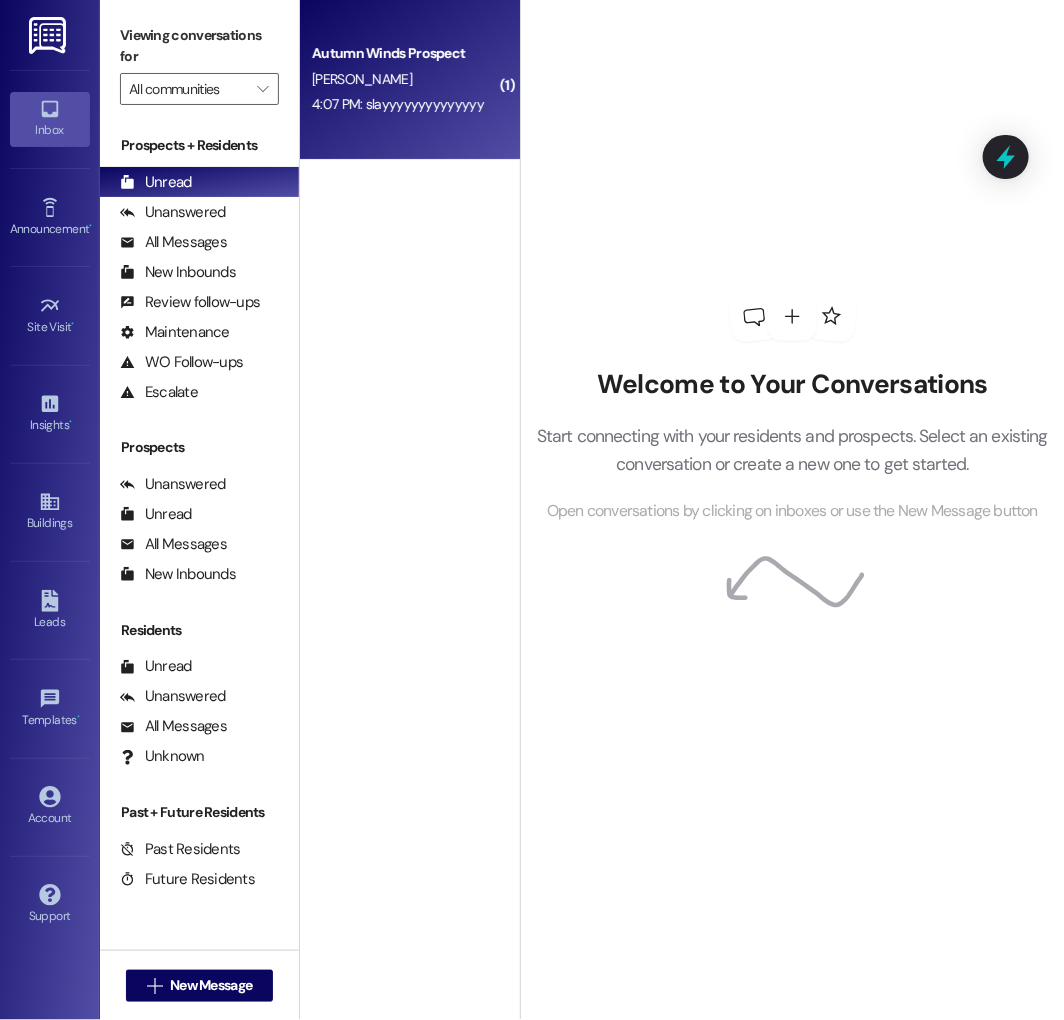 click on "4:07 PM: slayyyyyyyyyyyyyy 4:07 PM: slayyyyyyyyyyyyyy" at bounding box center (398, 104) 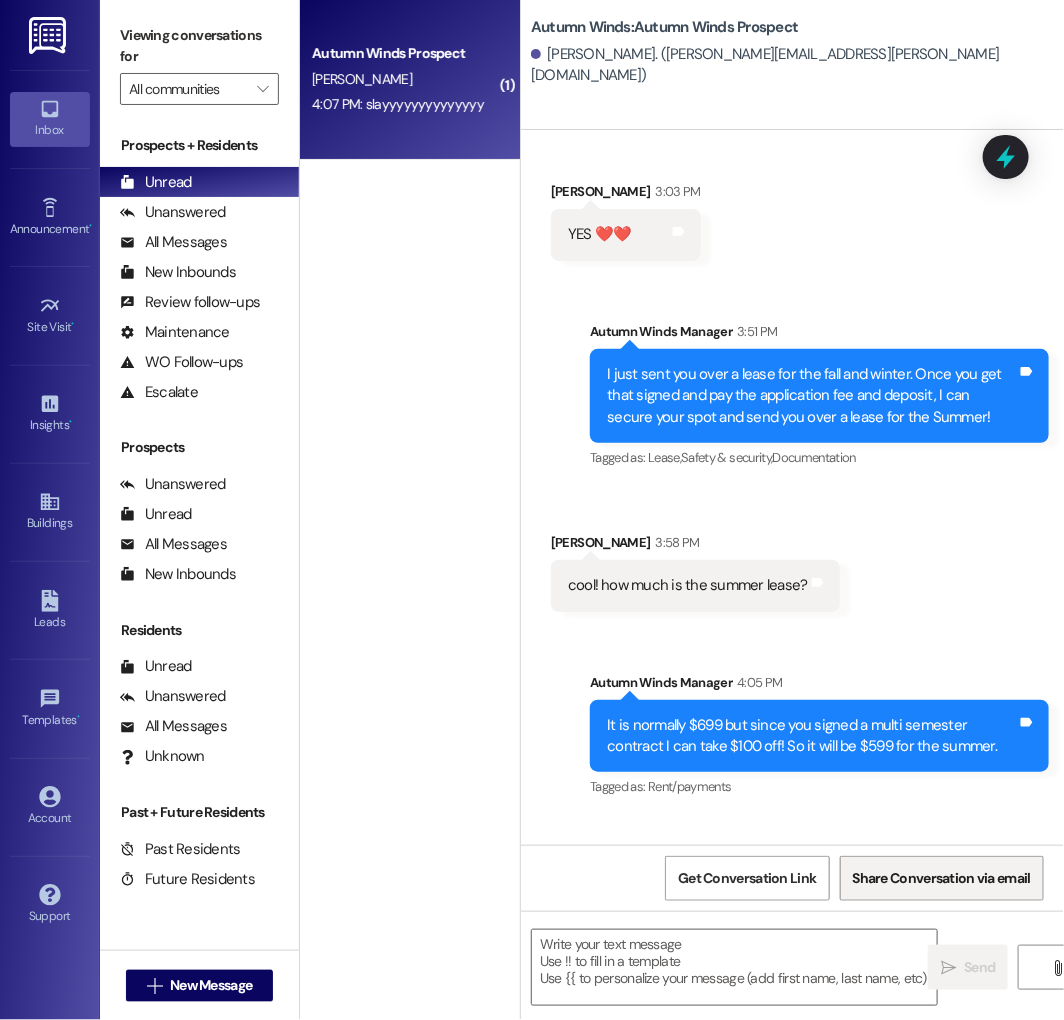 scroll, scrollTop: 9993, scrollLeft: 0, axis: vertical 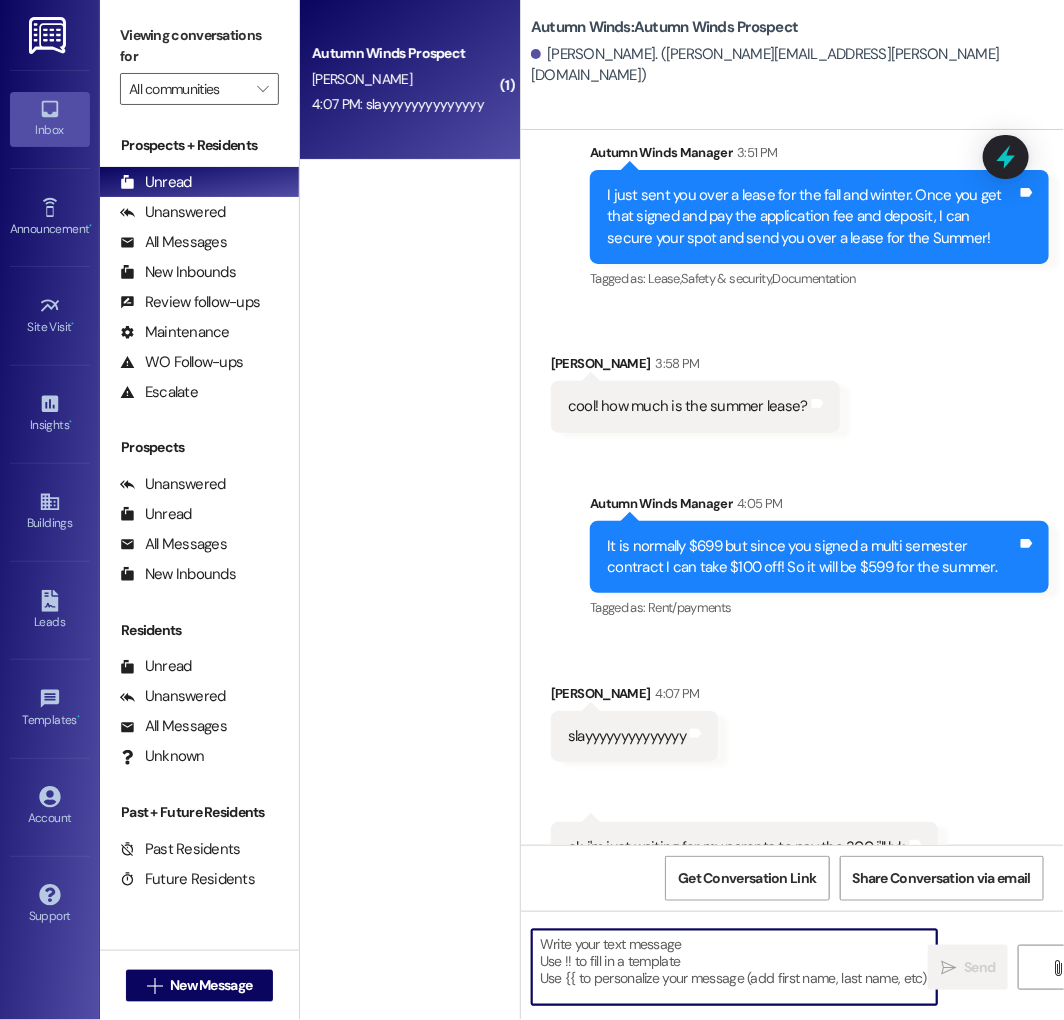 click at bounding box center (734, 967) 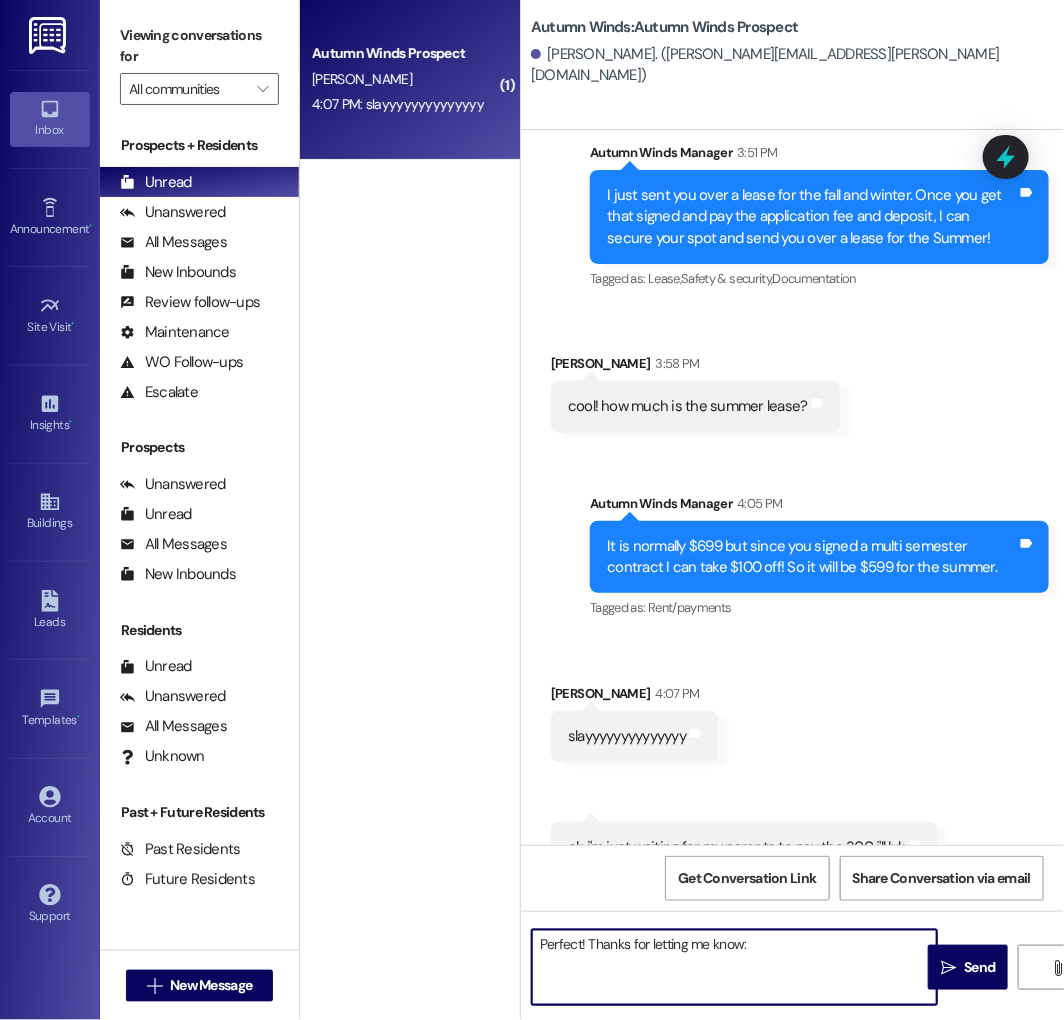 type on "Perfect! Thanks for letting me know:)" 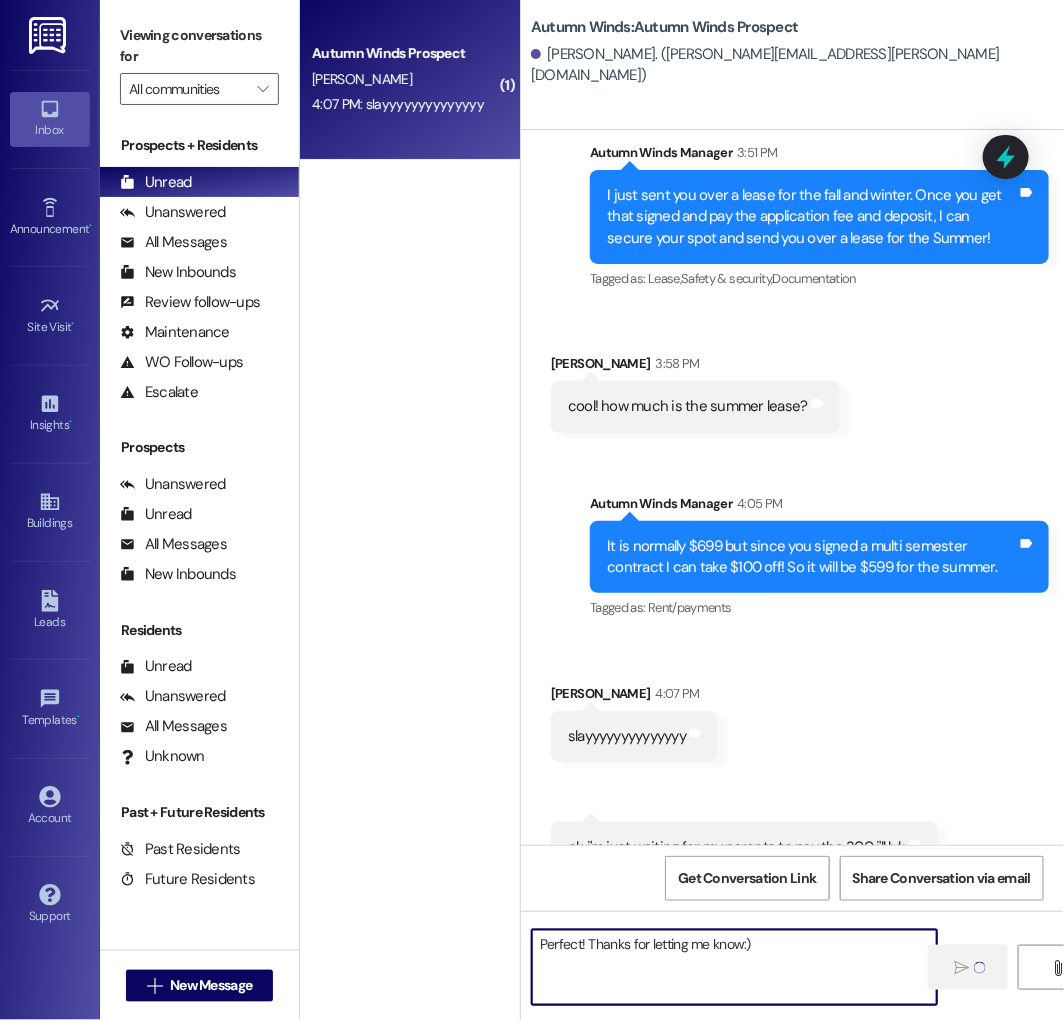 type 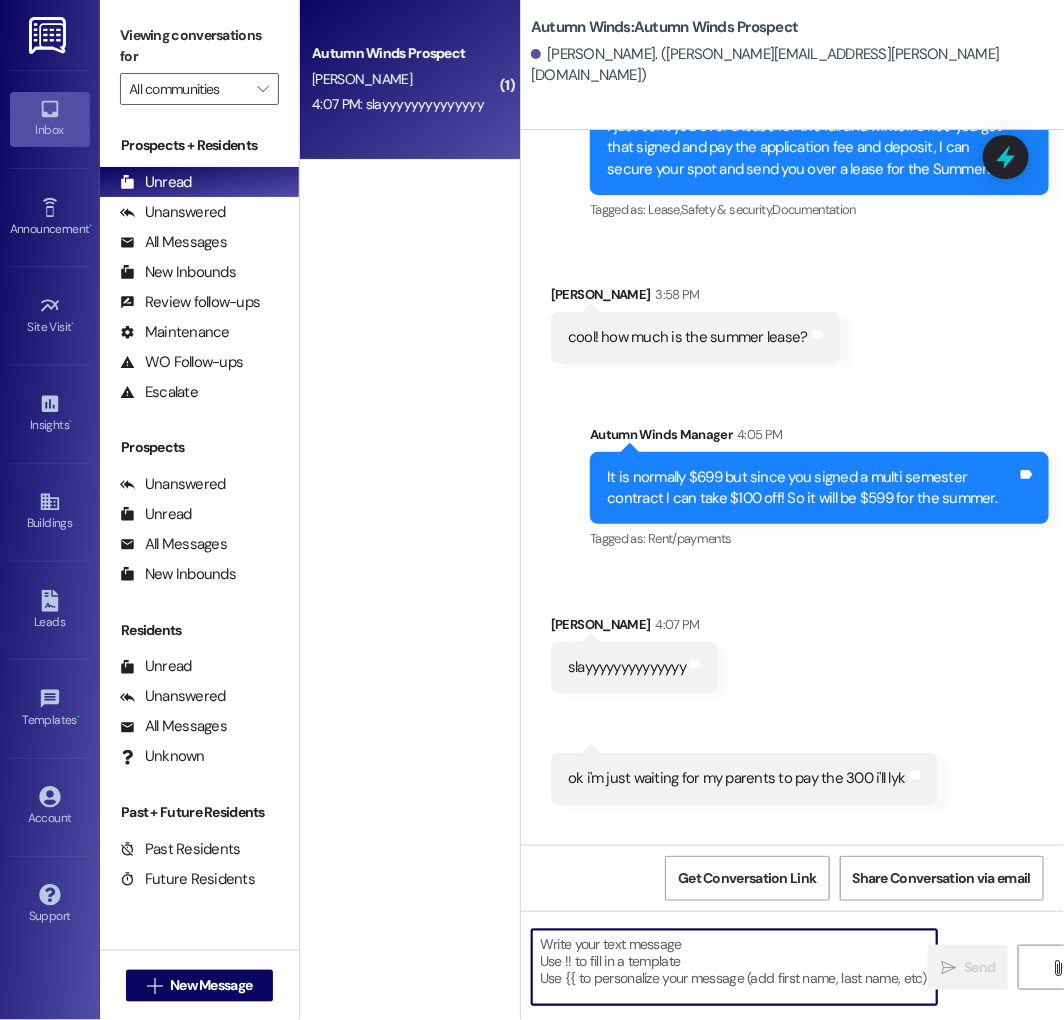 scroll, scrollTop: 10133, scrollLeft: 0, axis: vertical 